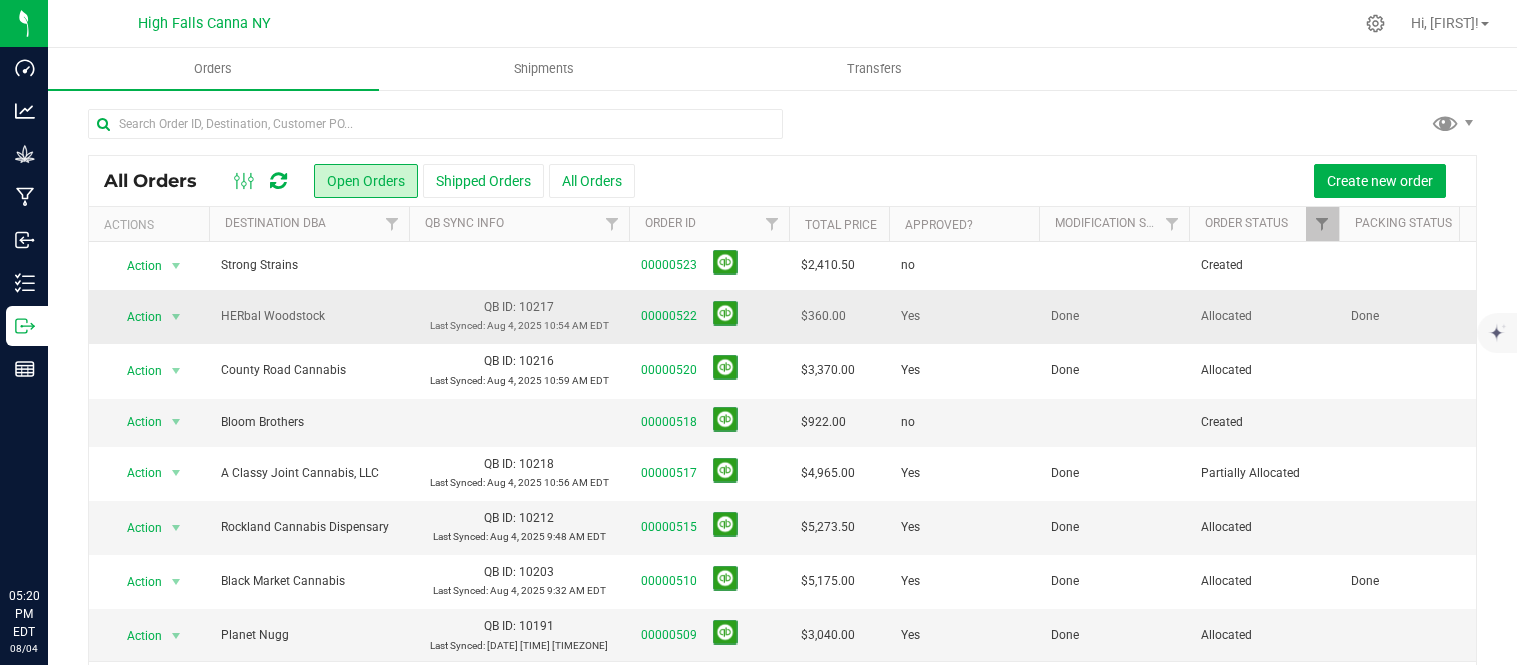 scroll, scrollTop: 0, scrollLeft: 0, axis: both 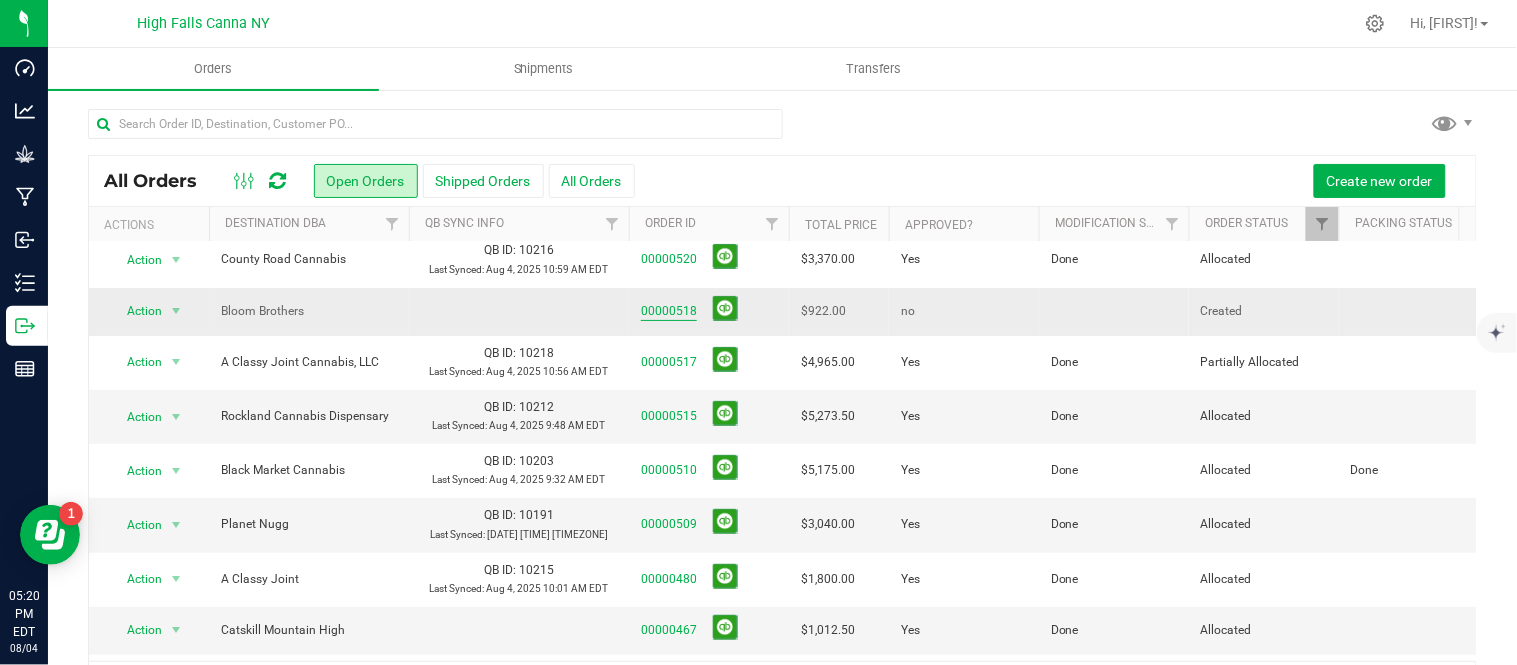 click on "00000518" at bounding box center [669, 311] 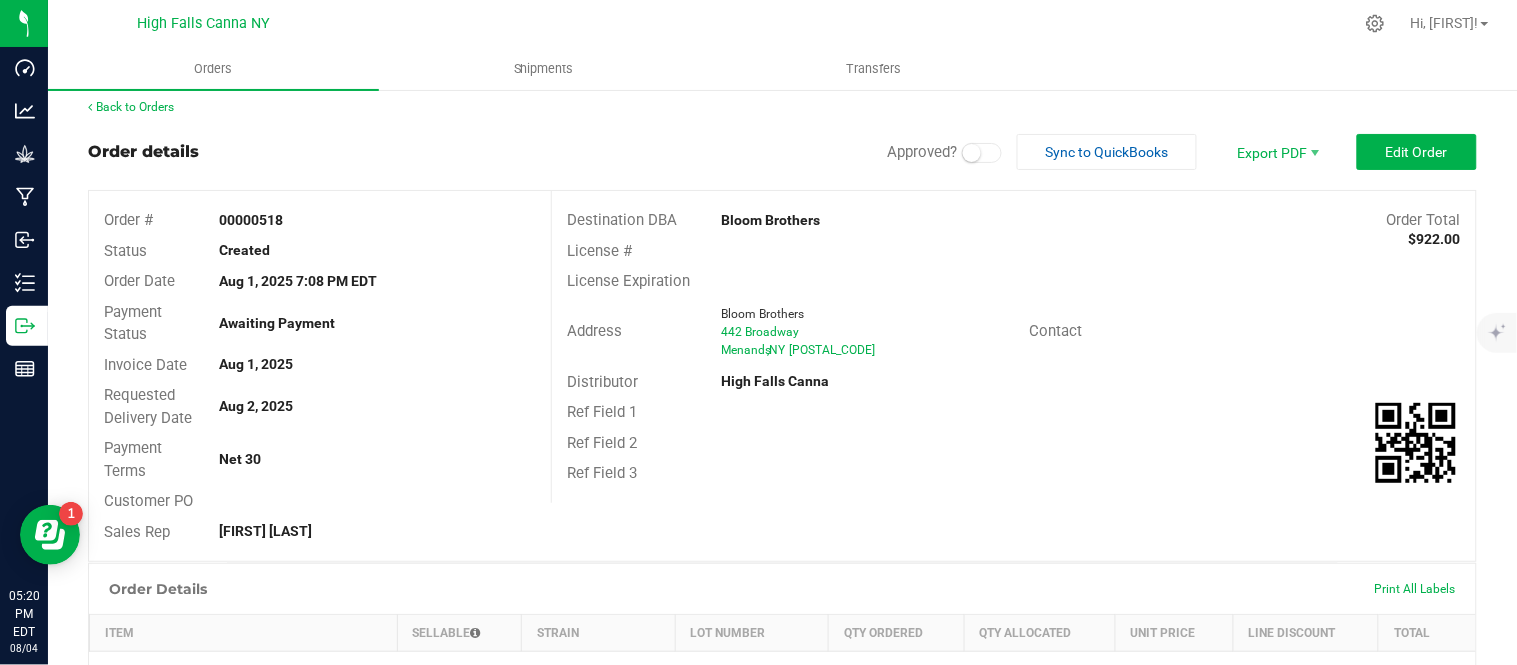 scroll, scrollTop: 0, scrollLeft: 0, axis: both 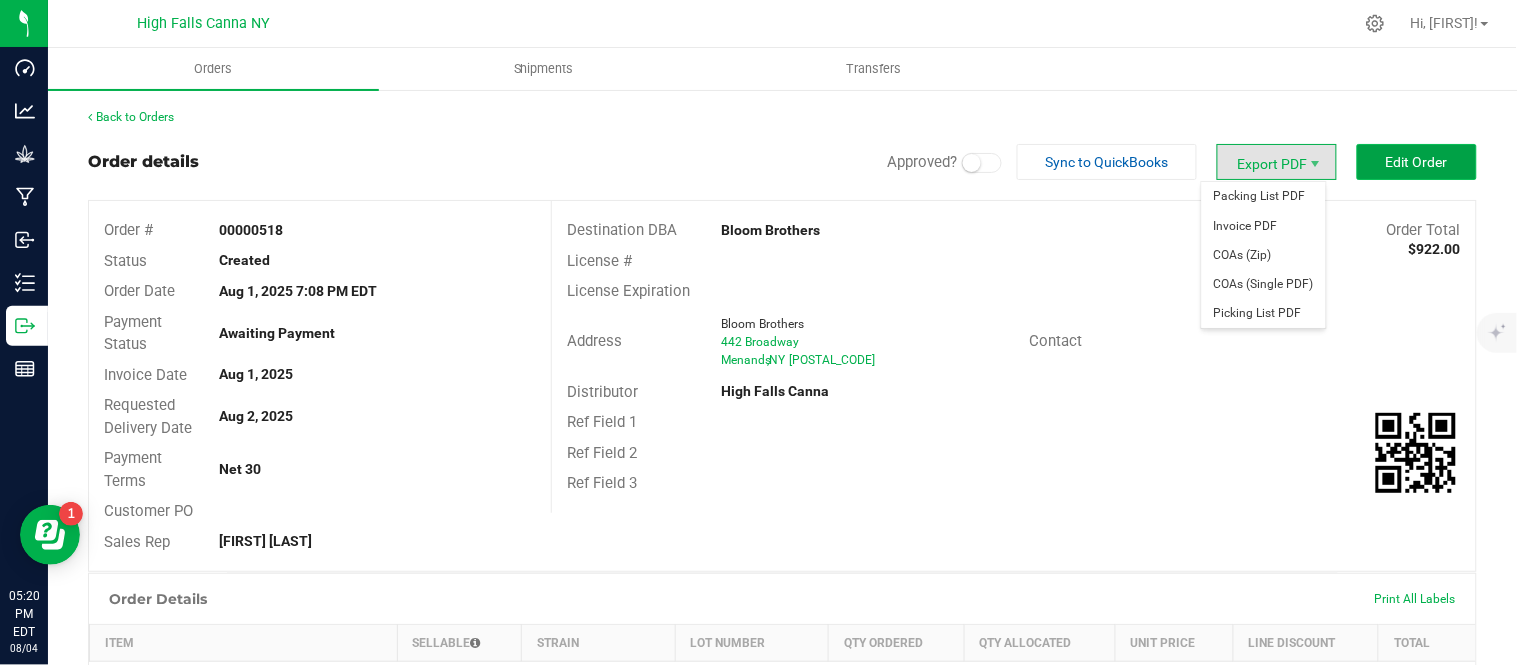 click on "Edit Order" at bounding box center [1417, 162] 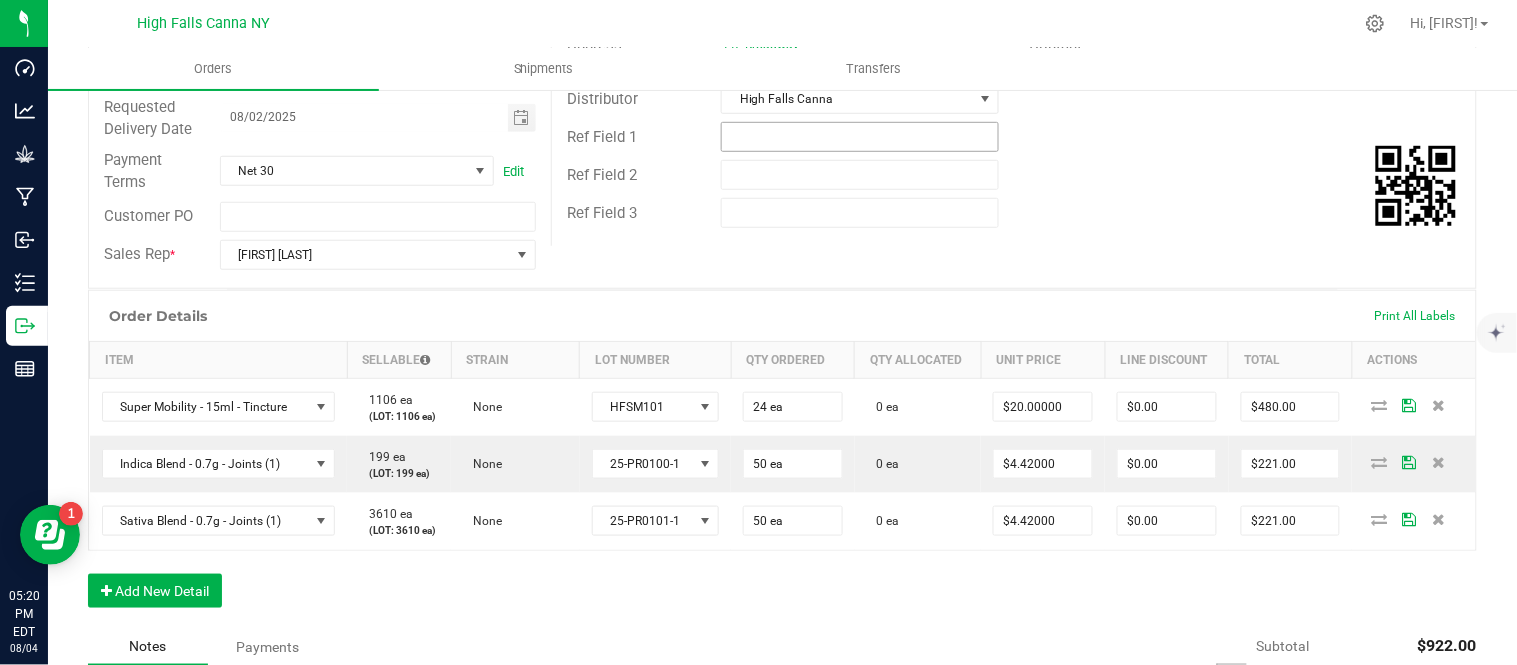 scroll, scrollTop: 444, scrollLeft: 0, axis: vertical 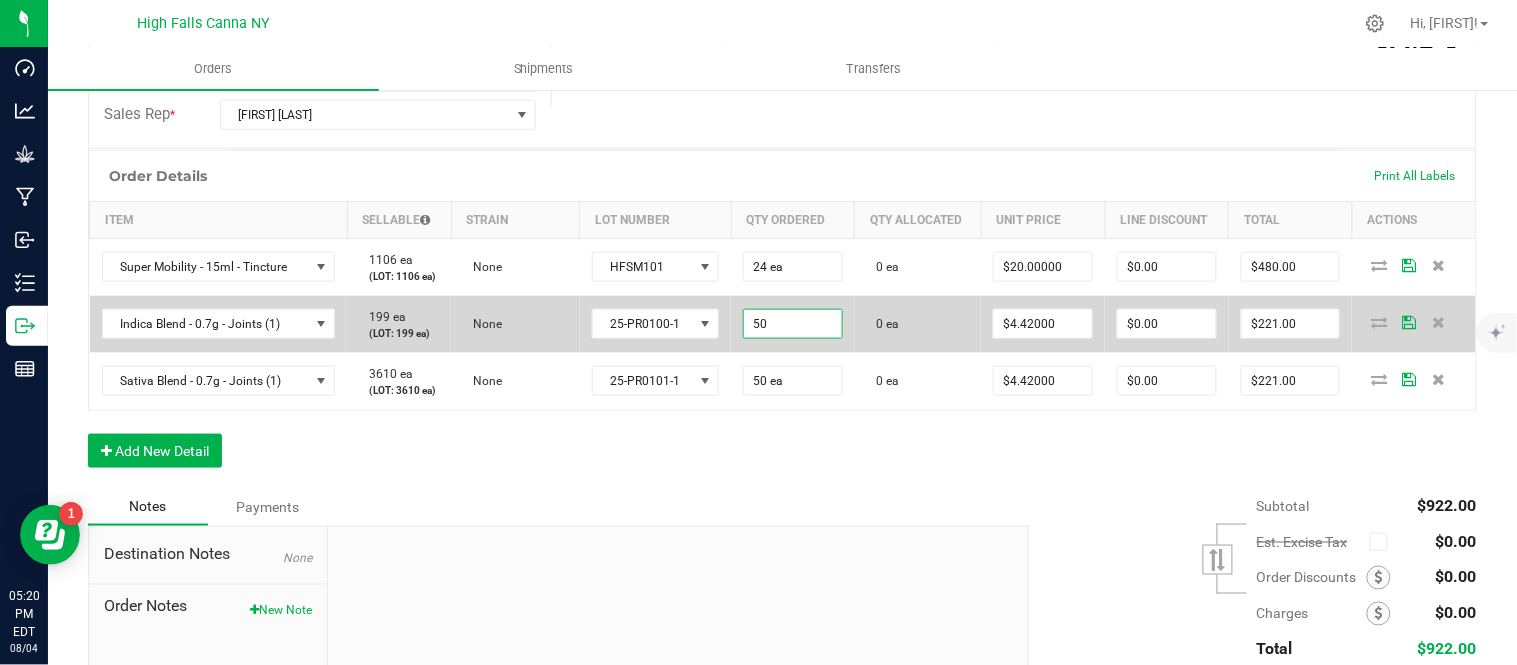 click on "50" at bounding box center [793, 324] 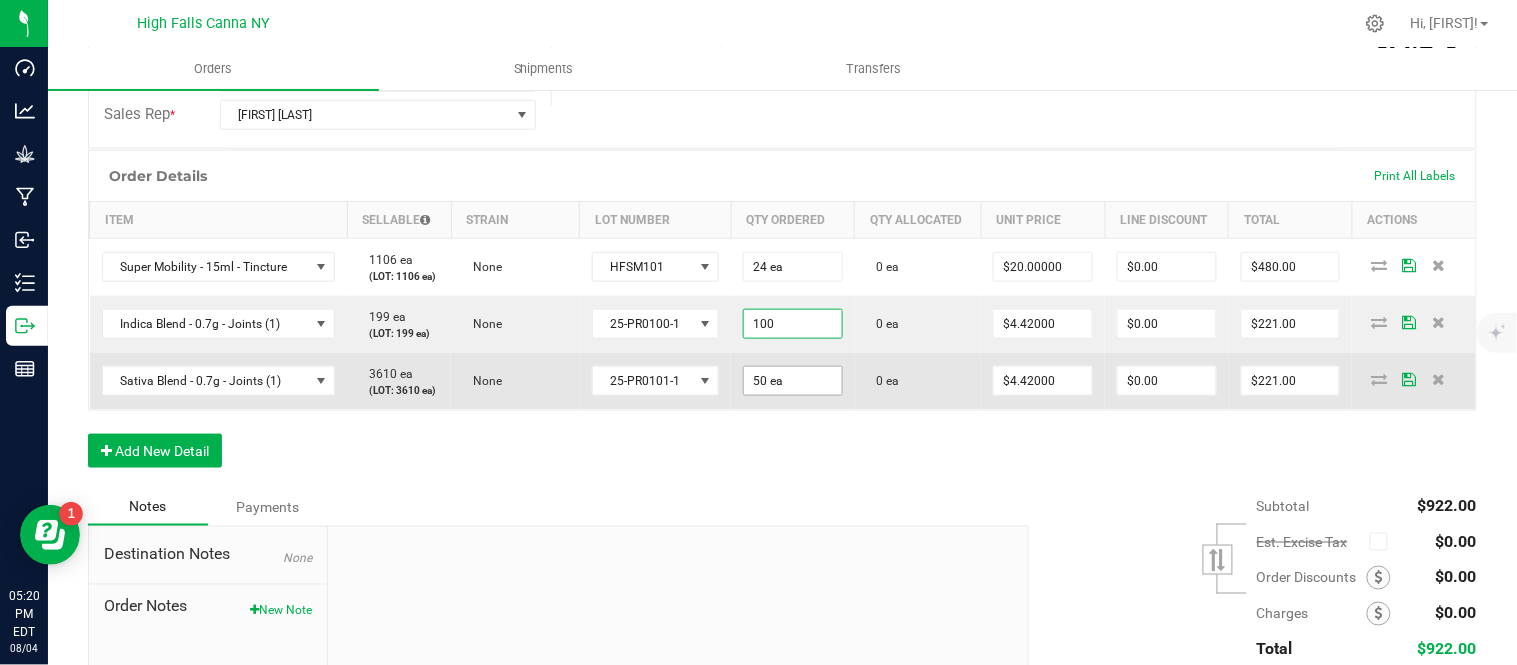 type on "100 ea" 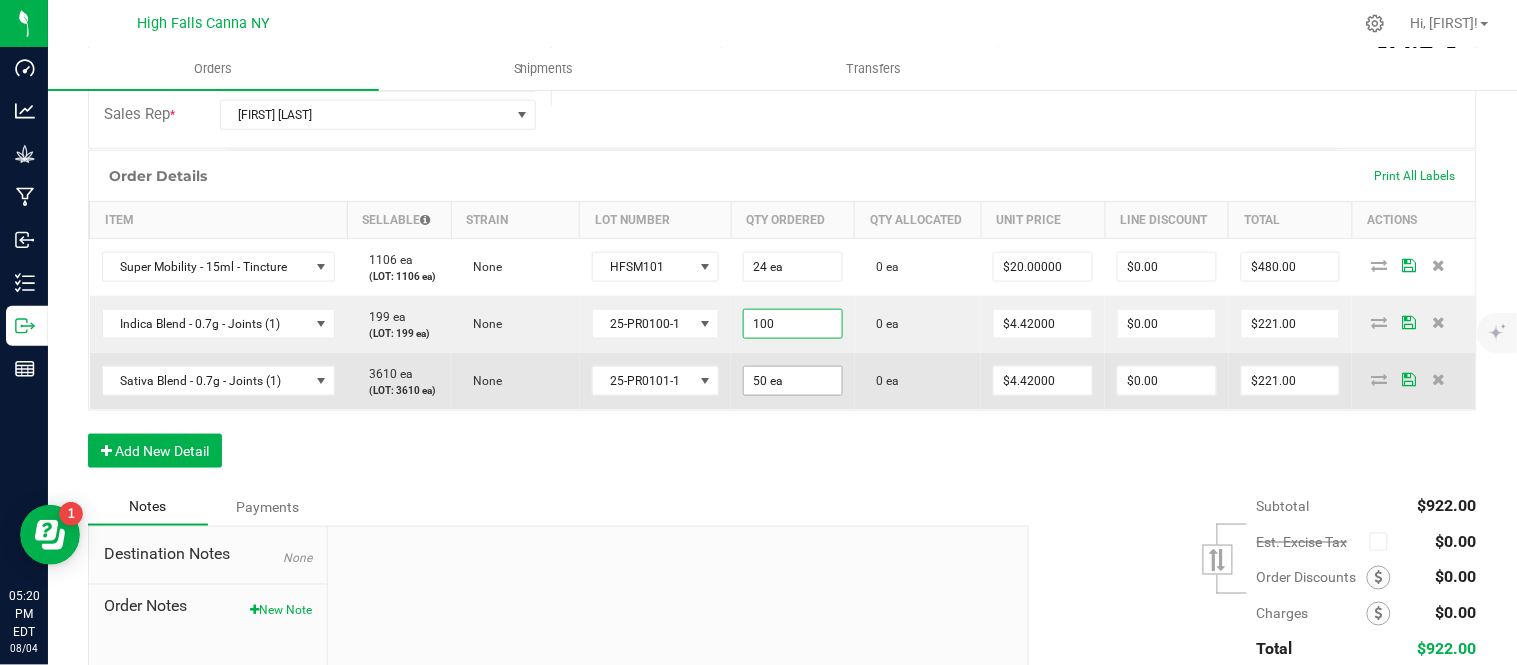 type on "$442.00" 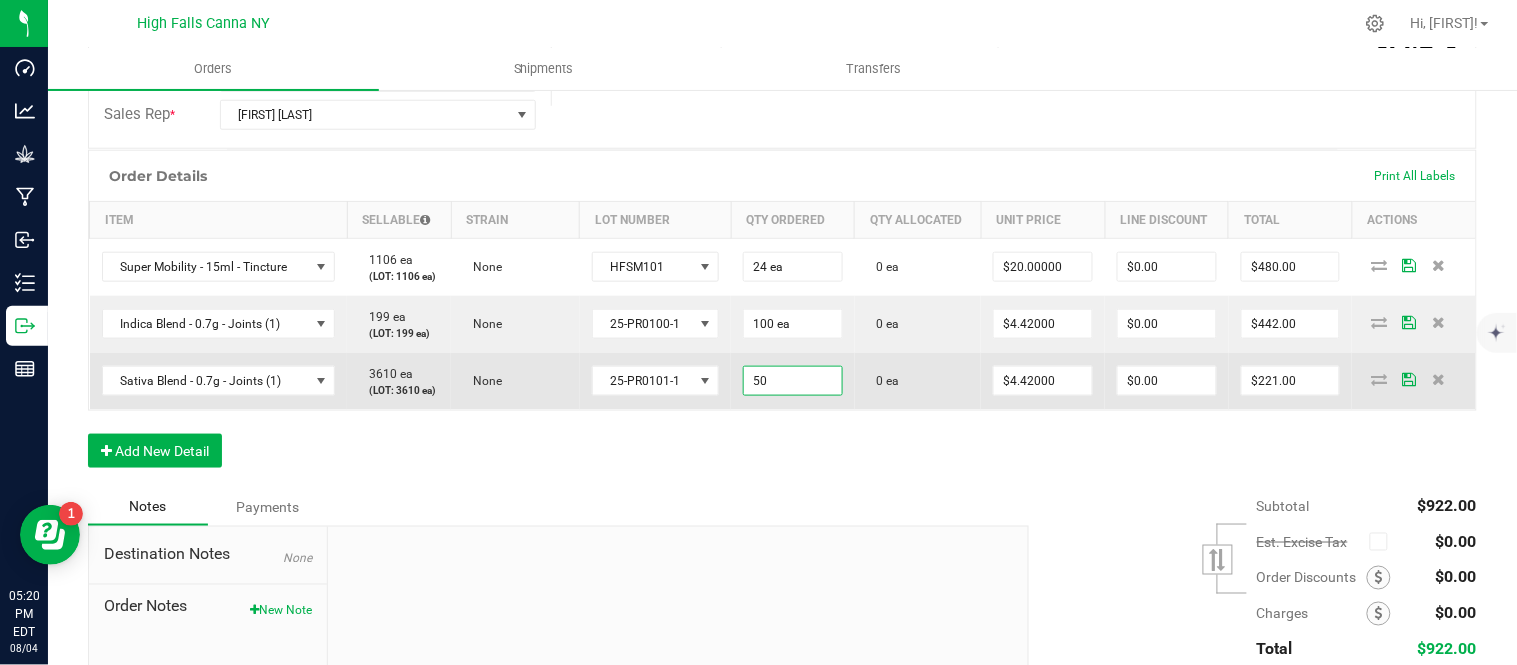 click on "50" at bounding box center [793, 381] 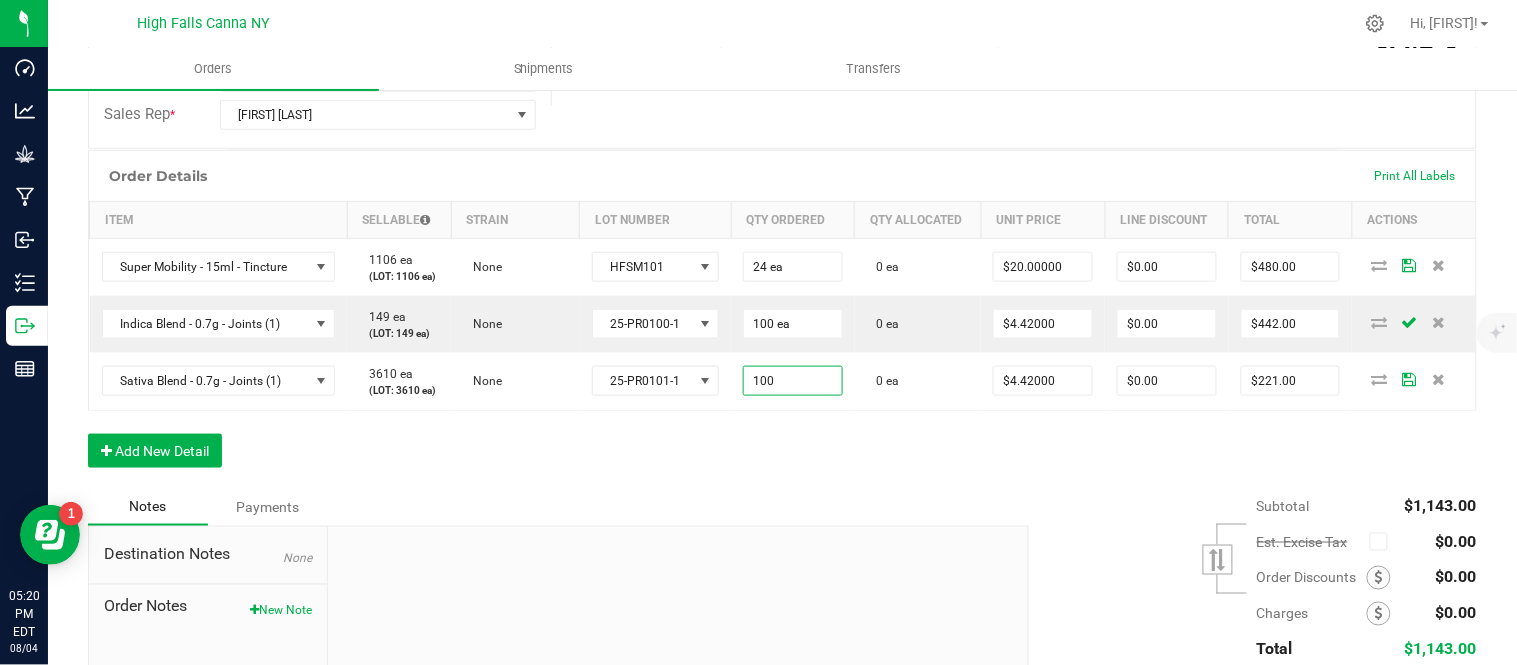 type on "100 ea" 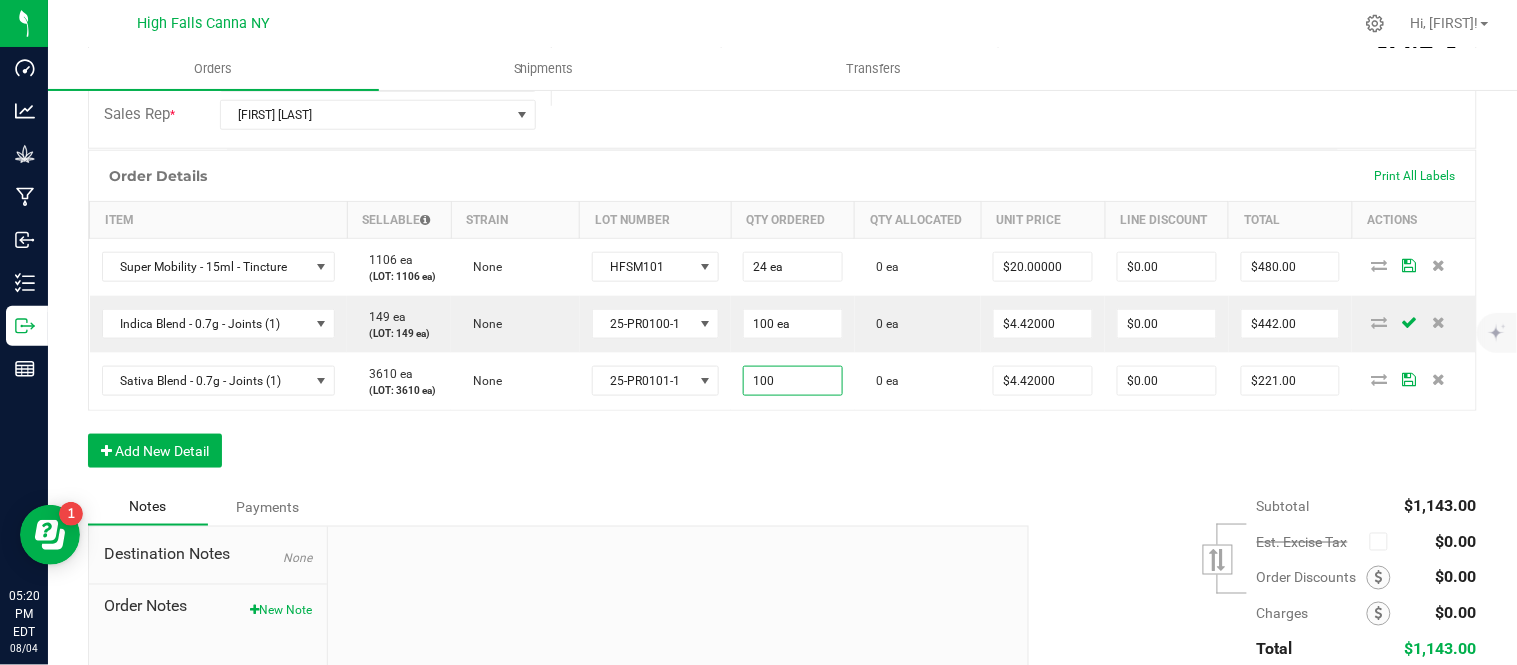 type on "$442.00" 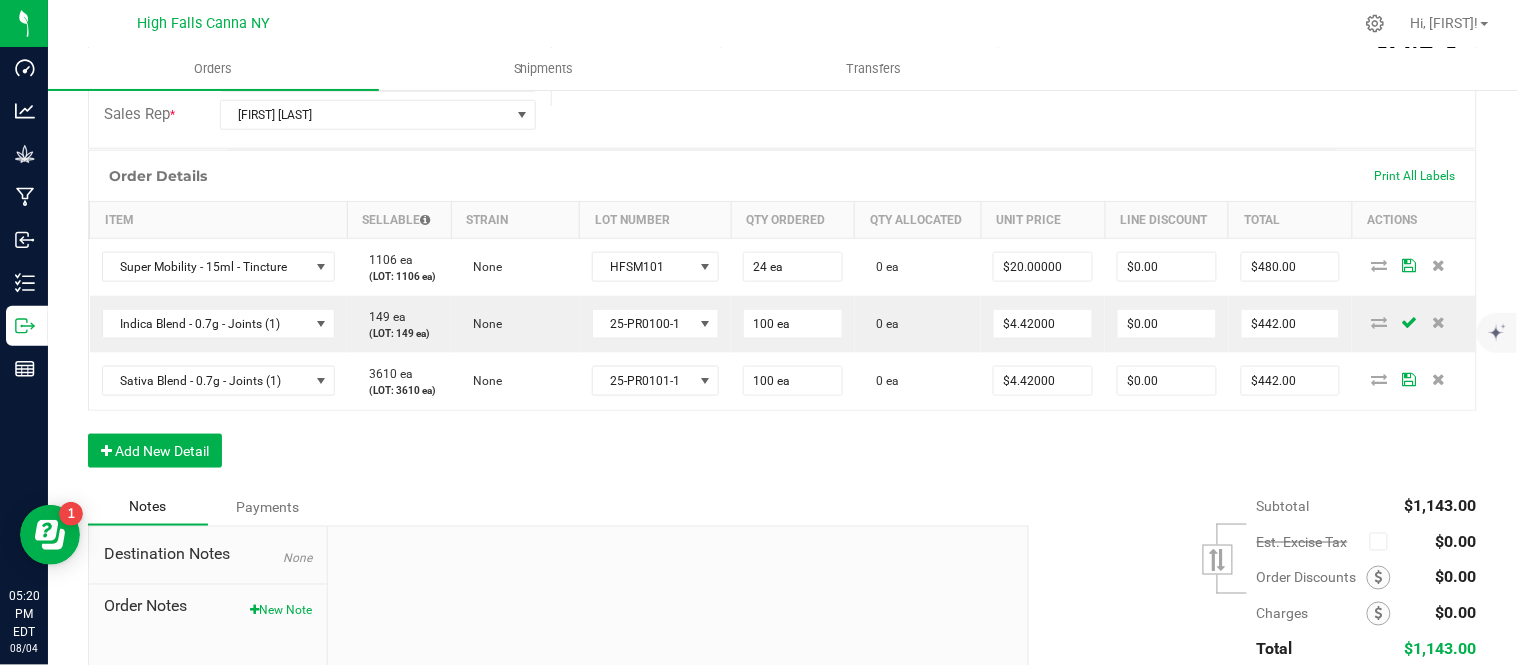 click on "Order Details Print All Labels Item  Sellable  Strain  Lot Number  Qty Ordered Qty Allocated Unit Price Line Discount Total Actions Super Mobility - 15ml - Tincture  1106 ea   (LOT: 1106 ea)   None  HFSM101 24 ea  0 ea  $20.00000 $0.00 $480.00 Indica Blend - 0.7g - Joints (1)  149 ea   (LOT: 149 ea)   None  25-PR0100-1 100 ea  0 ea  $4.42000 $0.00 $442.00 Sativa Blend - 0.7g - Joints (1)  3610 ea   (LOT: 3610 ea)   None  25-PR0101-1 100 ea  0 ea  $4.42000 $0.00 $442.00
Add New Detail" at bounding box center (782, 319) 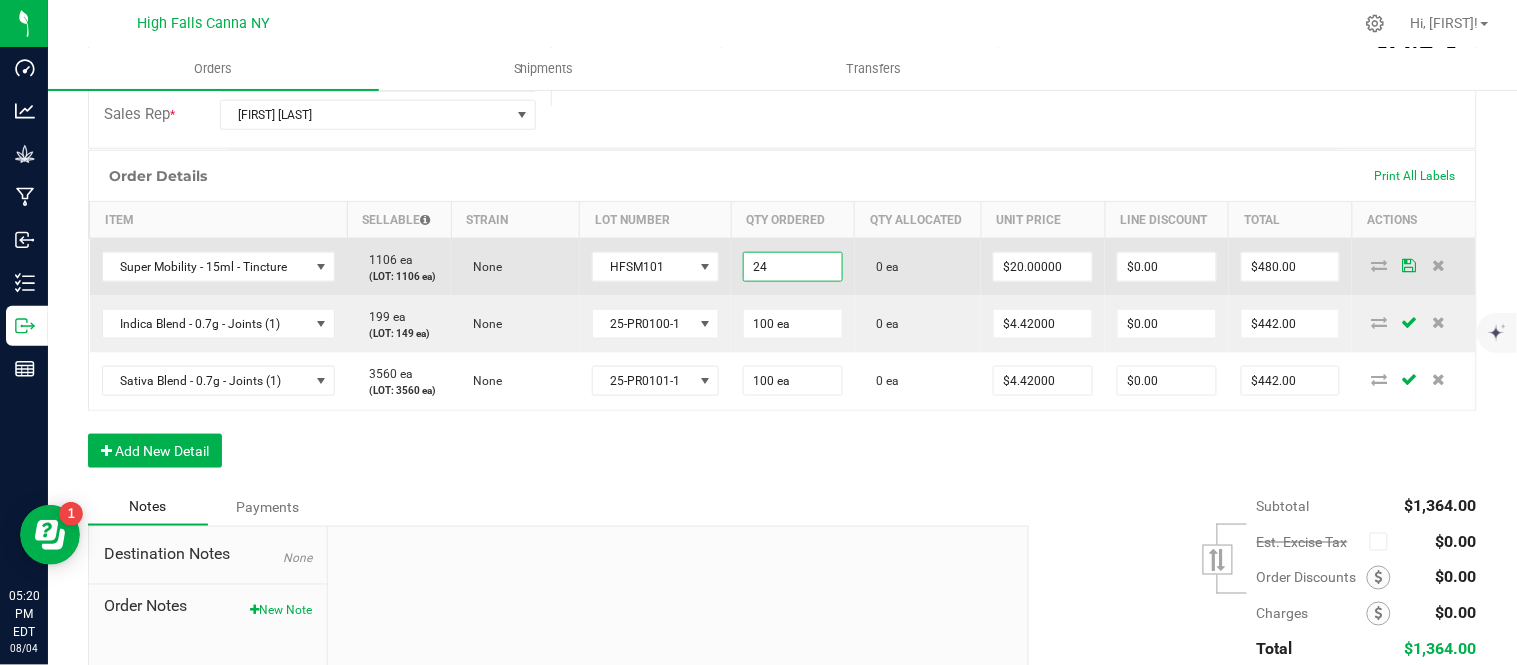 click on "24" at bounding box center [793, 267] 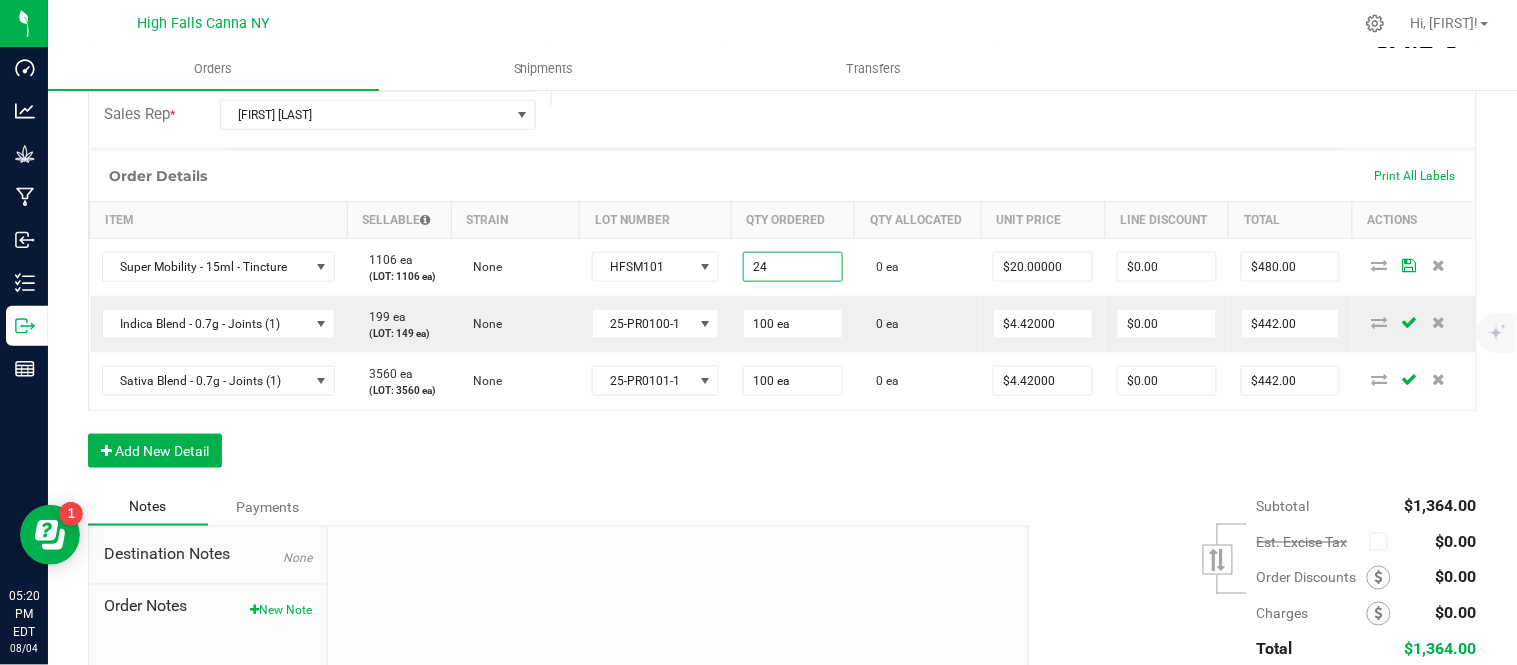 type on "24 ea" 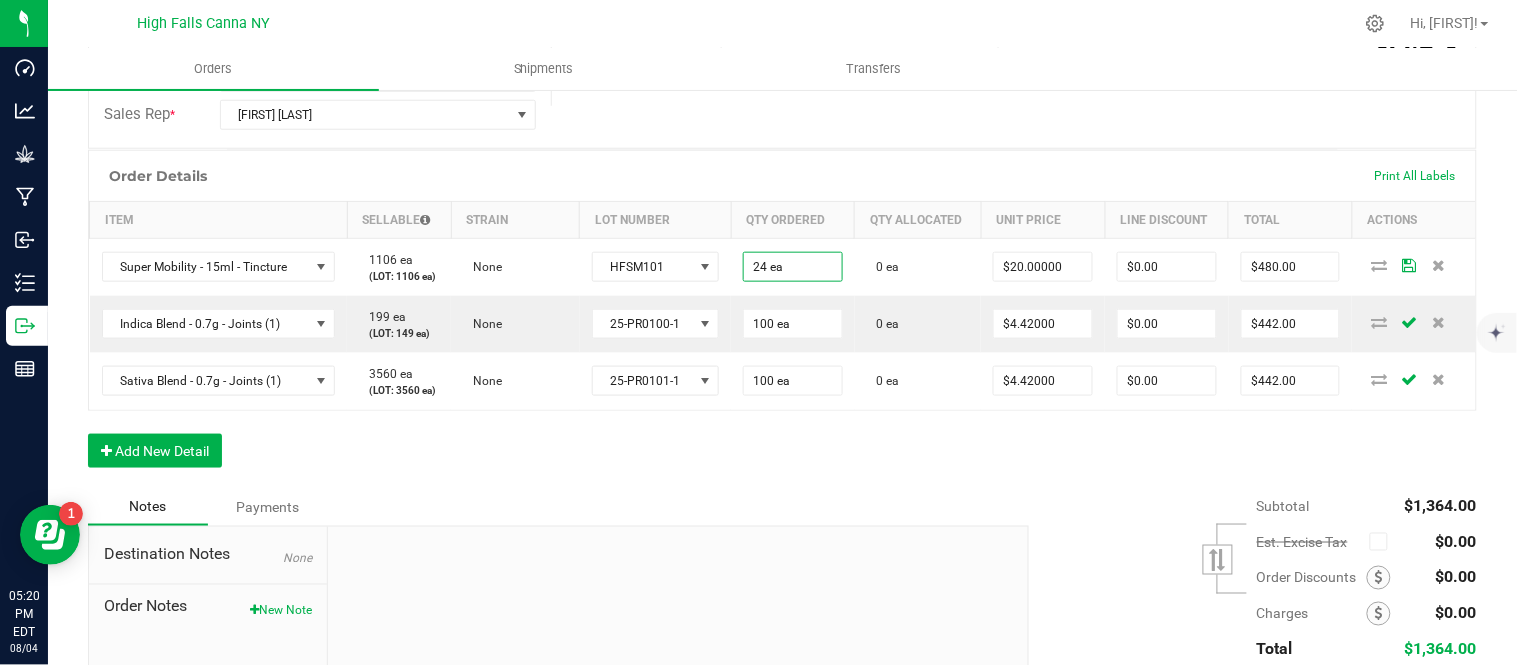 click on "Order Details Print All Labels Item  Sellable  Strain  Lot Number  Qty Ordered Qty Allocated Unit Price Line Discount Total Actions Super Mobility - 15ml - Tincture  1106 ea   (LOT: 1106 ea)   None  HFSM101 24 ea  0 ea  $20.00000 $0.00 $480.00 Indica Blend - 0.7g - Joints (1)  199 ea   (LOT: 149 ea)   None  25-PR0100-1 100 ea  0 ea  $4.42000 $0.00 $442.00 Sativa Blend - 0.7g - Joints (1)  3560 ea   (LOT: 3560 ea)   None  25-PR0101-1 100 ea  0 ea  $4.42000 $0.00 $442.00
Add New Detail" at bounding box center (782, 319) 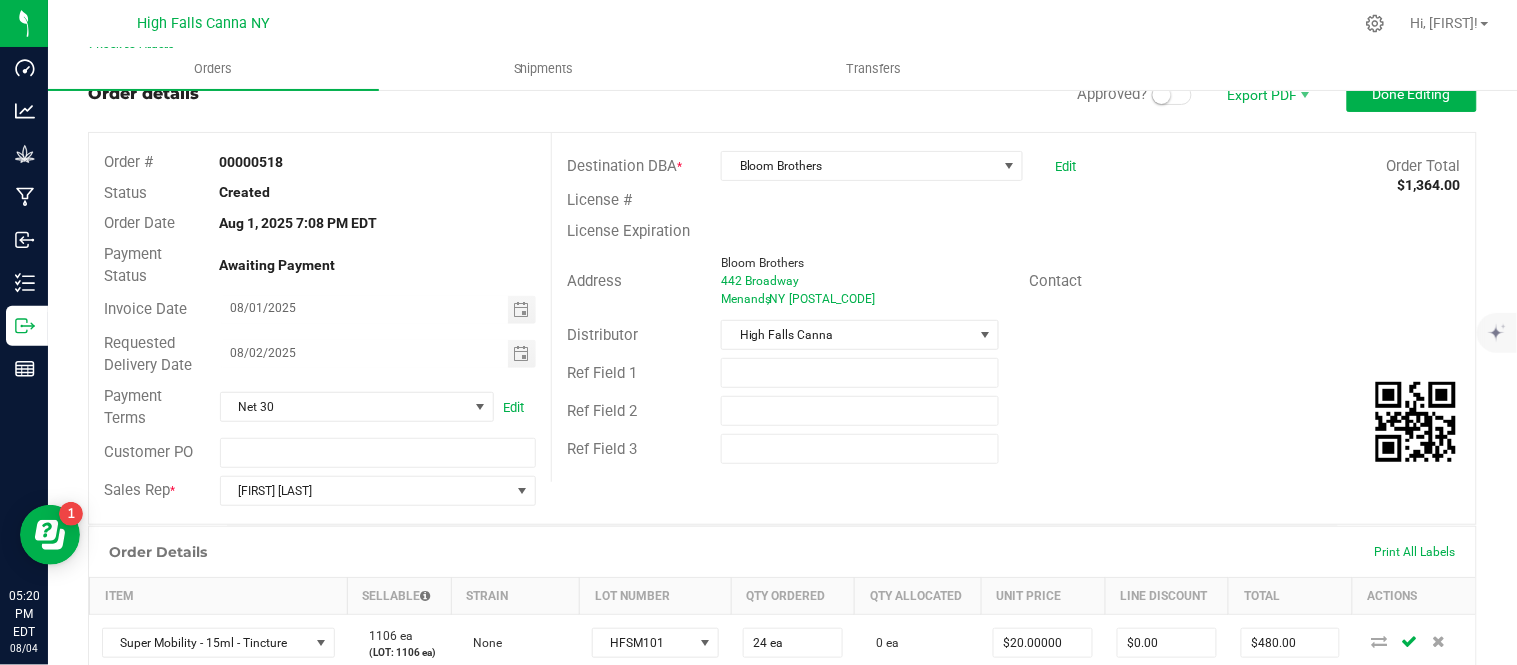 scroll, scrollTop: 0, scrollLeft: 0, axis: both 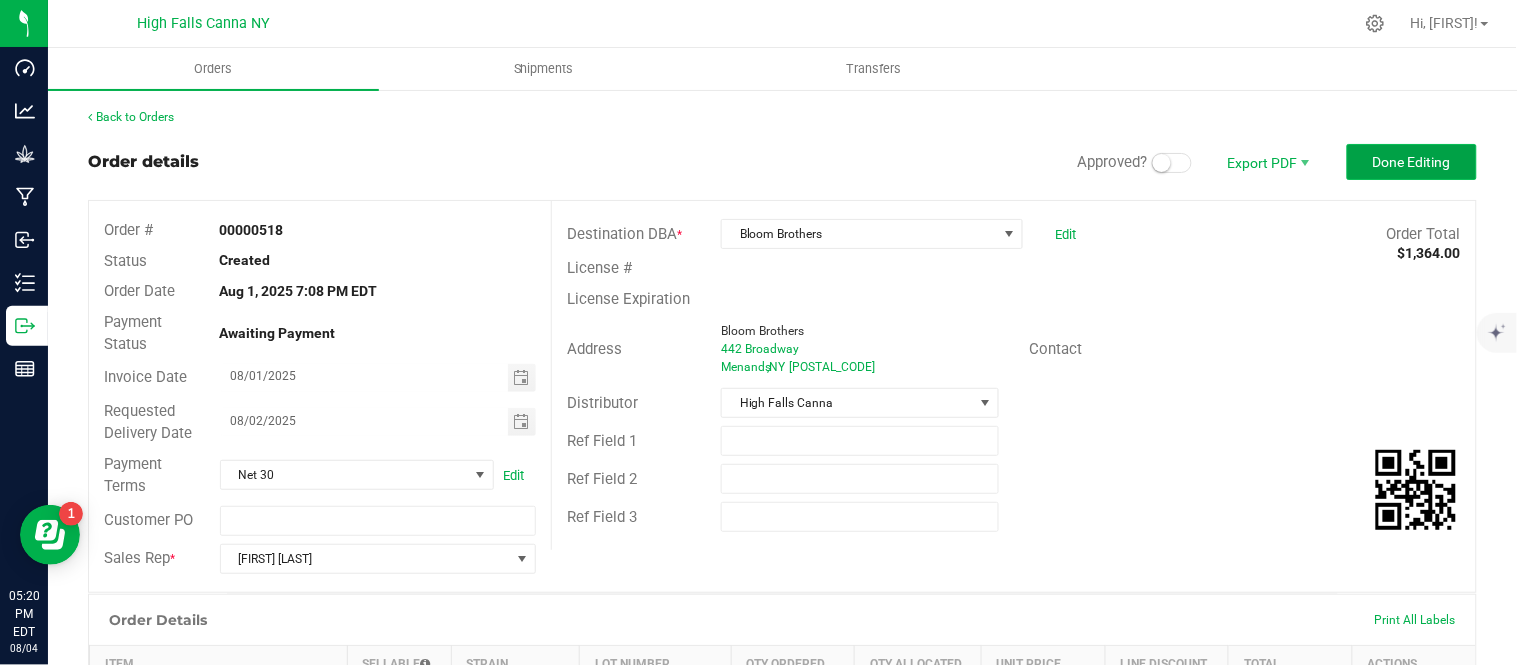 click on "Done Editing" at bounding box center (1412, 162) 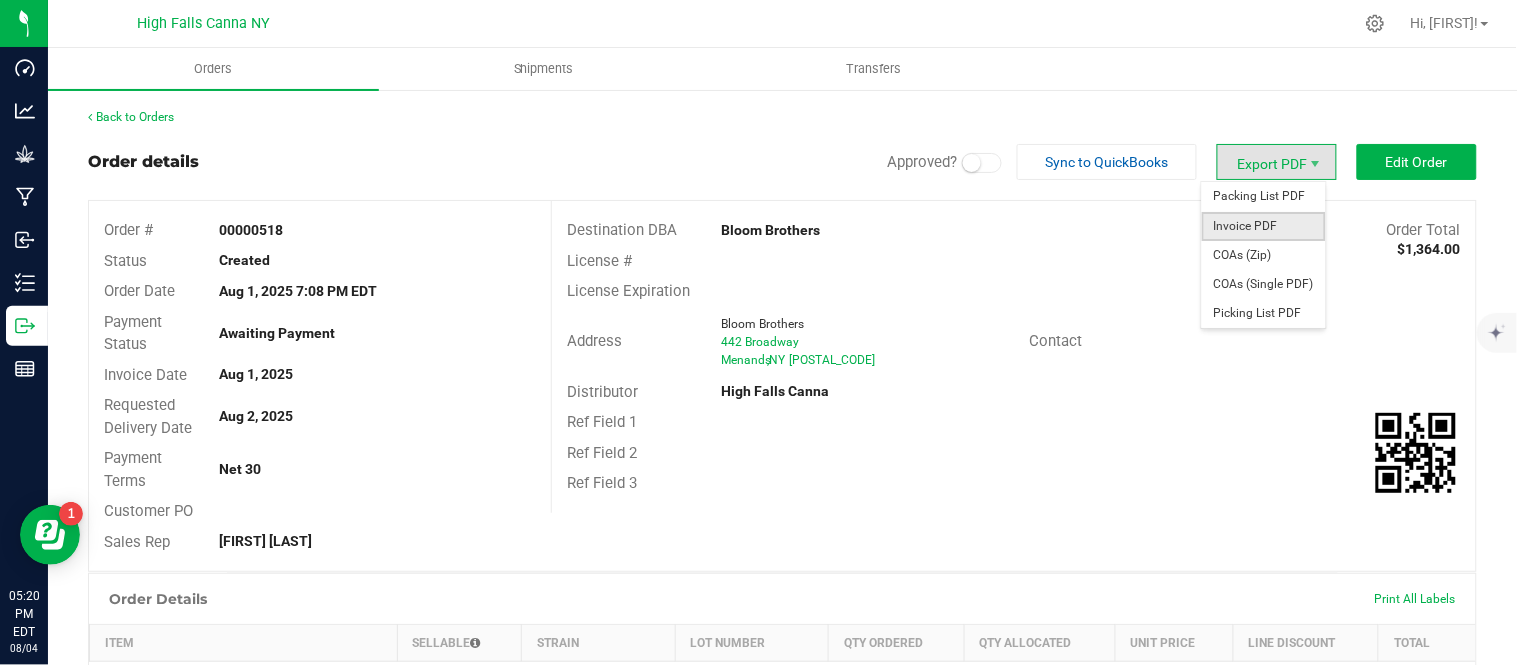 click on "Invoice PDF" at bounding box center (1264, 226) 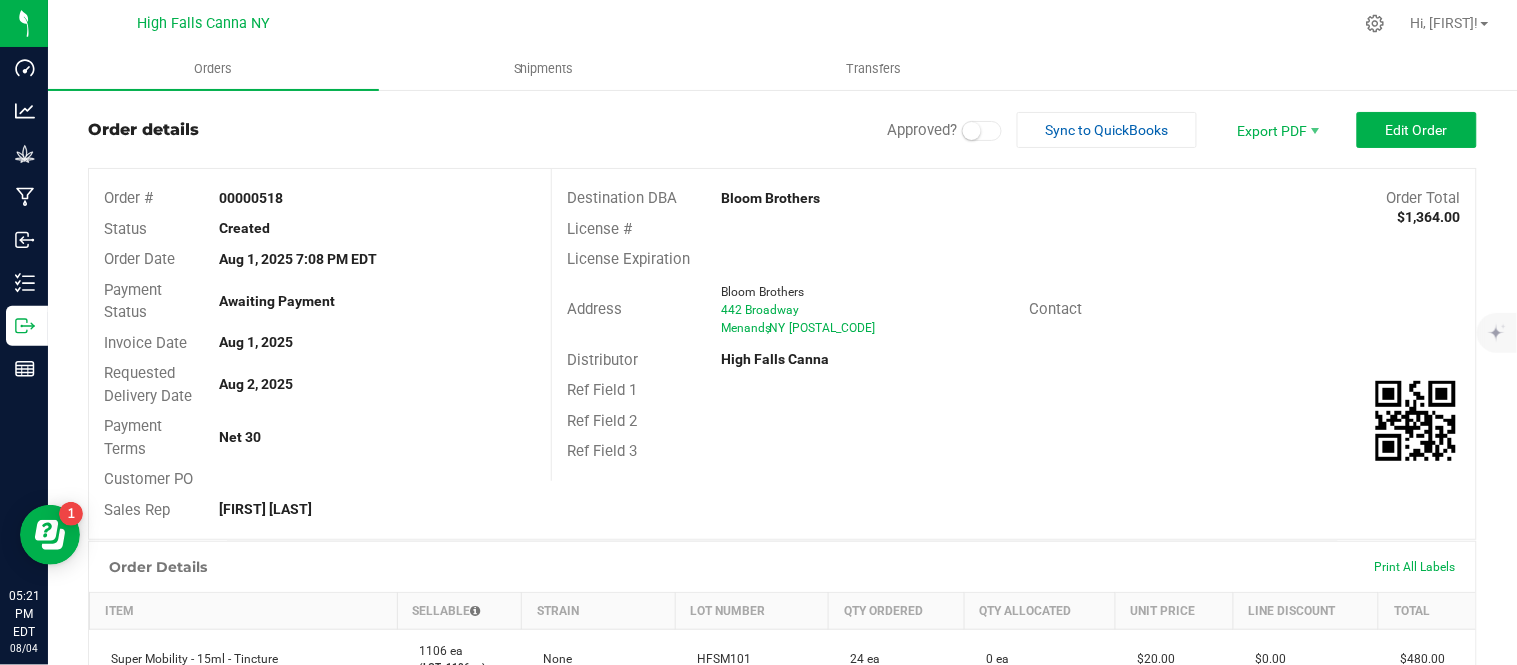 scroll, scrollTop: 0, scrollLeft: 0, axis: both 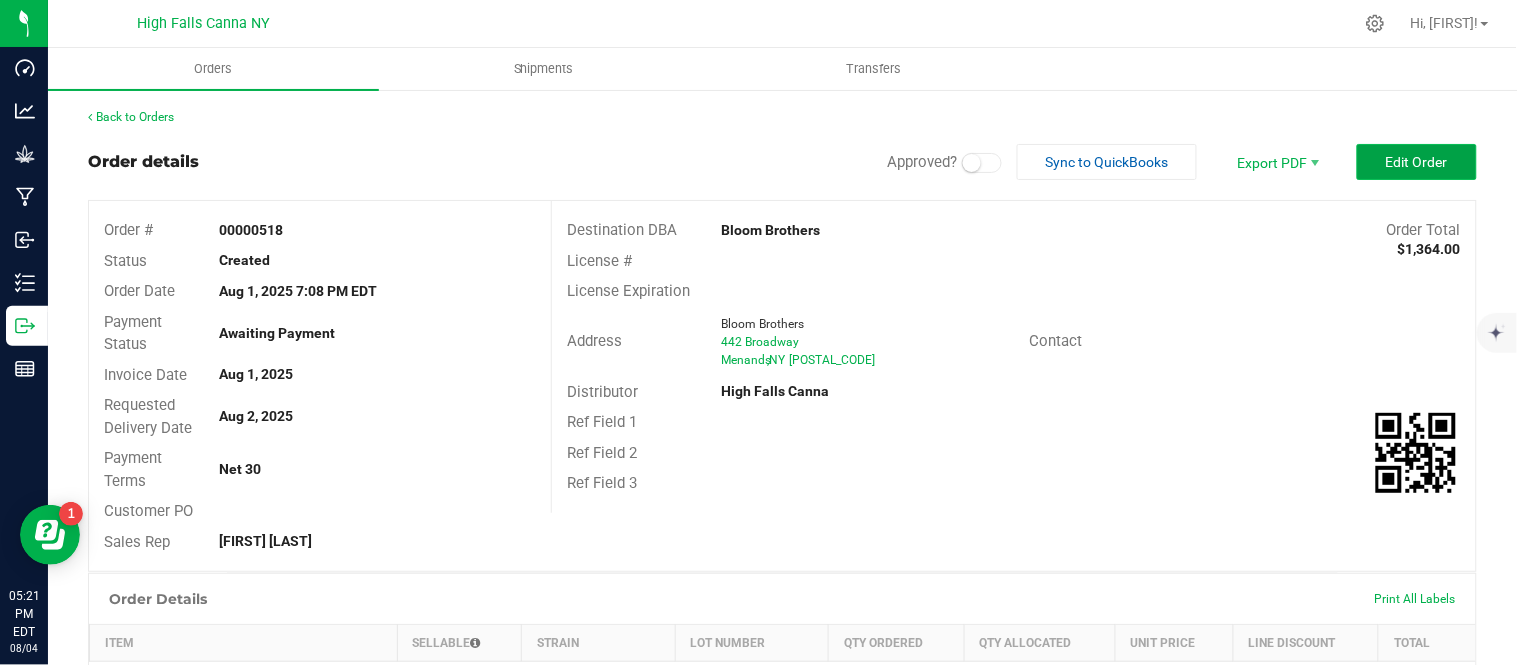 click on "Edit Order" at bounding box center [1417, 162] 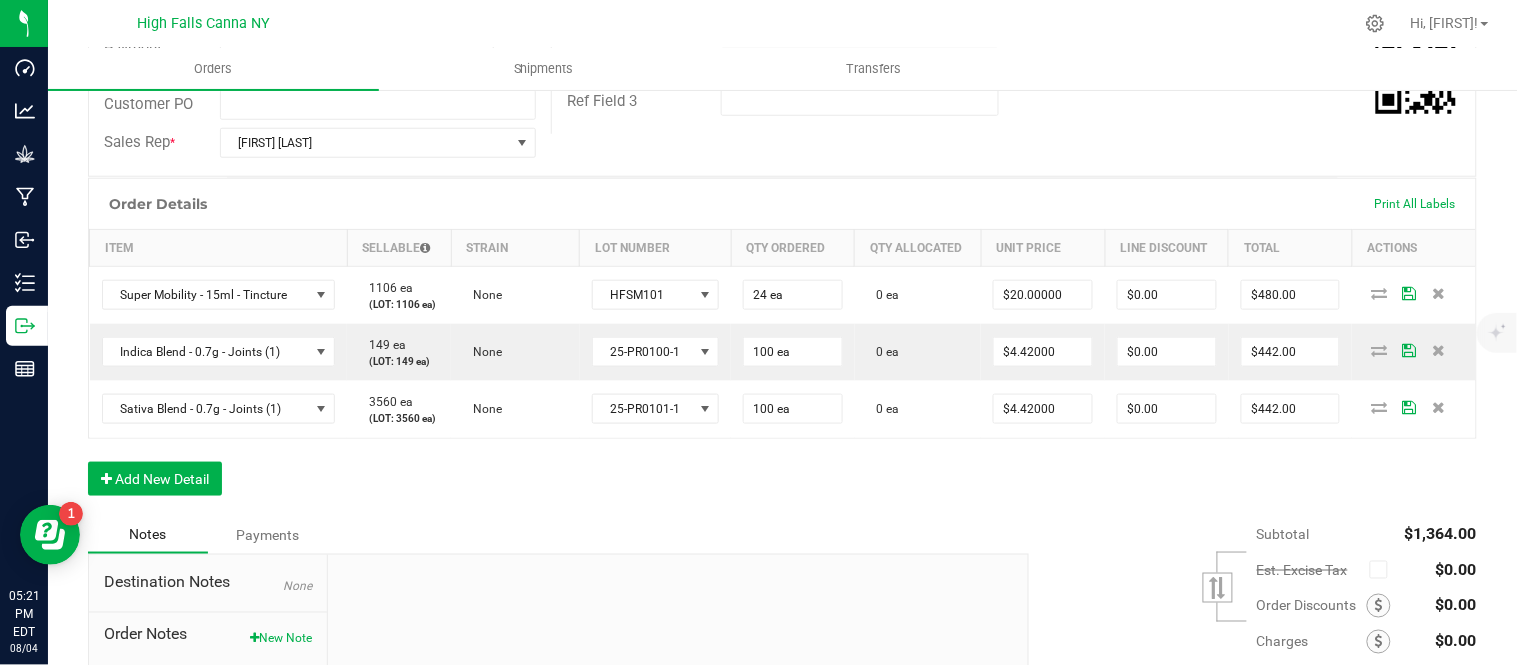 scroll, scrollTop: 444, scrollLeft: 0, axis: vertical 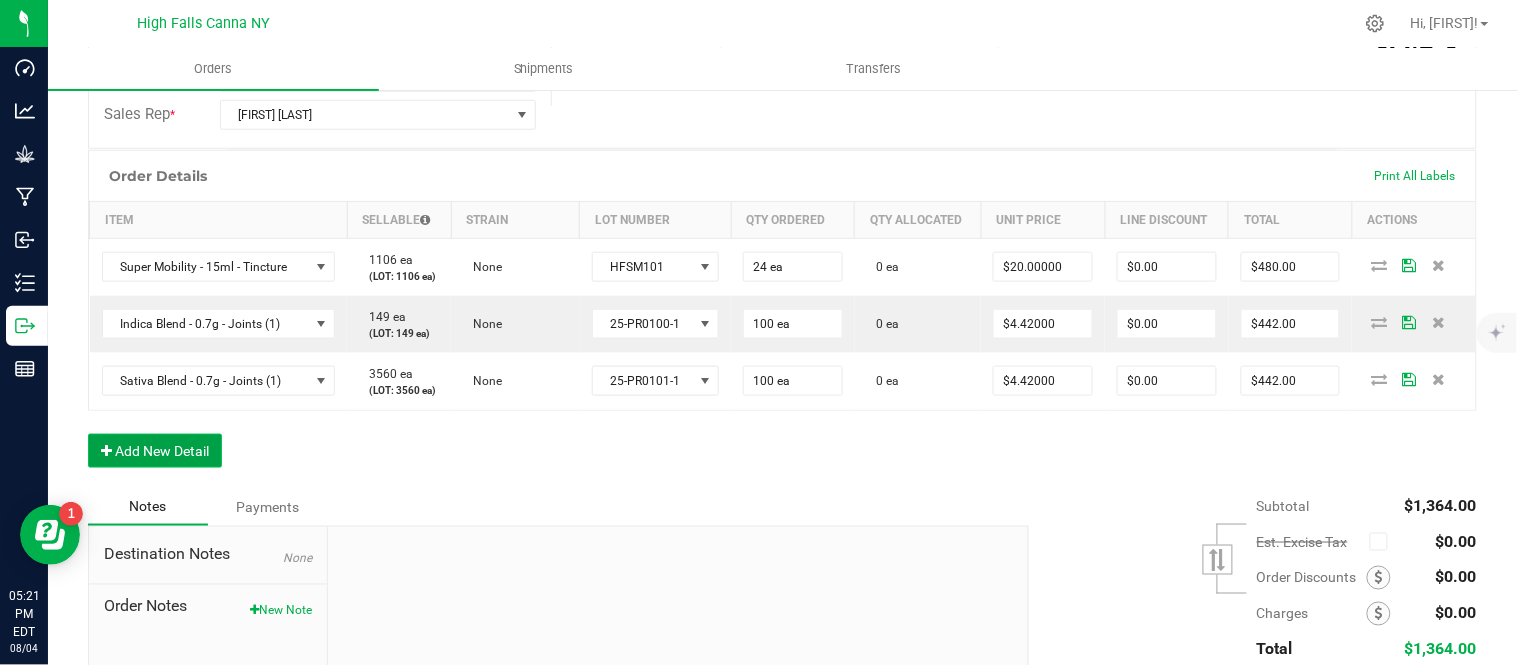 click on "Add New Detail" at bounding box center [155, 451] 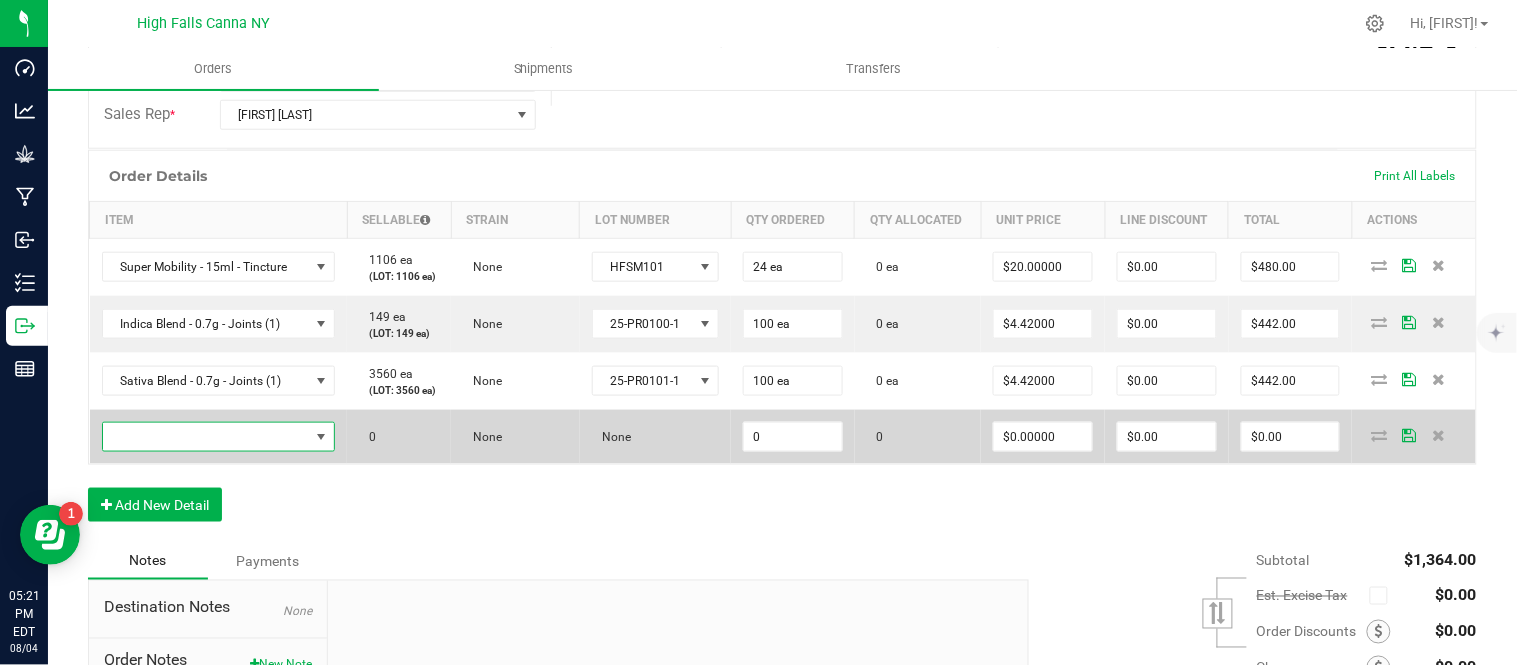 click at bounding box center (206, 437) 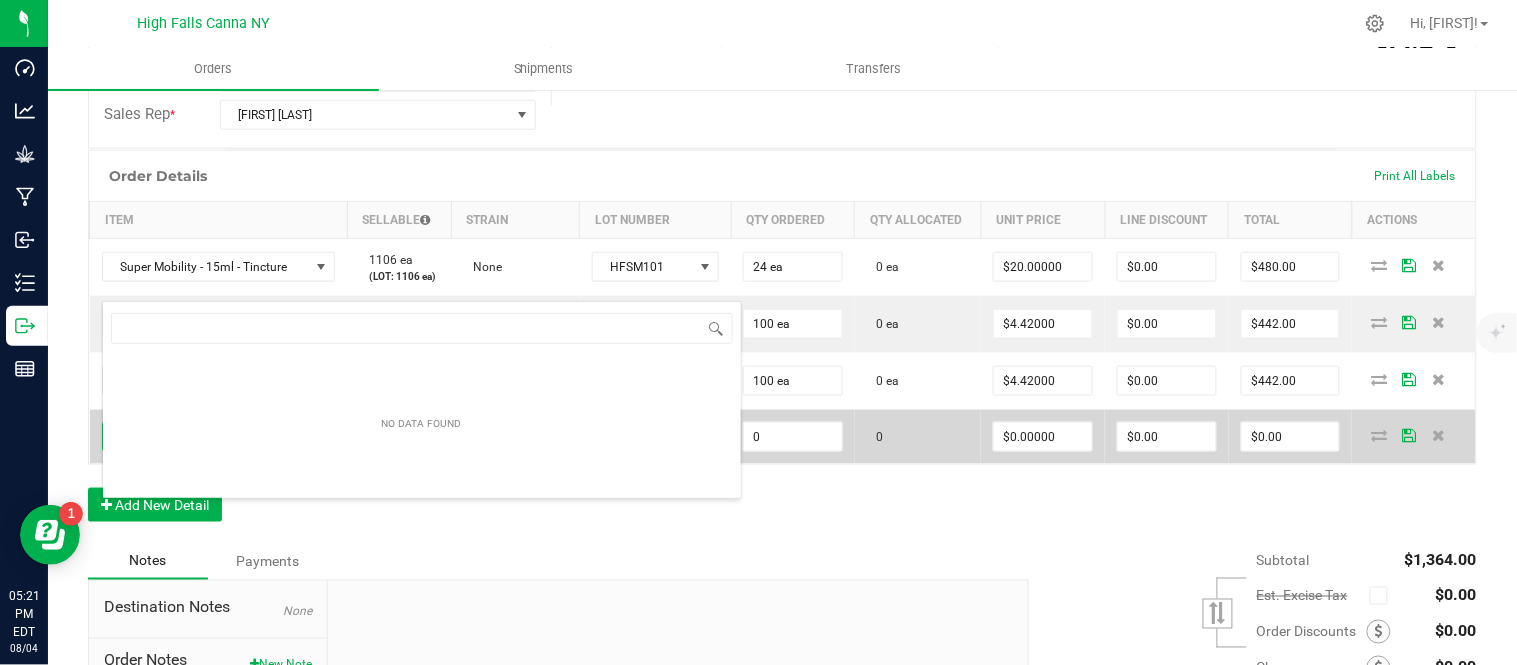 scroll, scrollTop: 99970, scrollLeft: 99767, axis: both 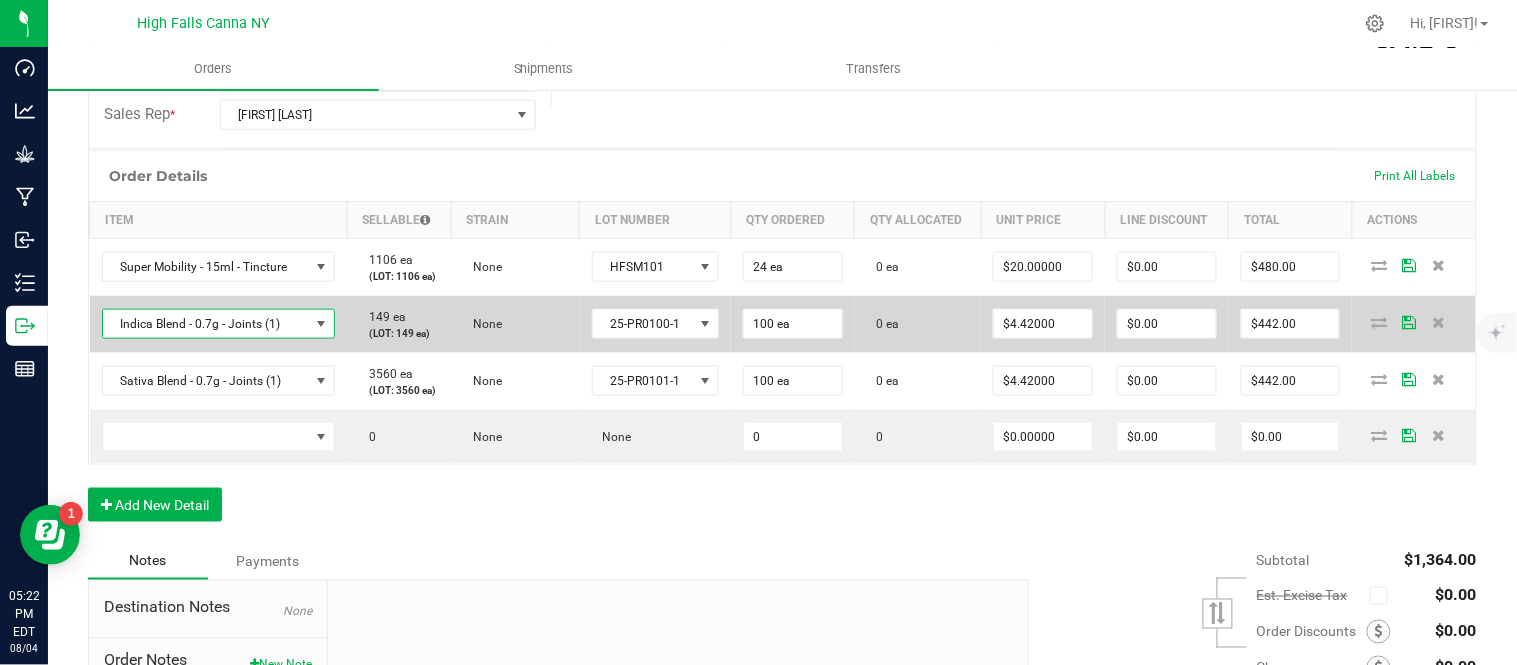 click on "Indica Blend - 0.7g - Joints (1)" at bounding box center [206, 324] 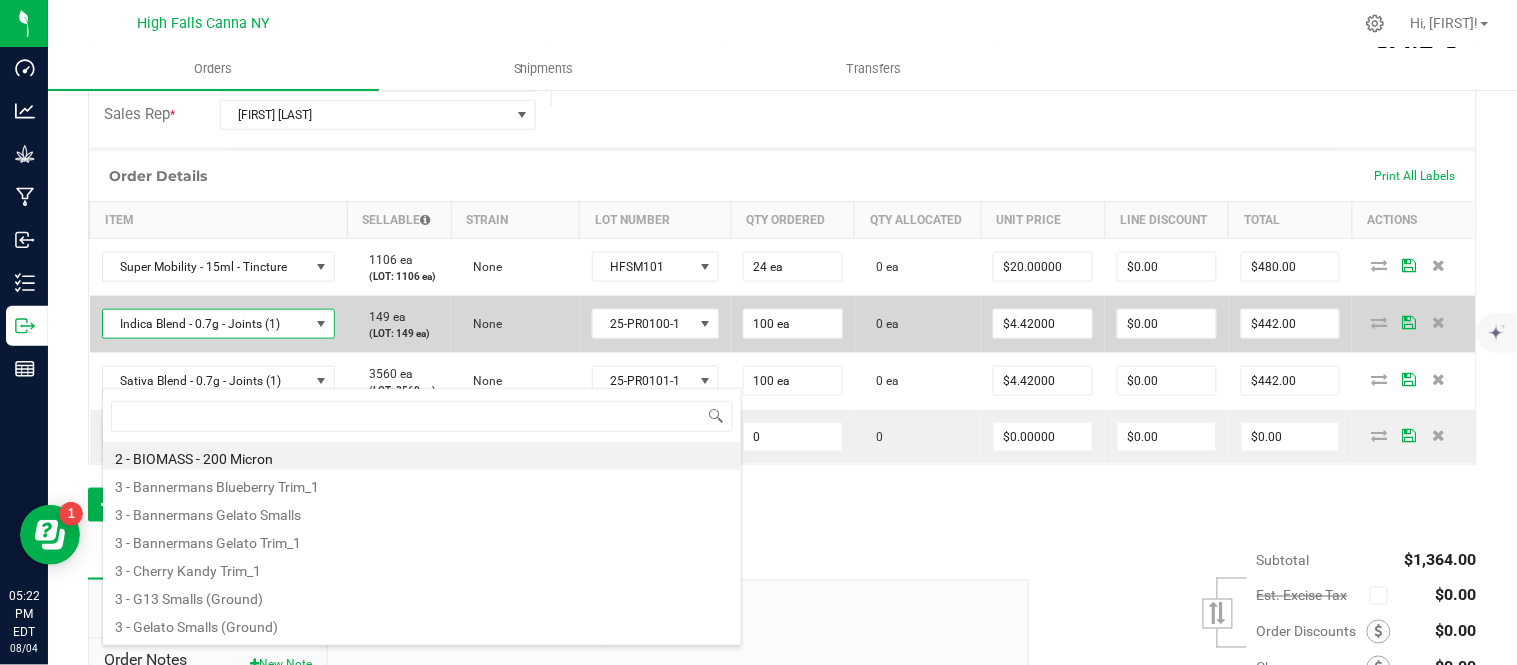 scroll, scrollTop: 99970, scrollLeft: 99767, axis: both 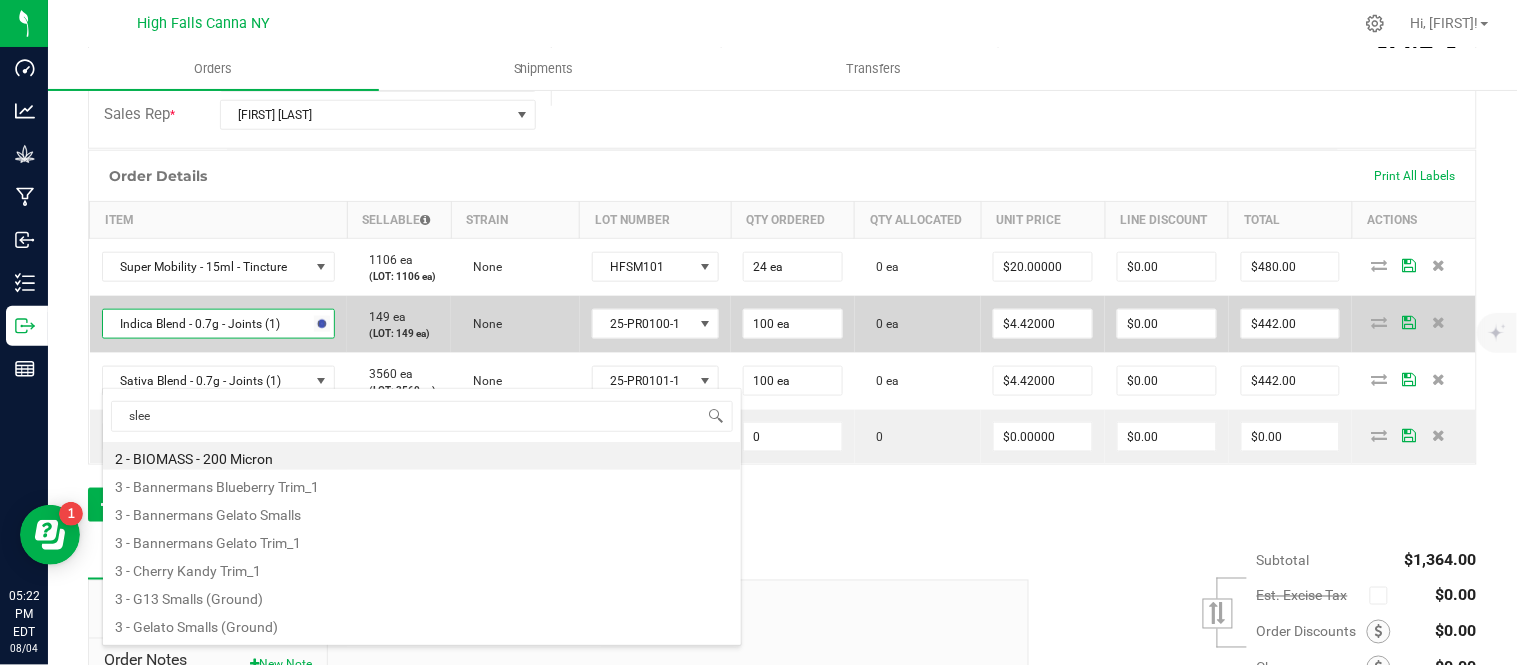 type on "sleep" 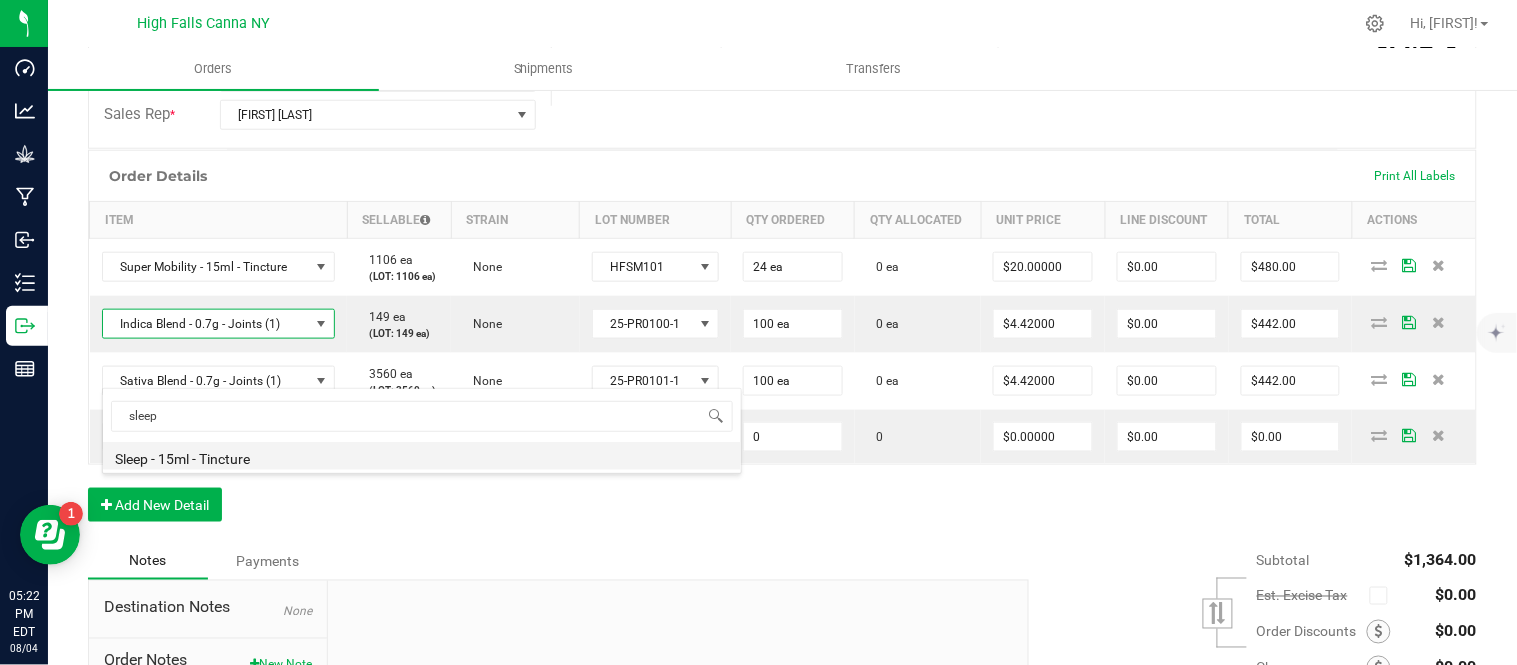 click on "Sleep - 15ml - Tincture" at bounding box center [422, 456] 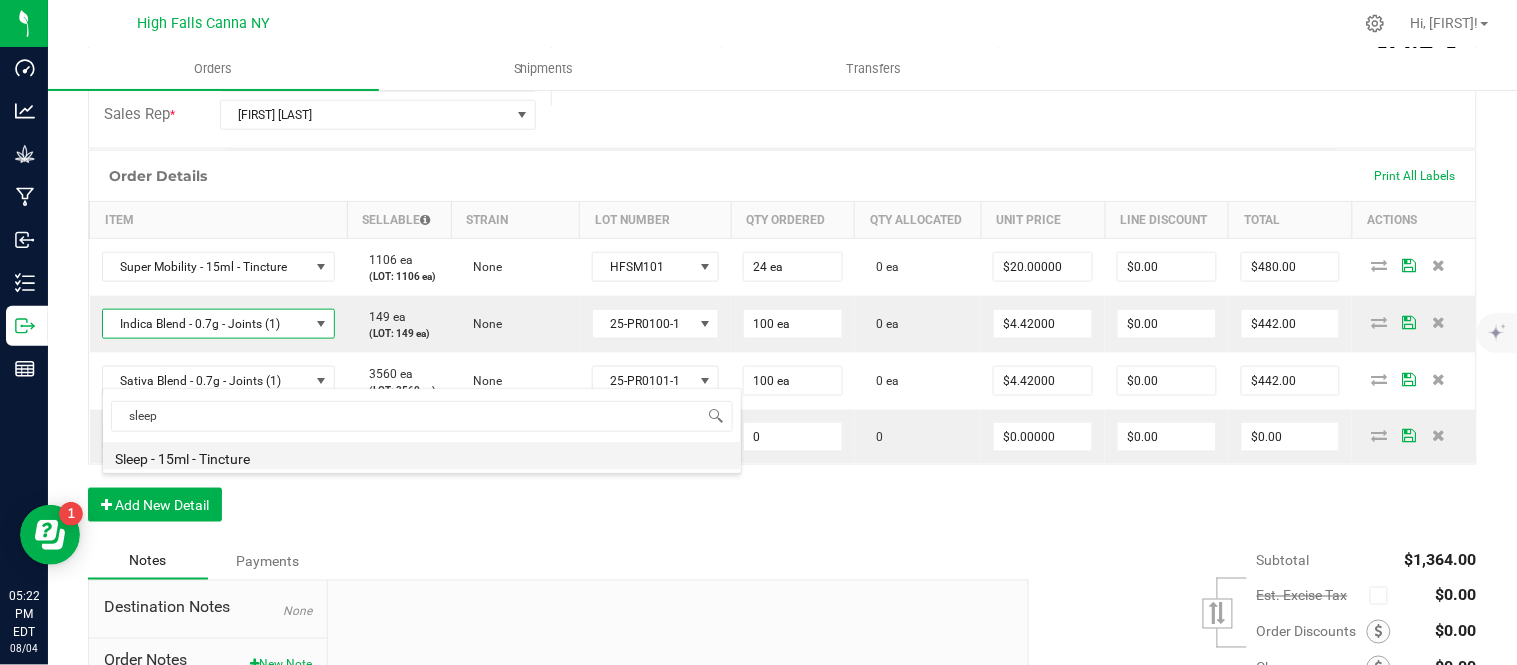 type on "$20.00000" 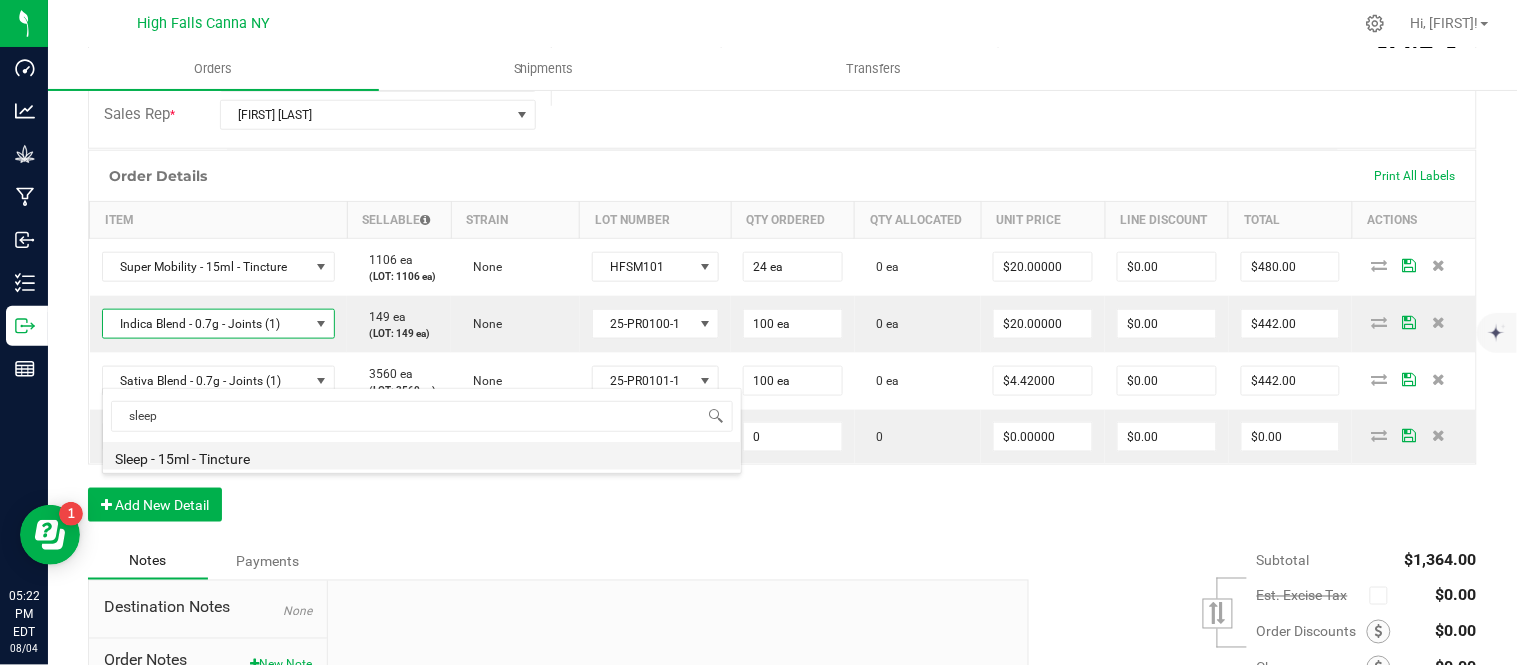 type on "$2,000.00" 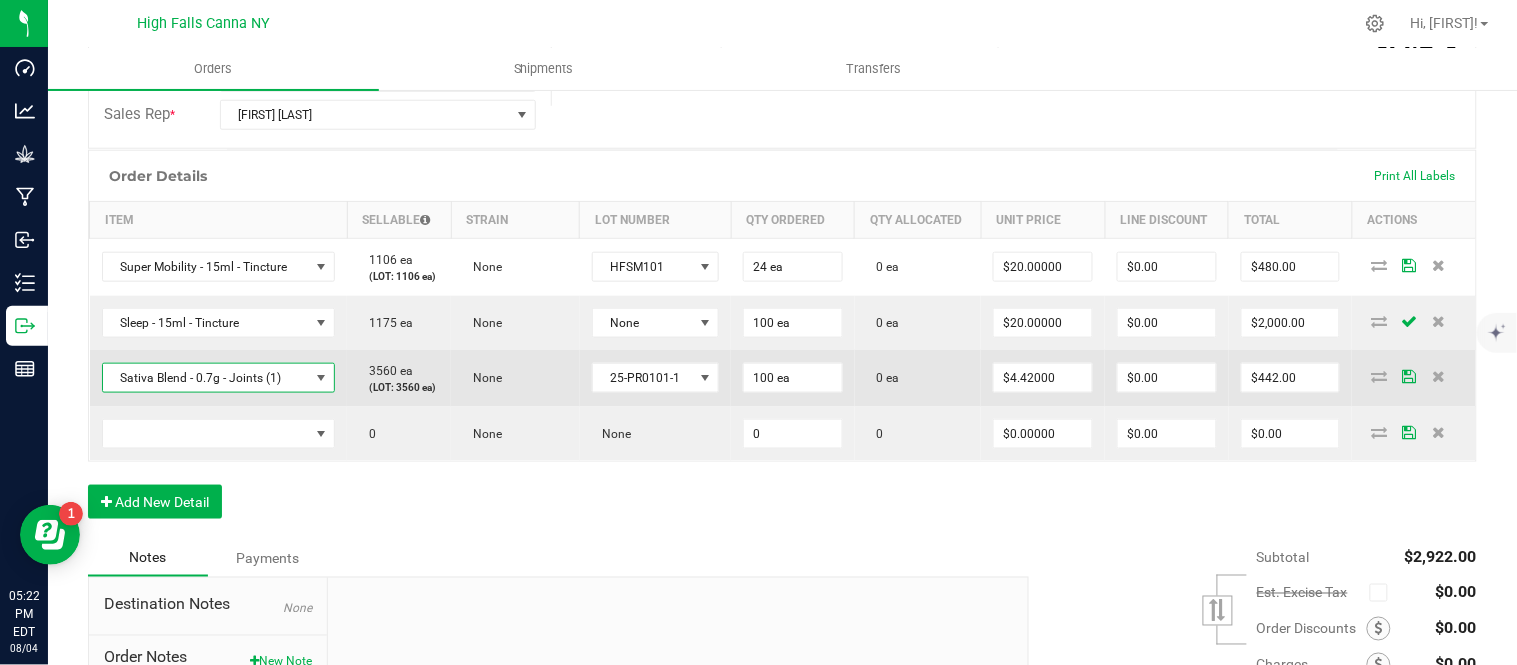 click on "Sativa Blend - 0.7g - Joints (1)" at bounding box center [206, 378] 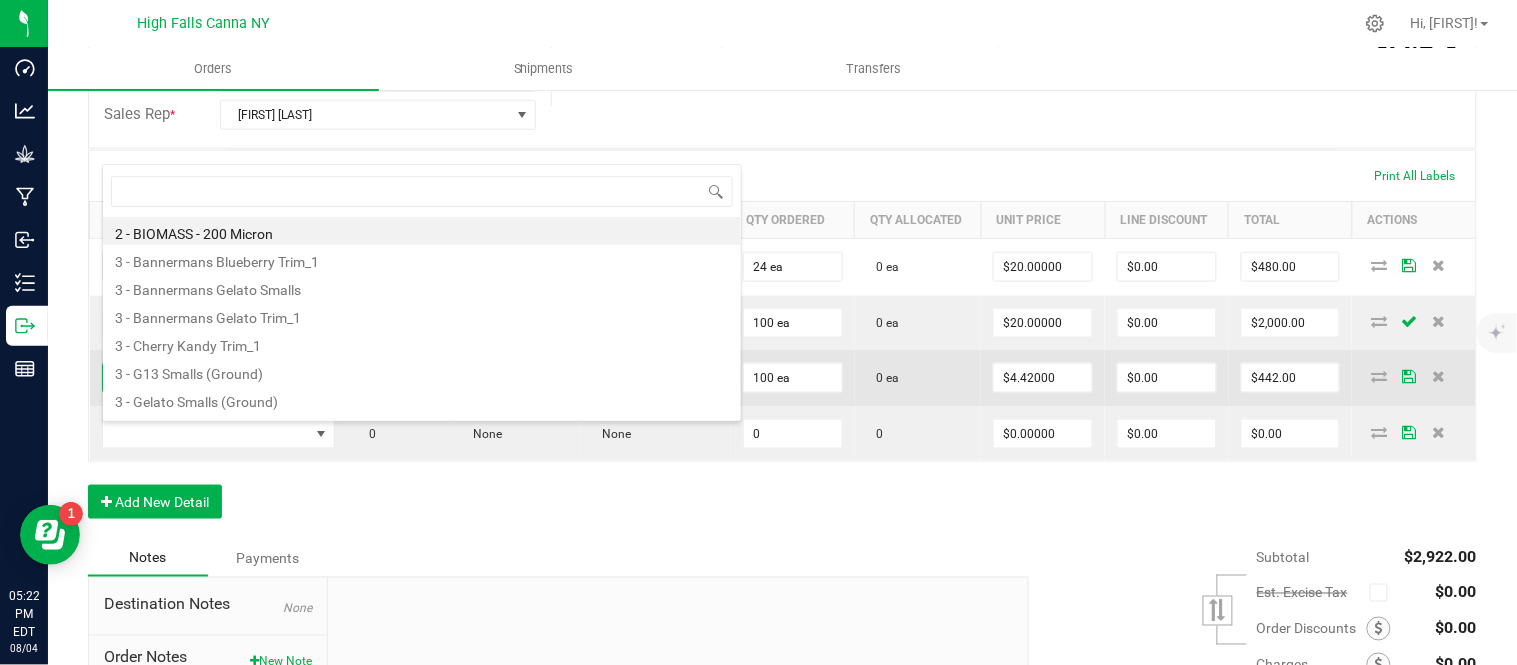 scroll, scrollTop: 99970, scrollLeft: 99767, axis: both 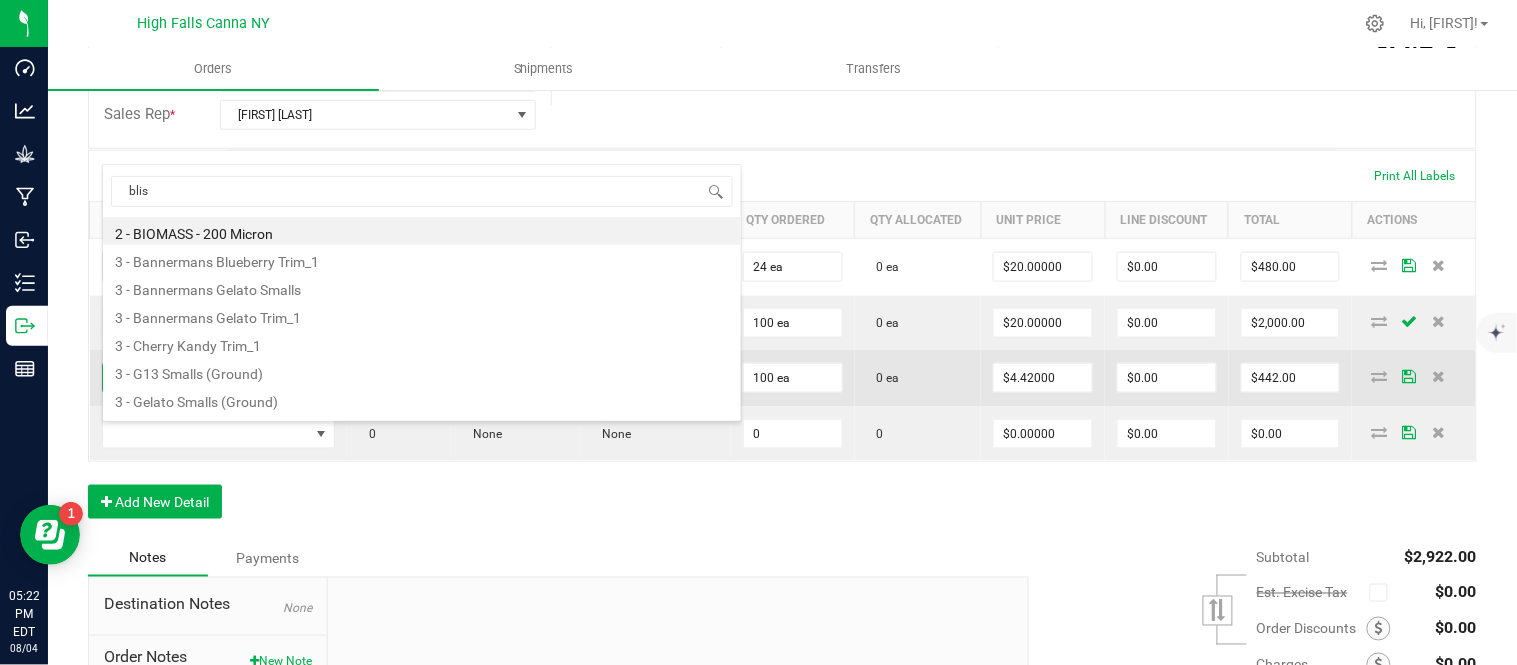 type on "bliss" 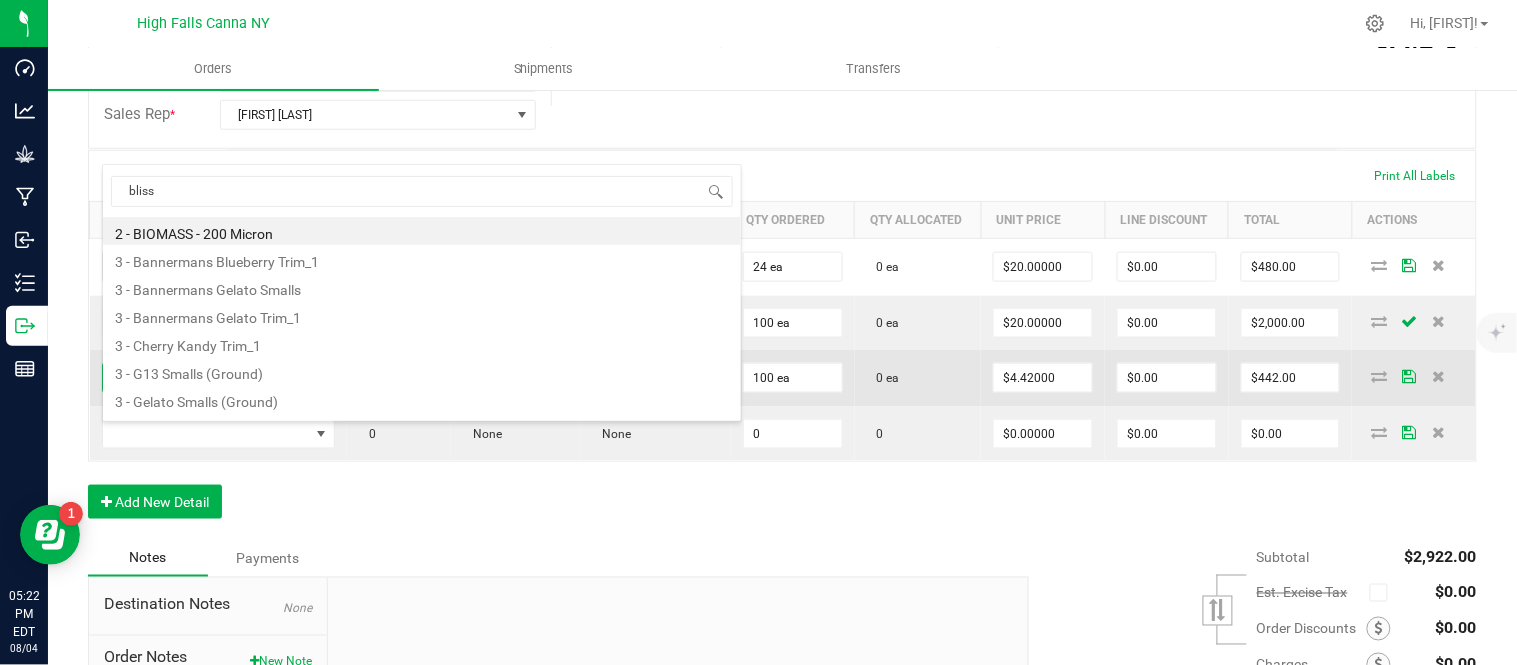 type on "100.0000 kg" 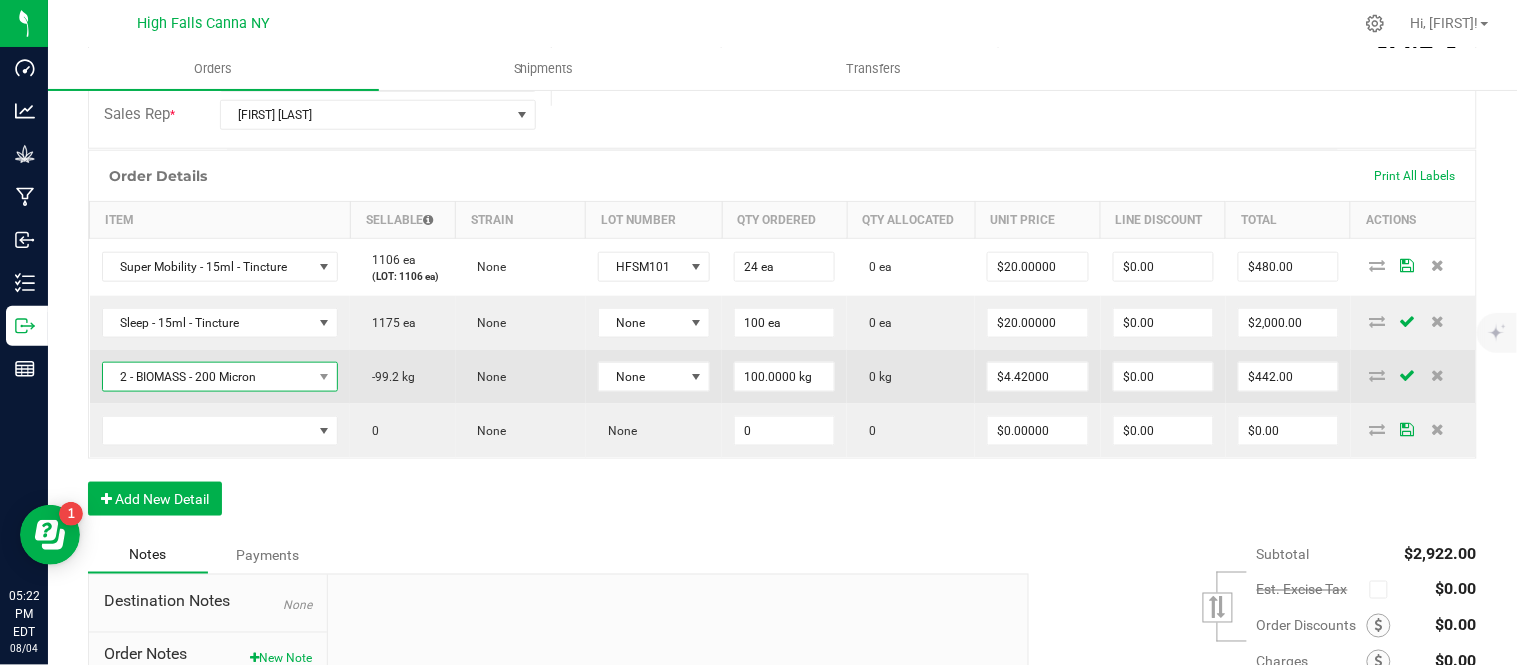 click on "2 - BIOMASS - 200 Micron" at bounding box center [208, 377] 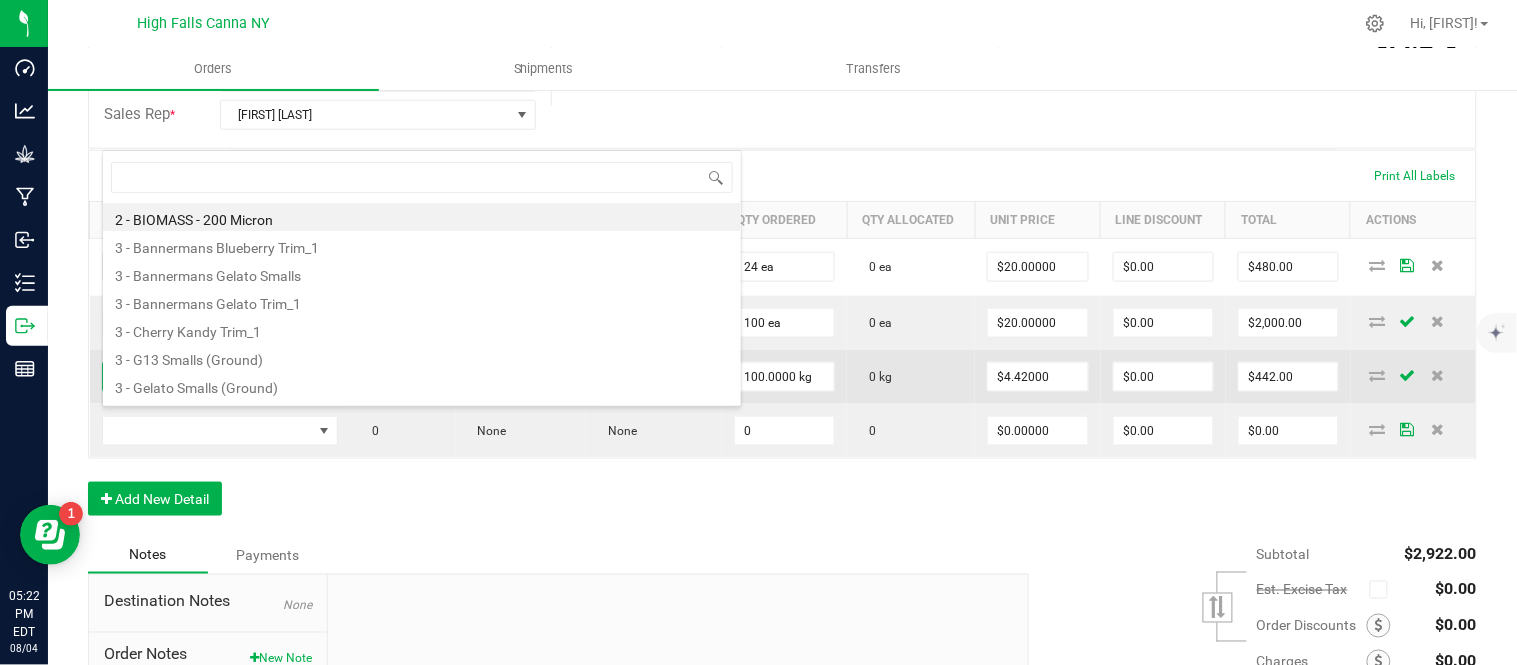 scroll, scrollTop: 99970, scrollLeft: 99767, axis: both 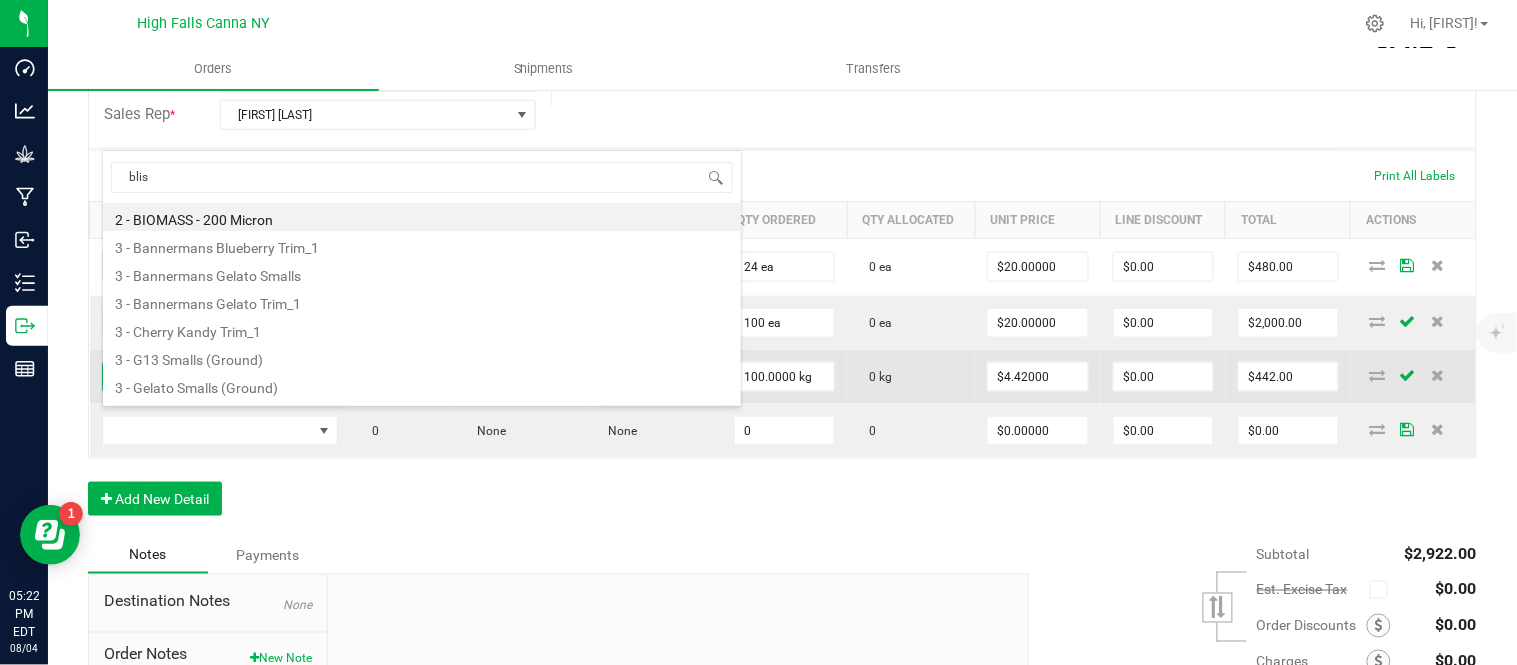 type on "bliss" 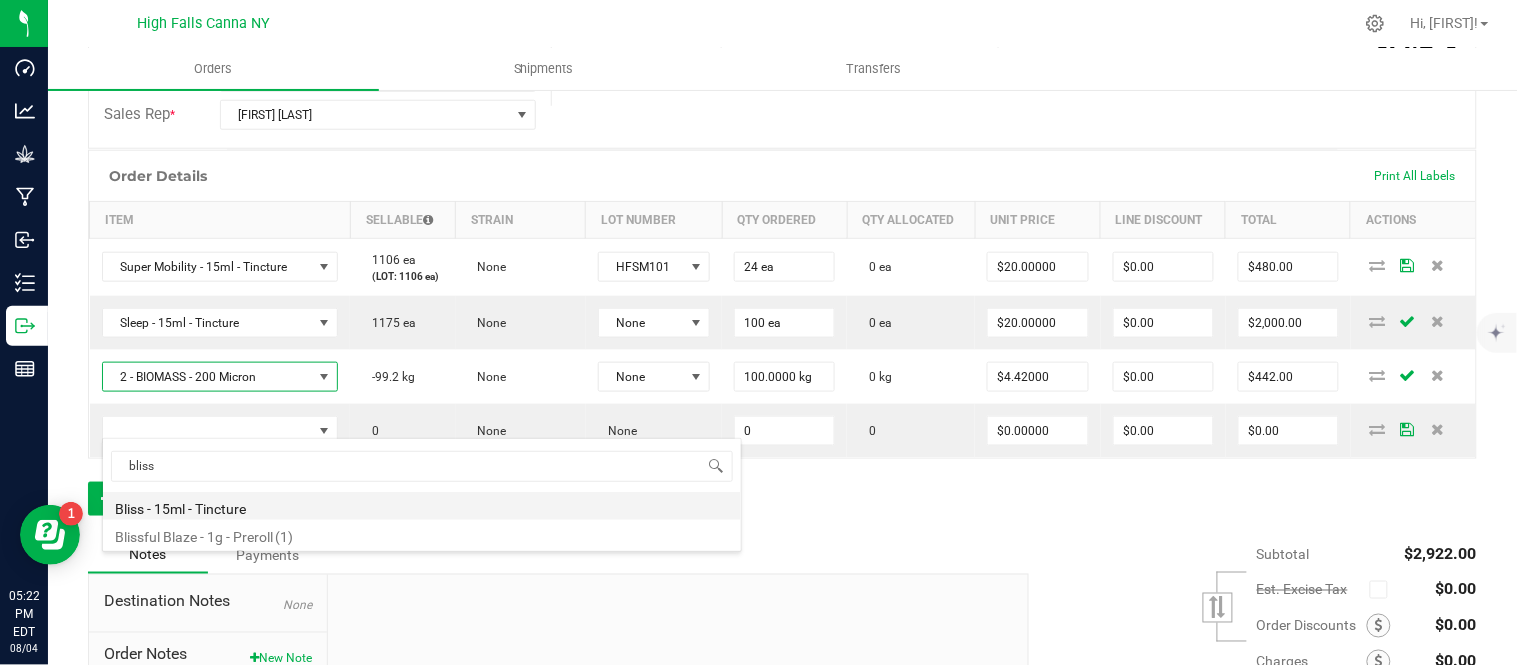 click on "Bliss - 15ml - Tincture" at bounding box center (422, 506) 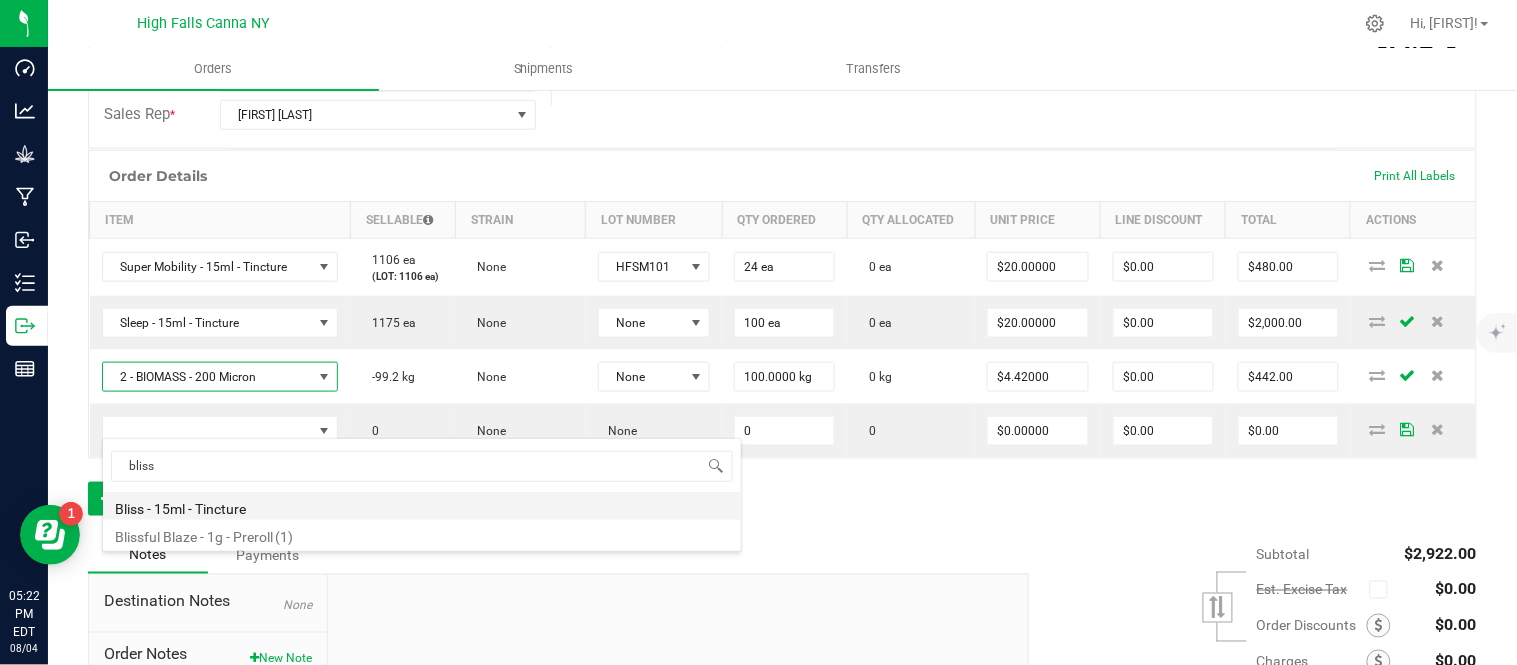 type on "100 ea" 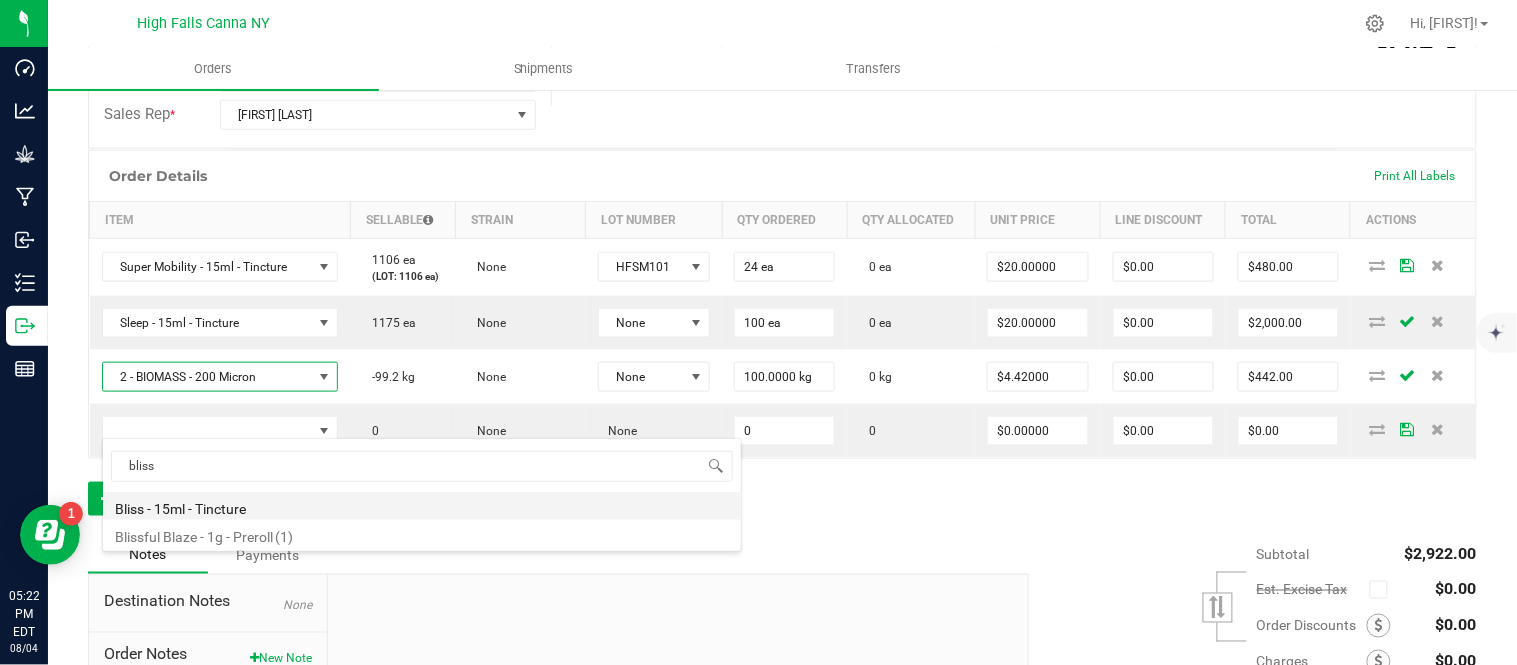 type on "$20.00000" 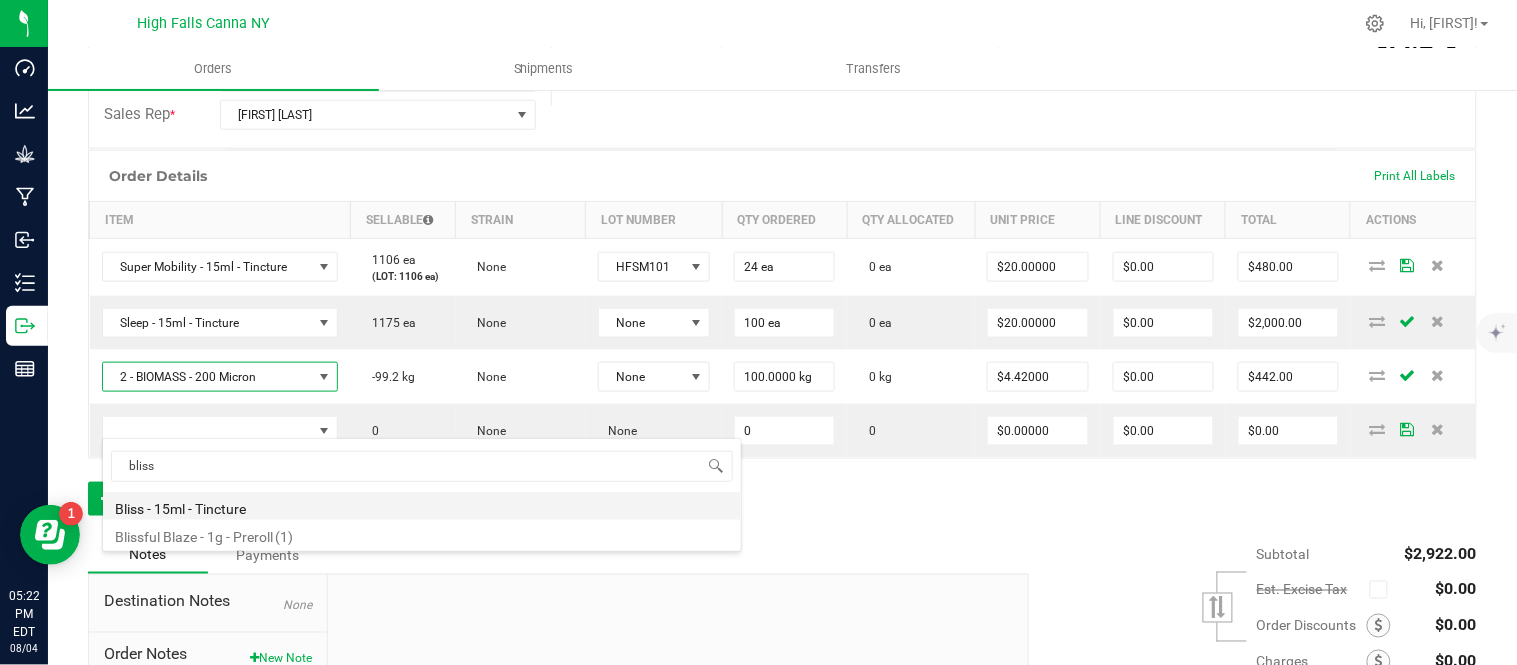 type on "$2,000.00" 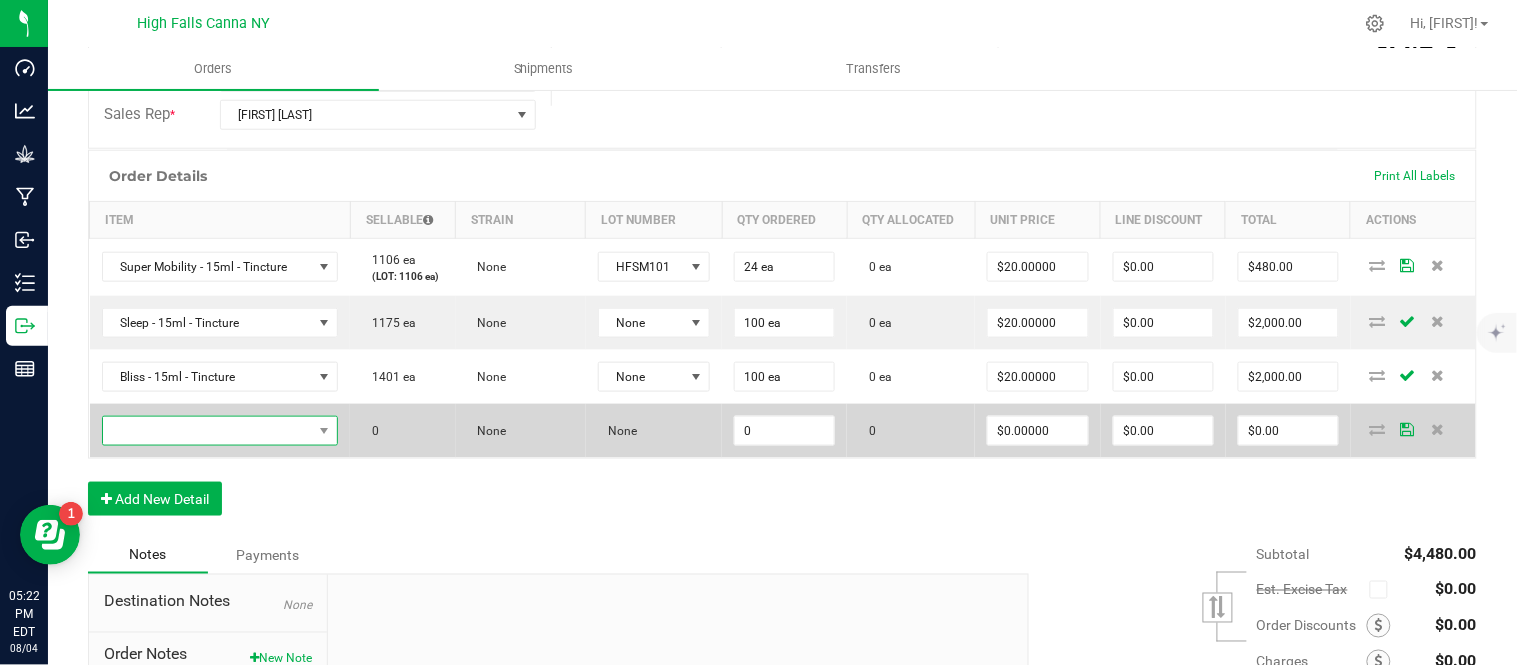 click at bounding box center [208, 431] 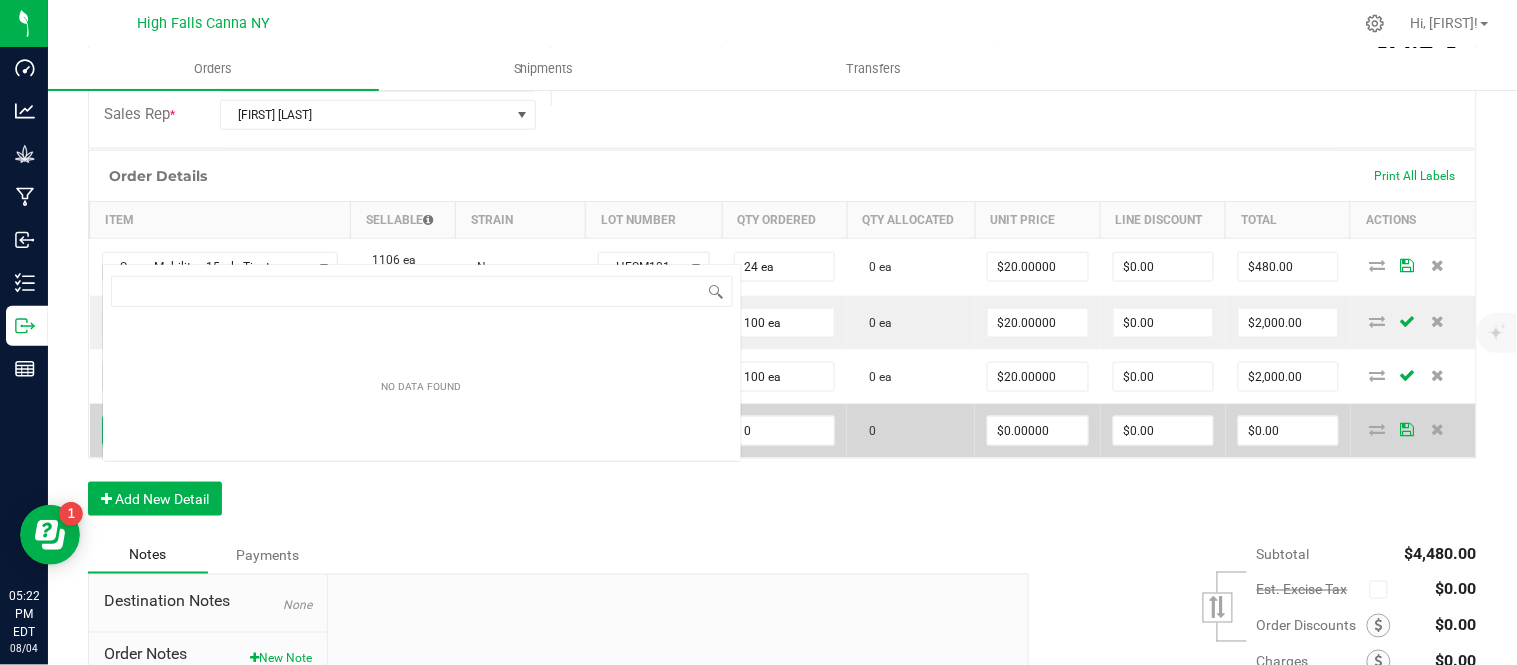 scroll, scrollTop: 0, scrollLeft: 0, axis: both 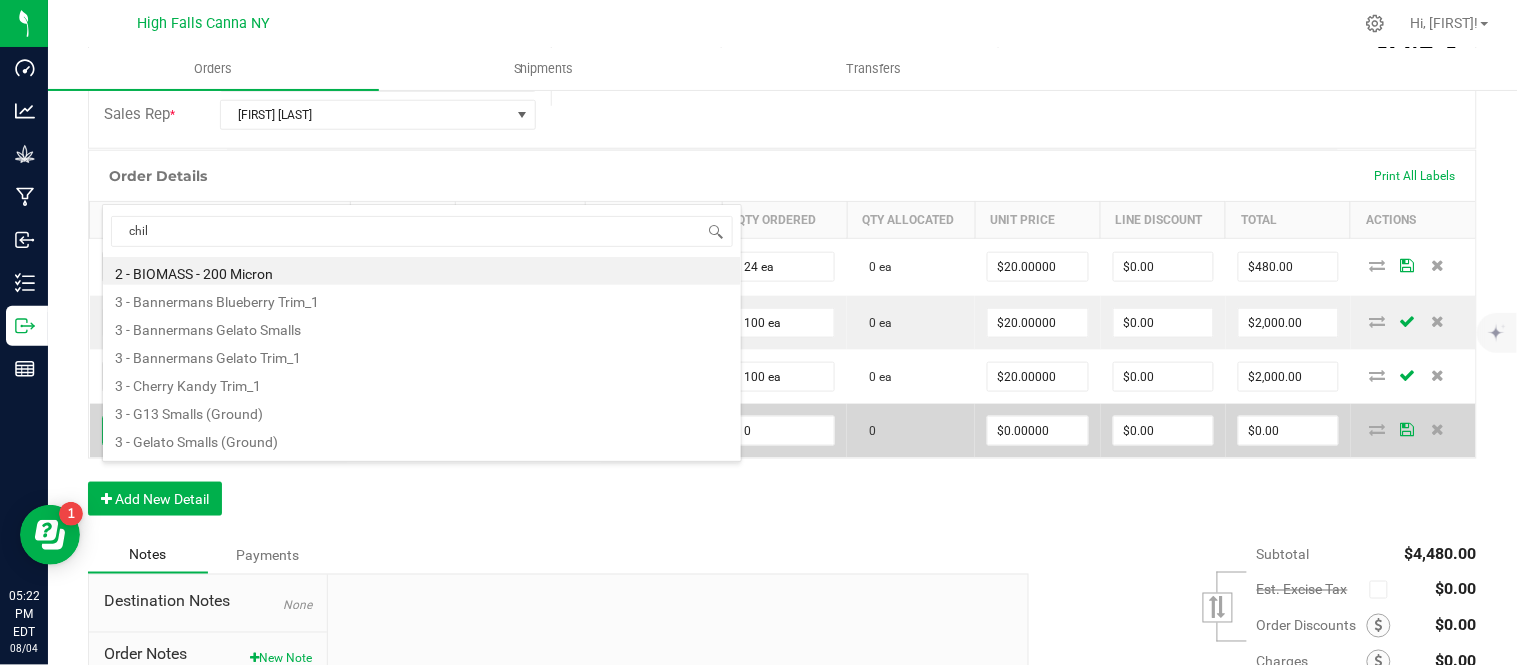 type on "chill" 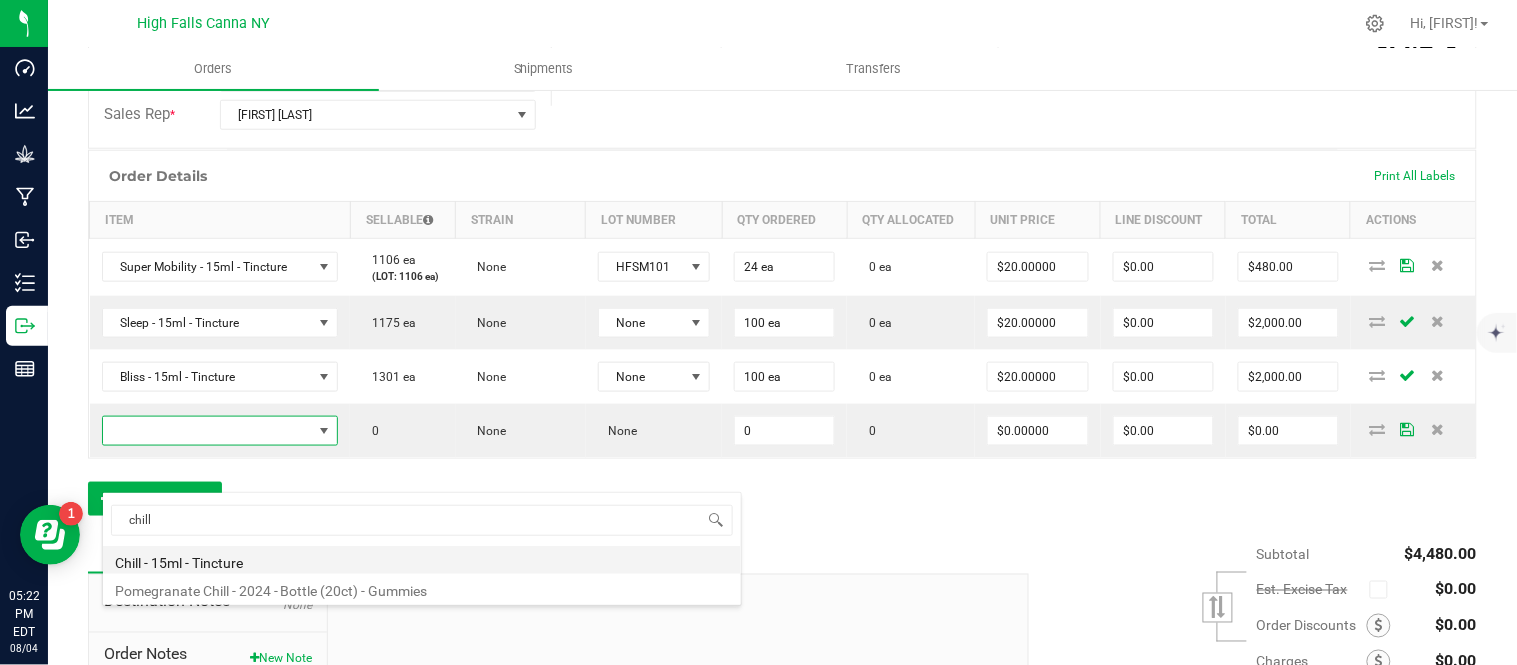 click on "Chill - 15ml - Tincture" at bounding box center (422, 560) 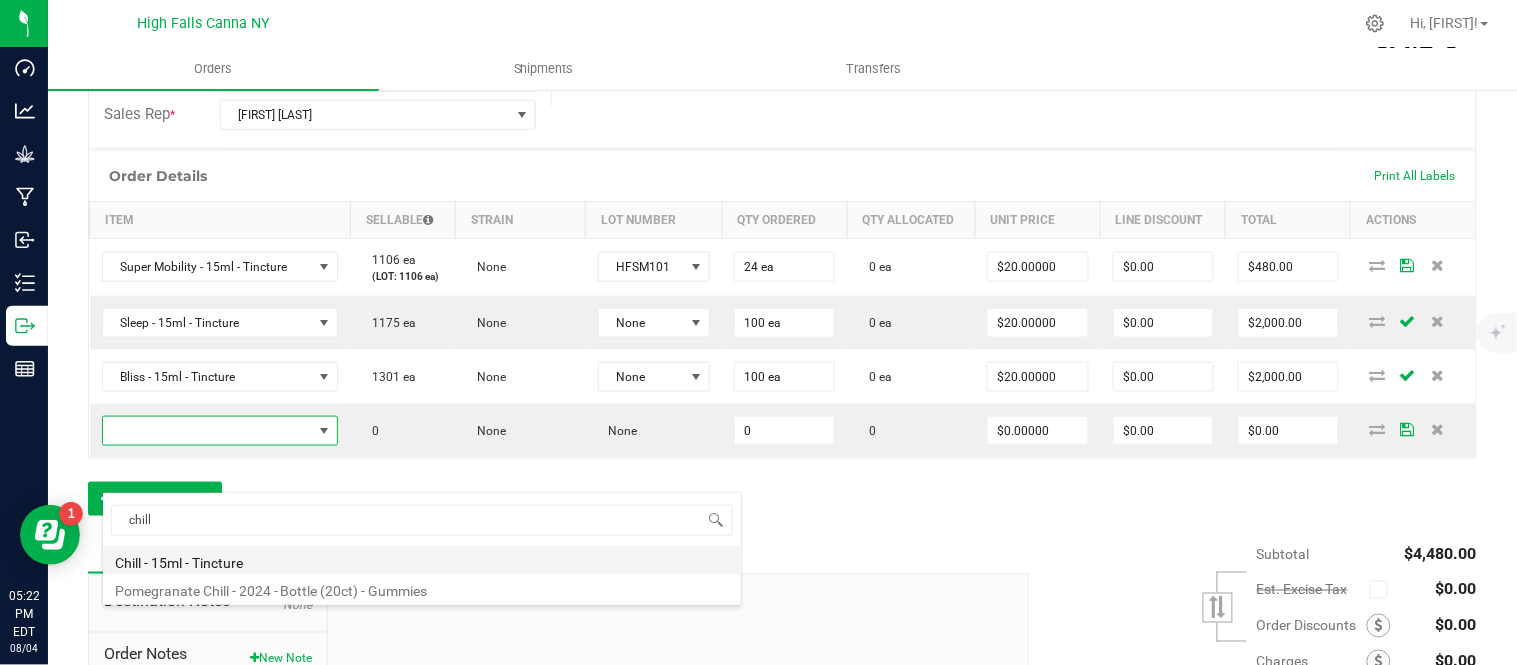 type on "0 ea" 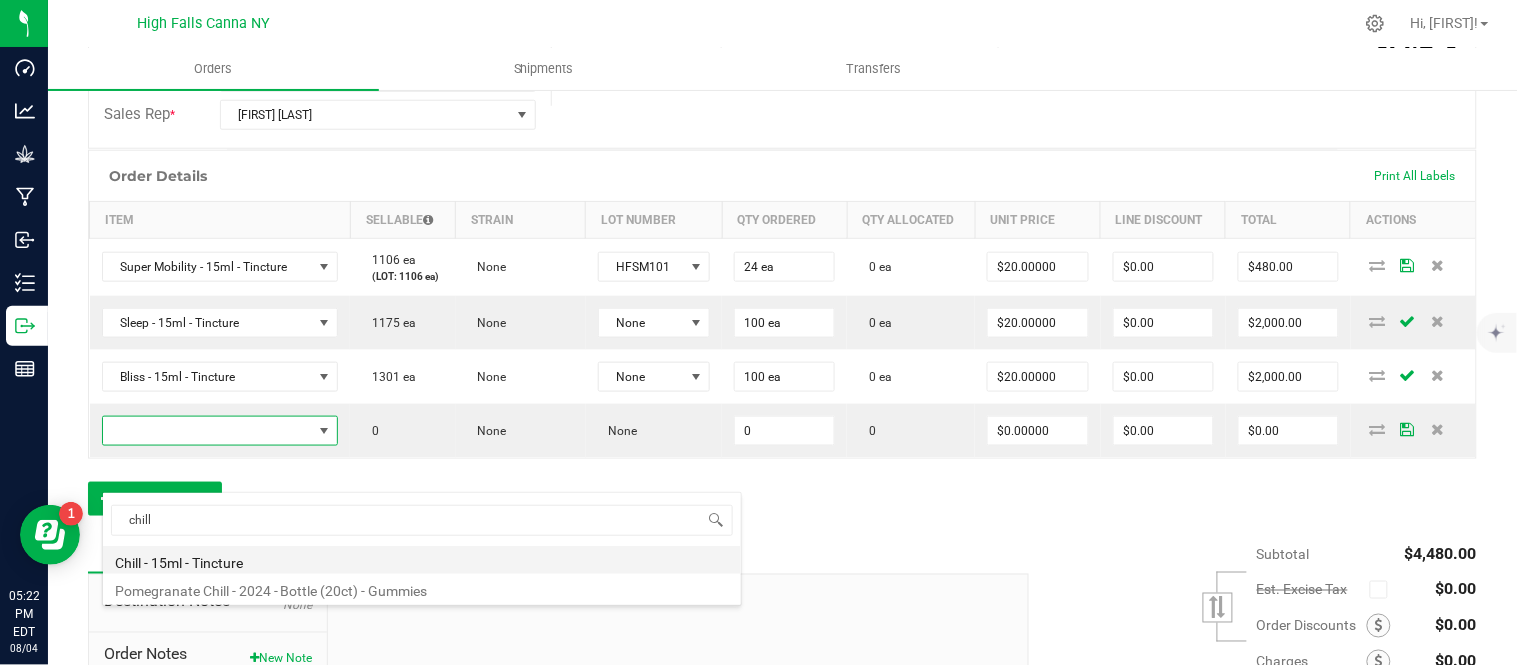 type on "$20.00000" 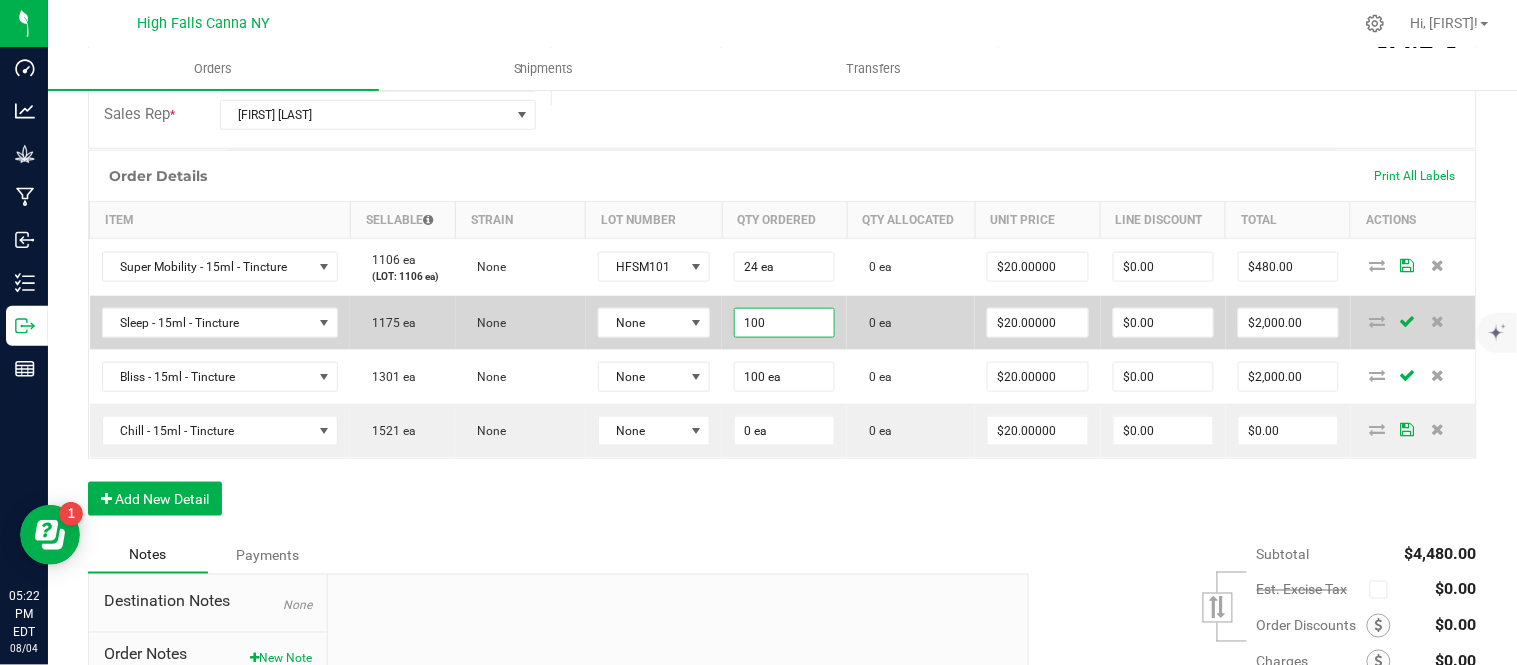 click on "100" at bounding box center [784, 323] 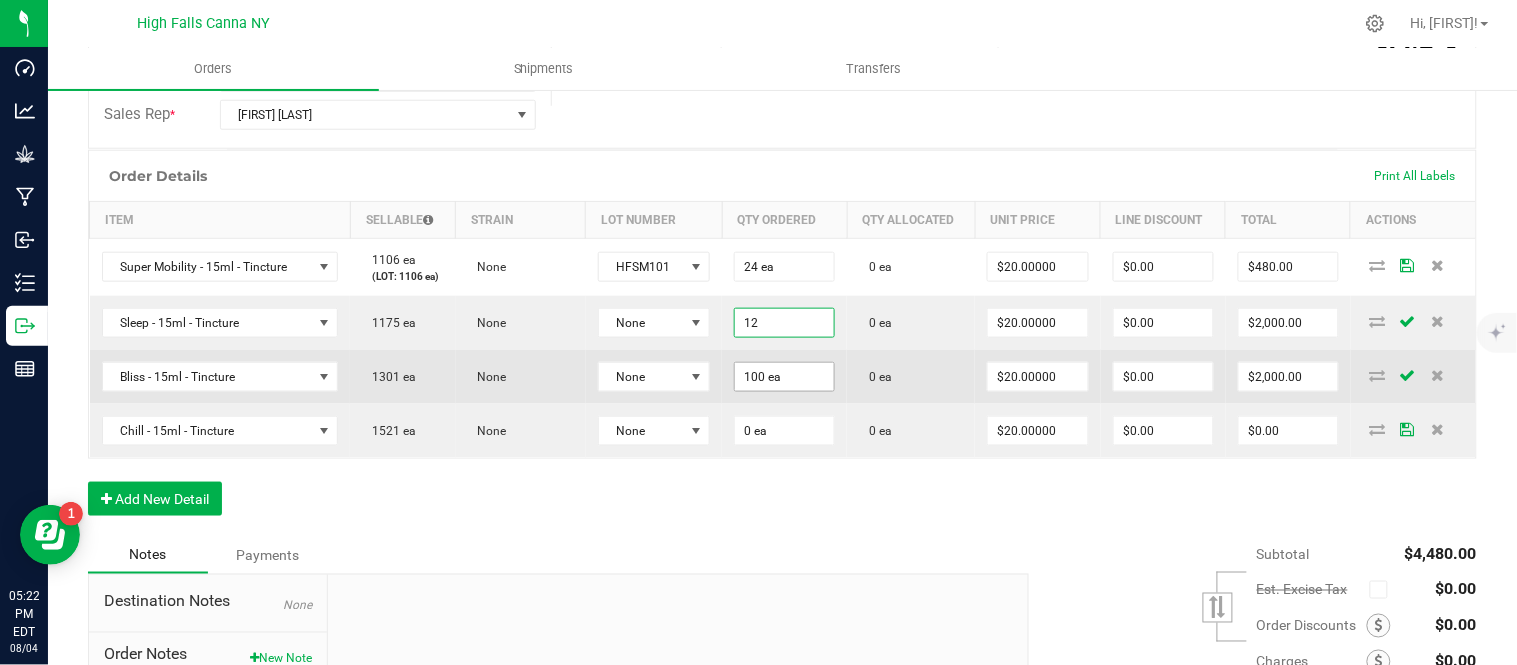 type on "12 ea" 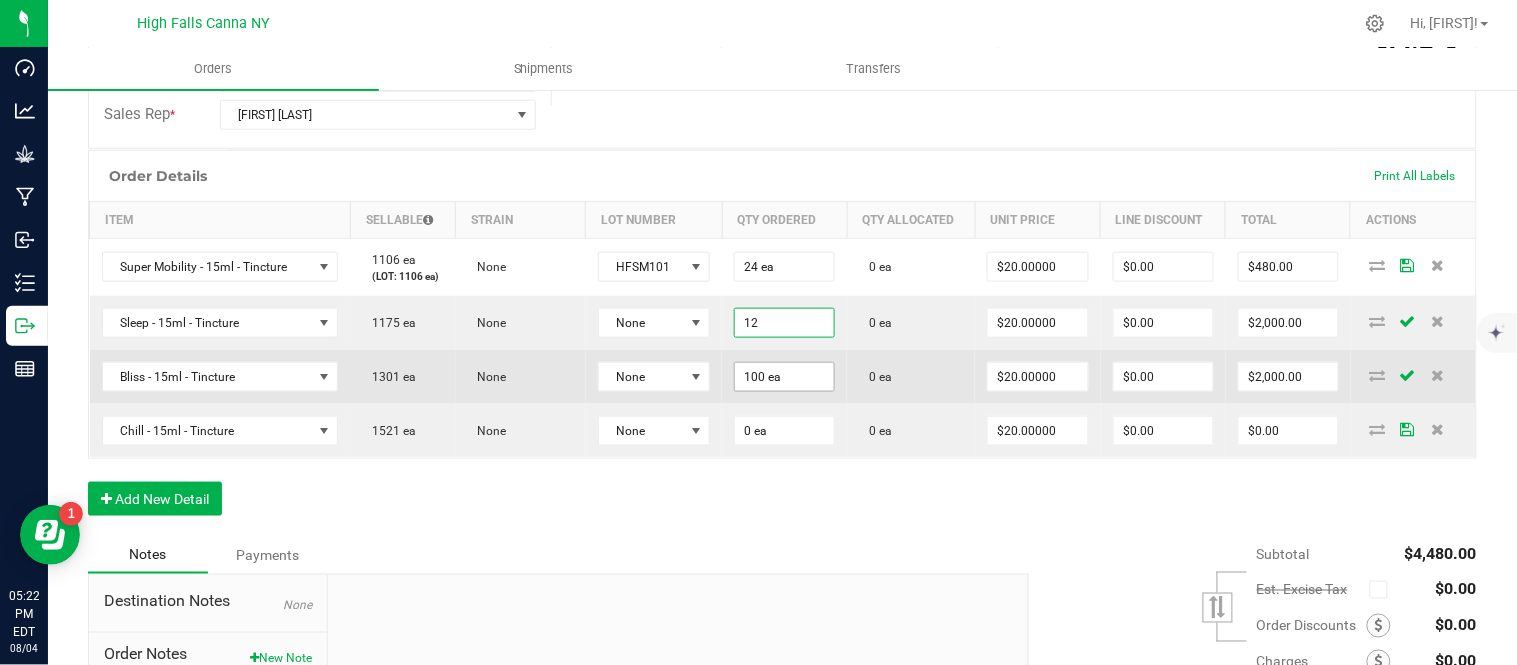 type on "$240.00" 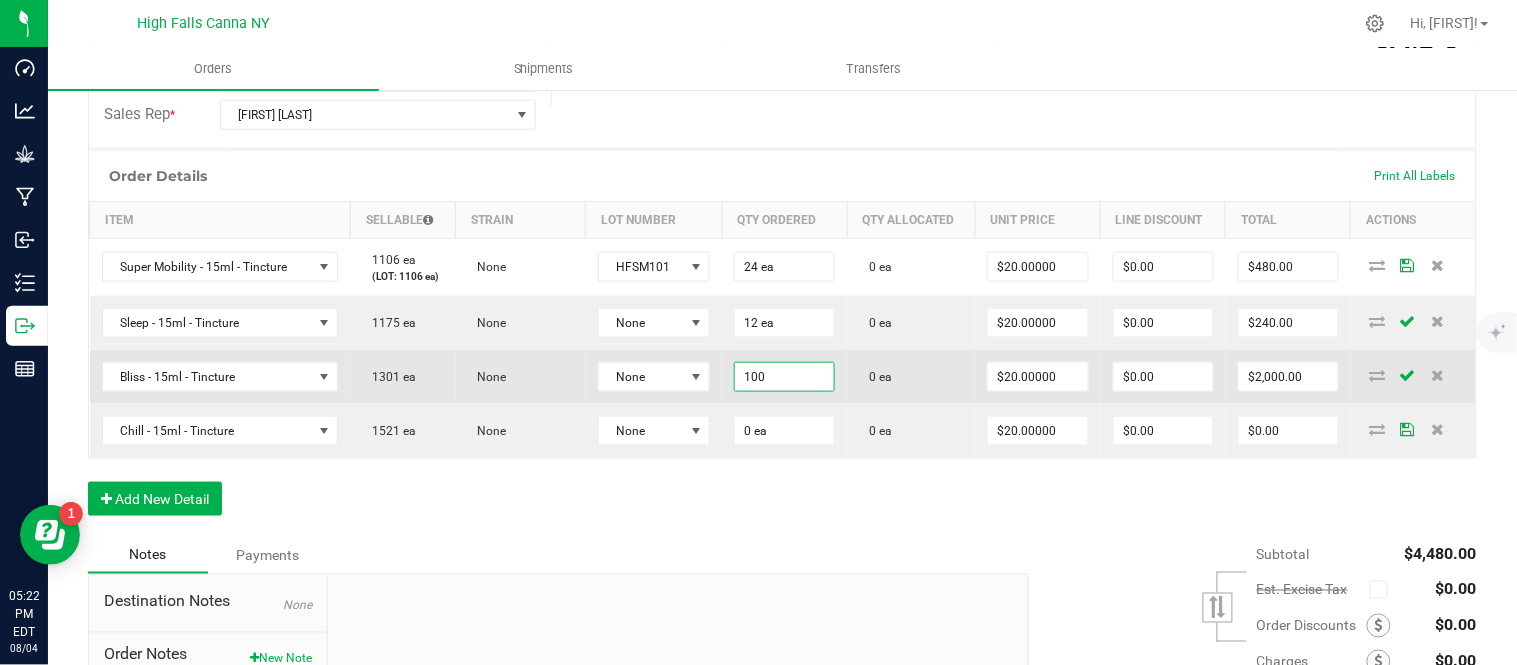 click on "100" at bounding box center [784, 377] 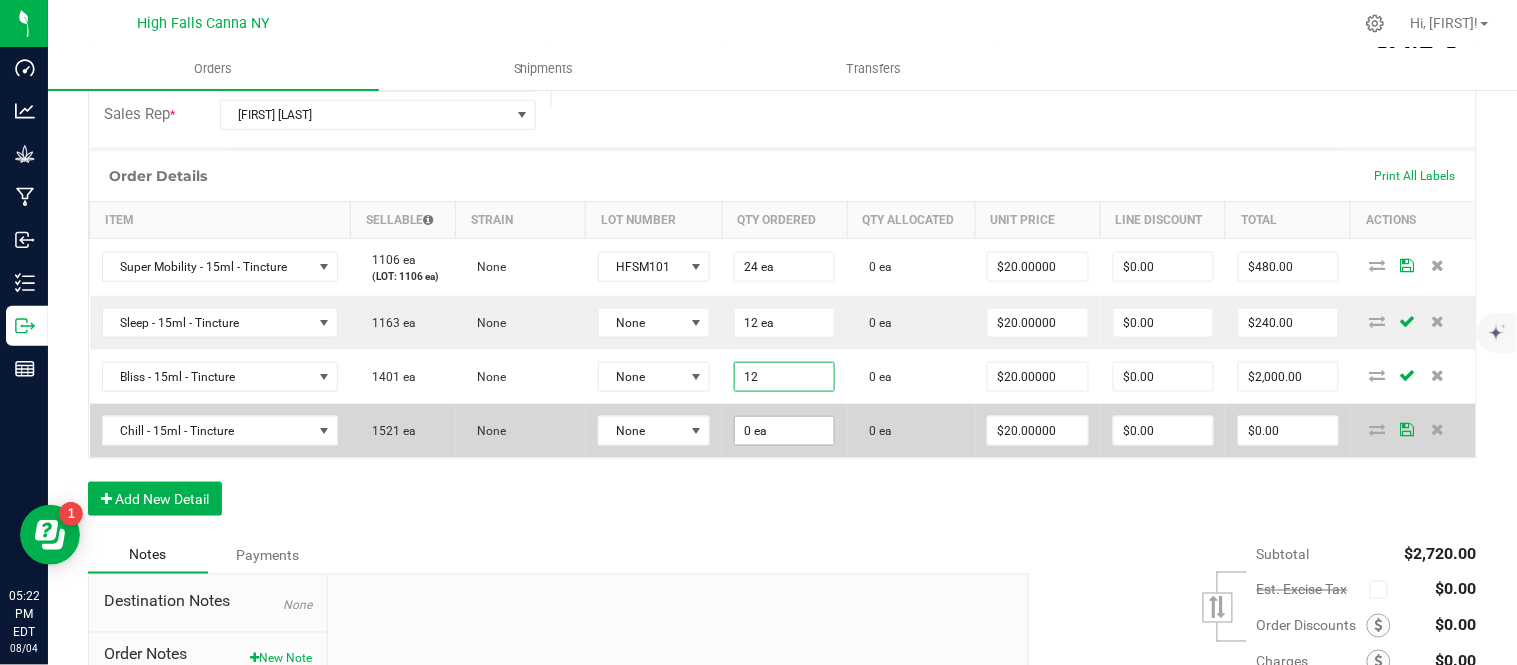 type on "12" 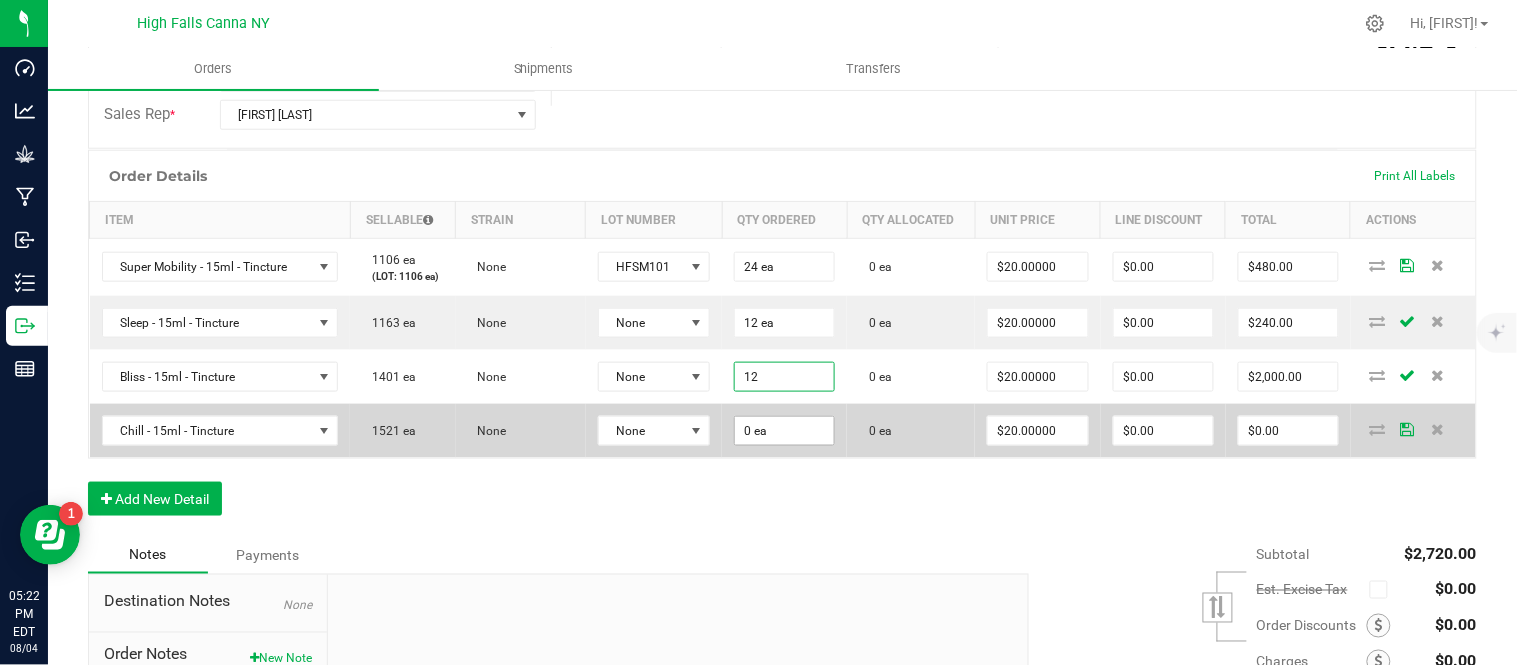 type on "0" 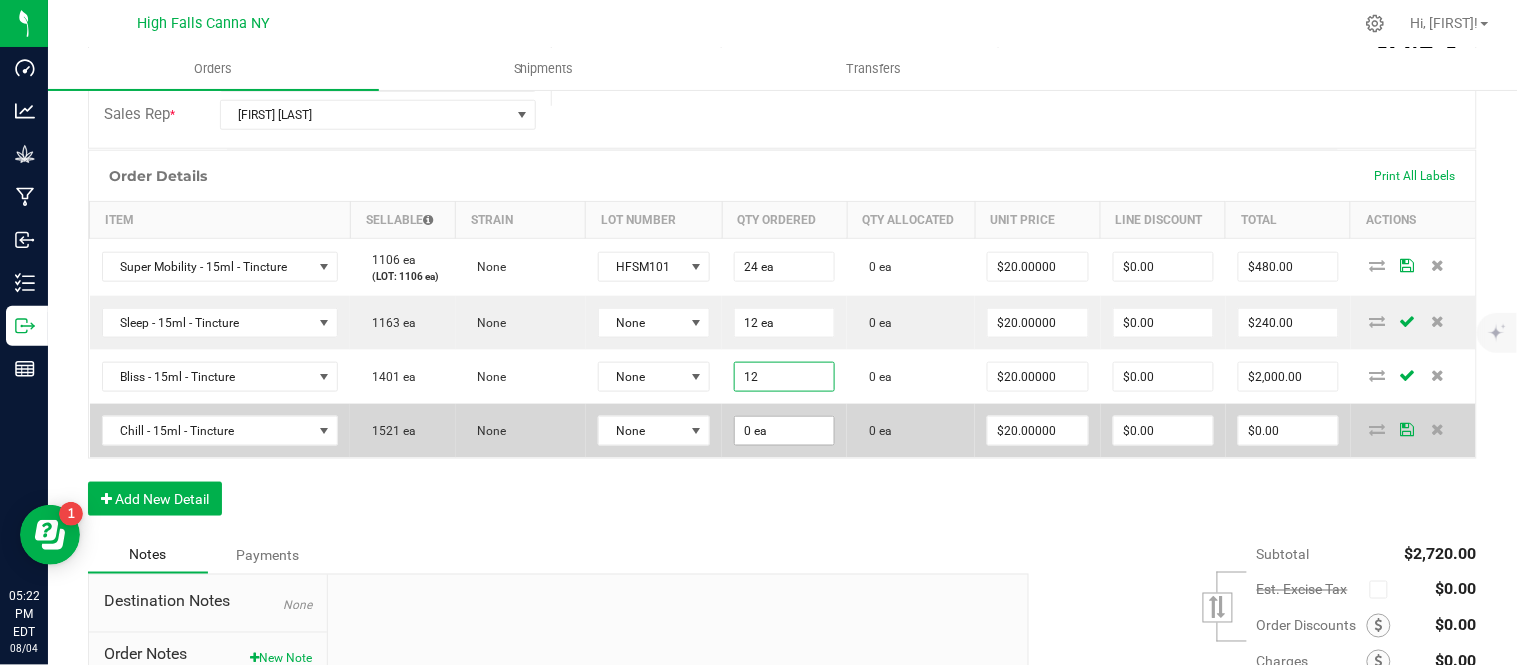 type on "12 ea" 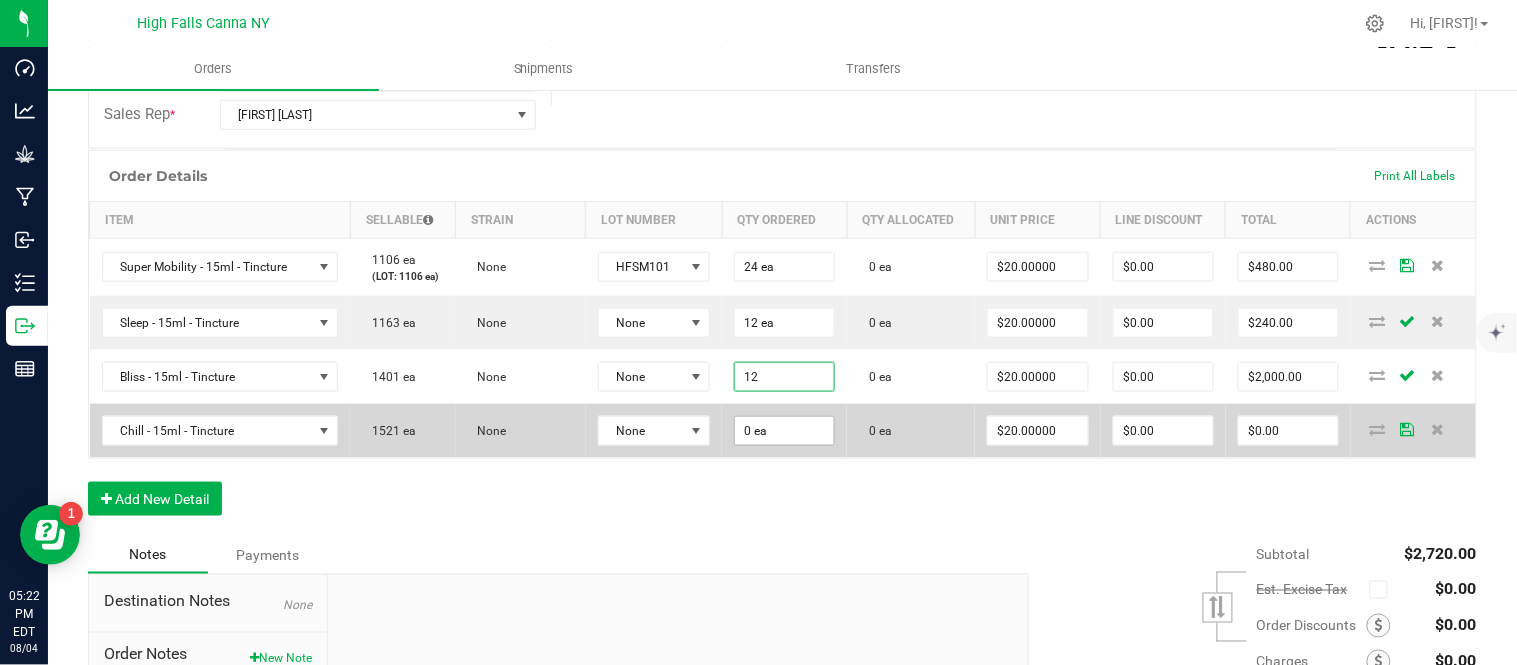 type on "$240.00" 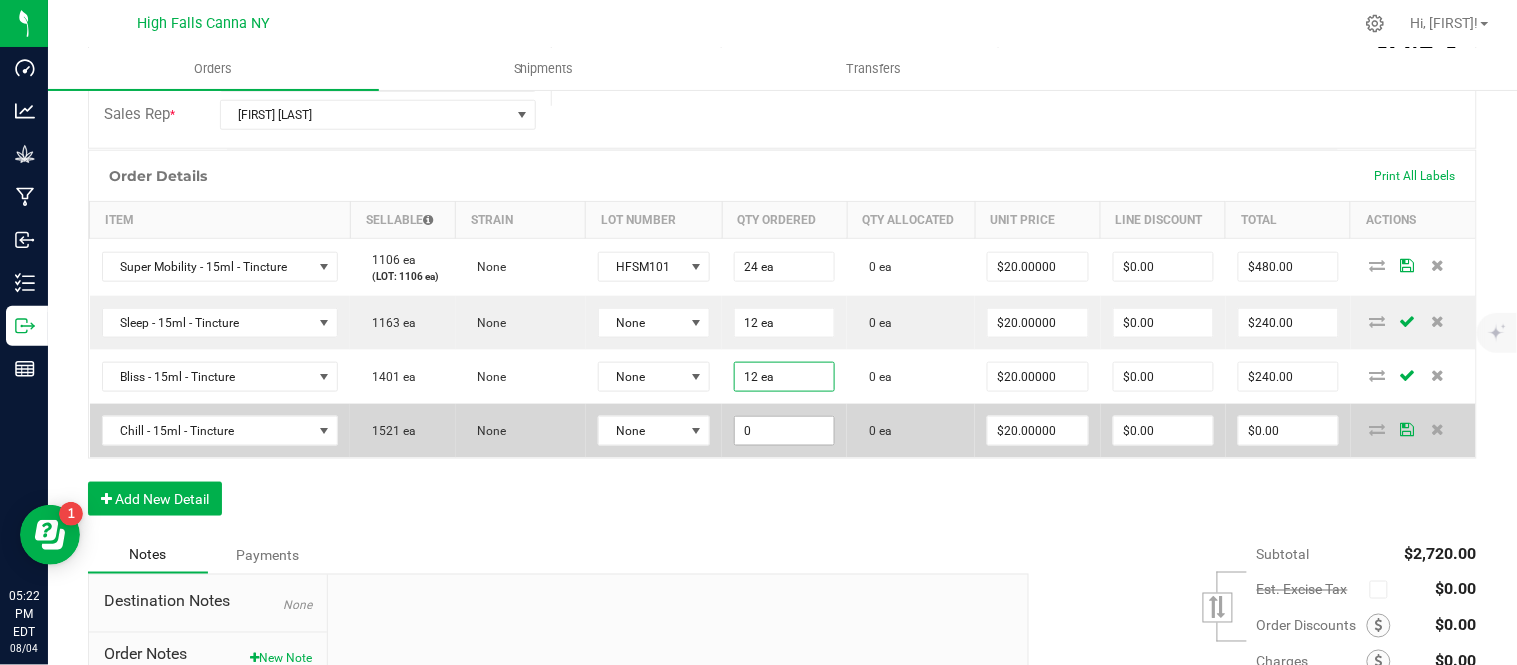 click on "0" at bounding box center (784, 431) 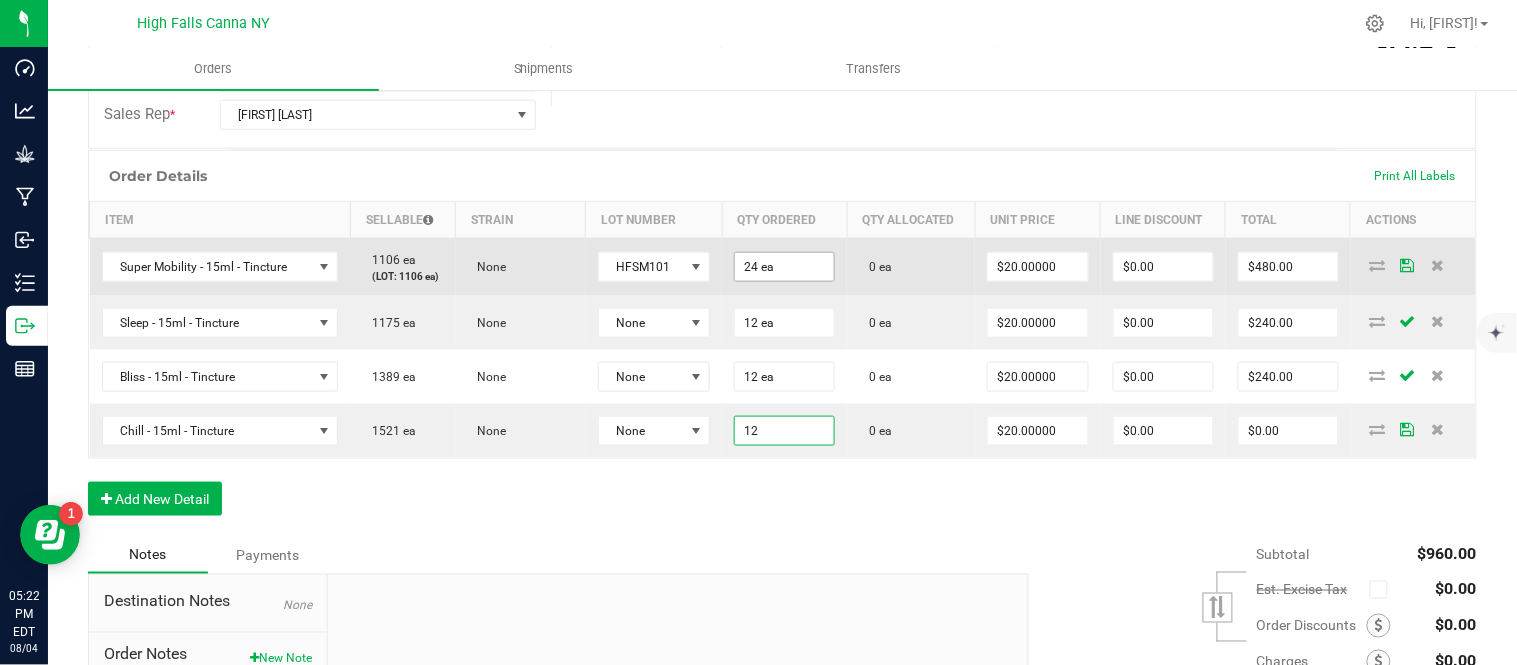 type on "12" 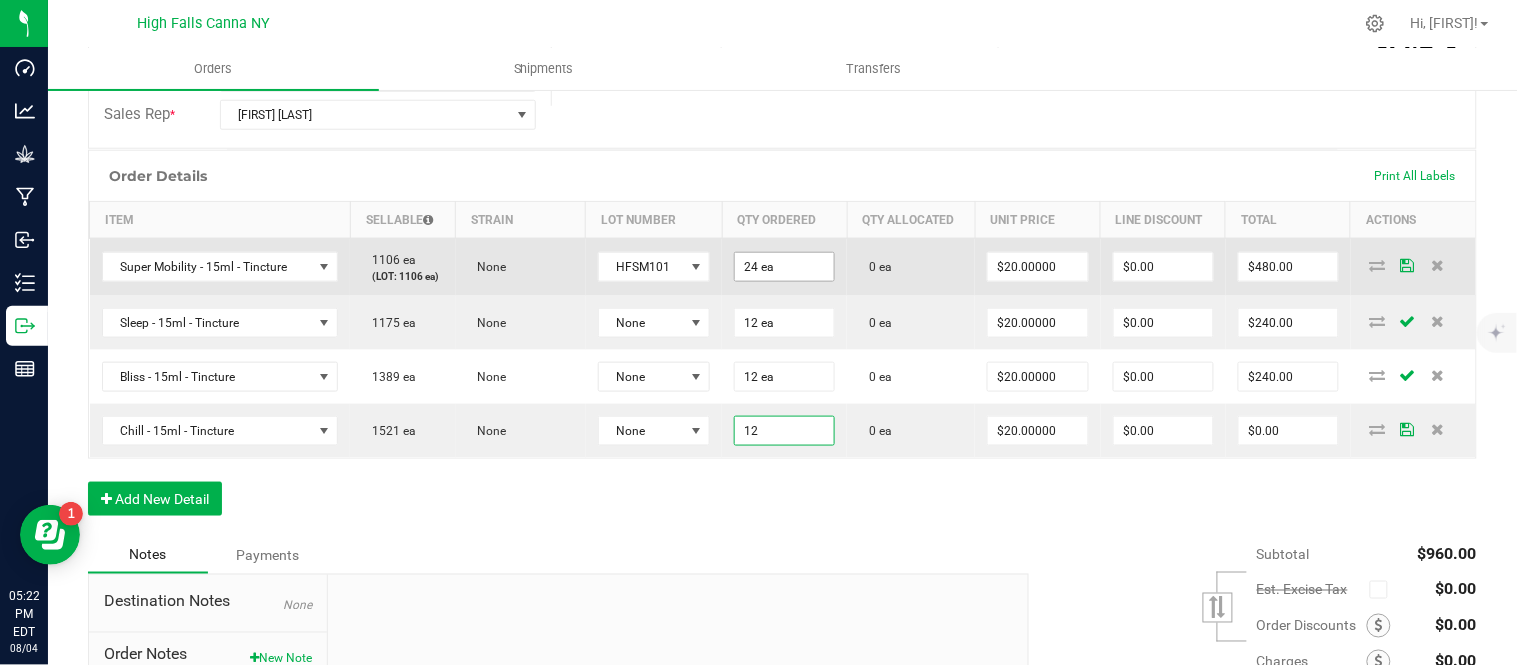 type on "24" 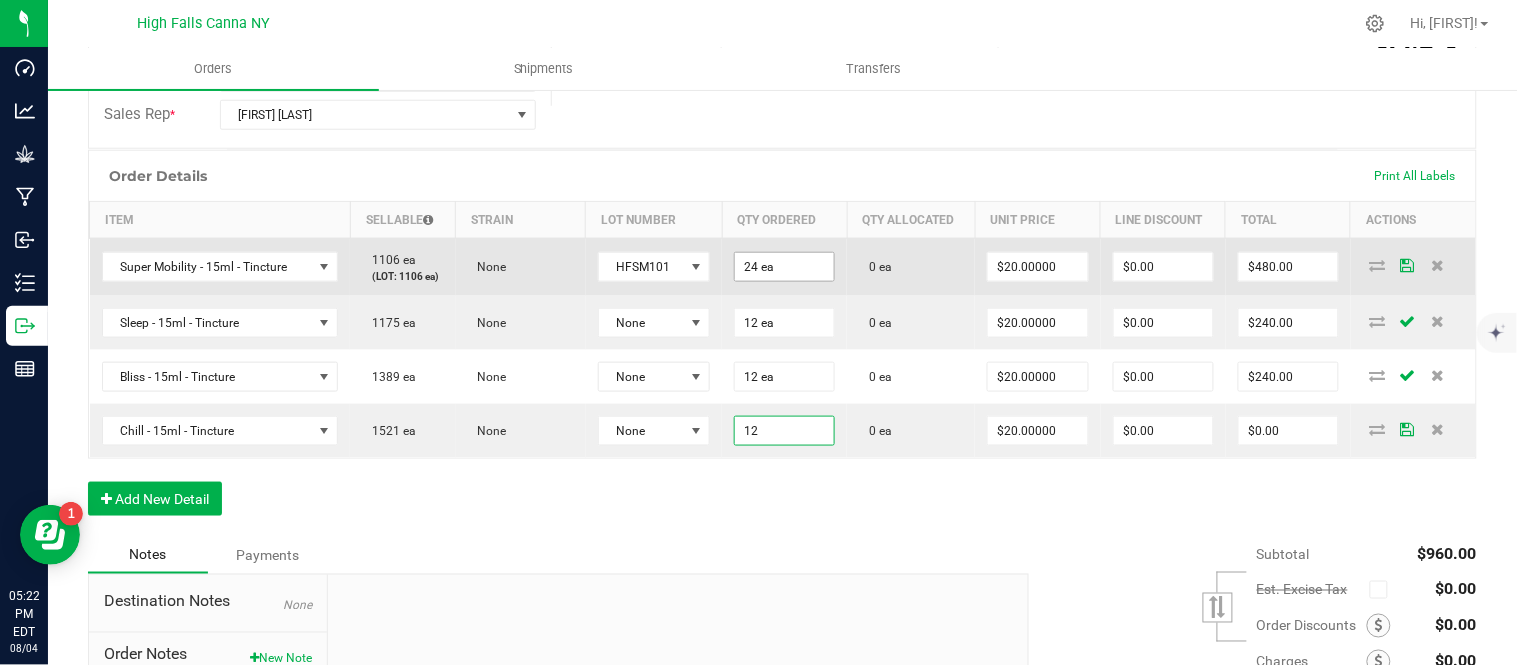 type on "12 ea" 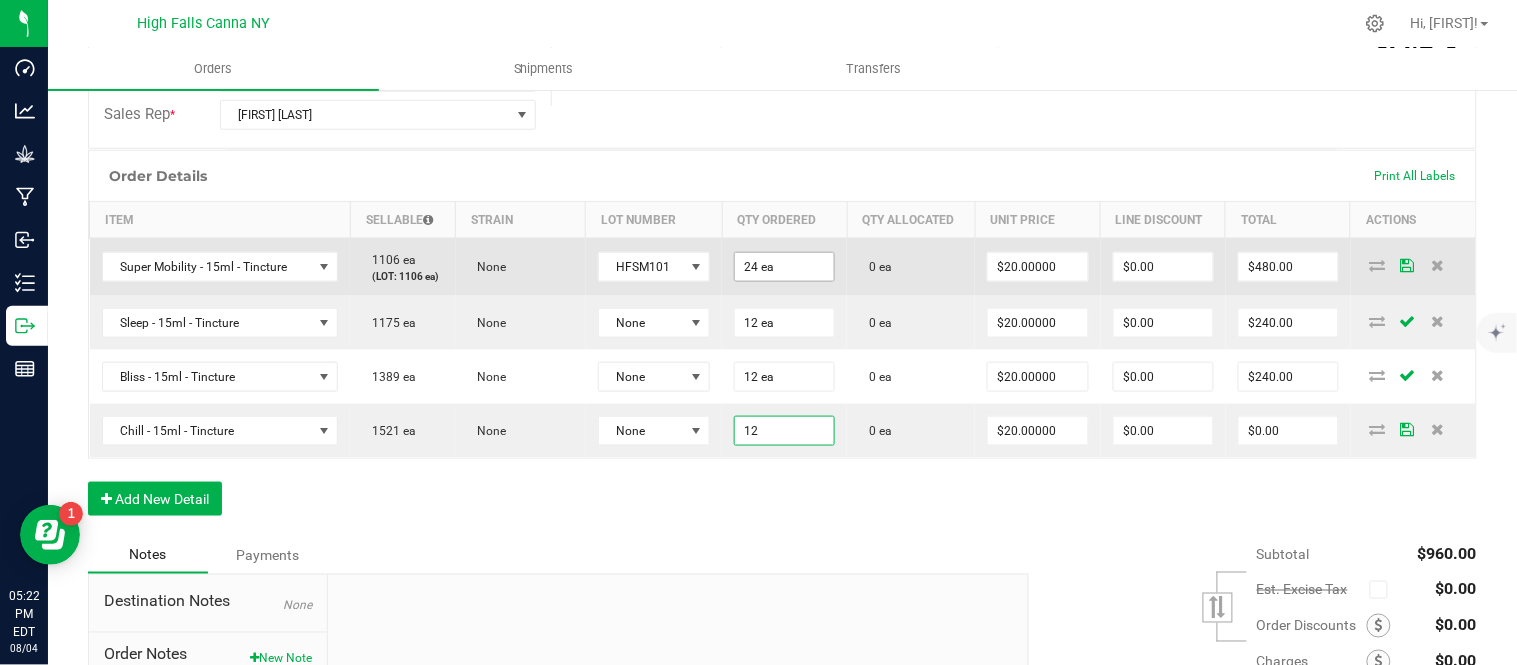 type on "$240.00" 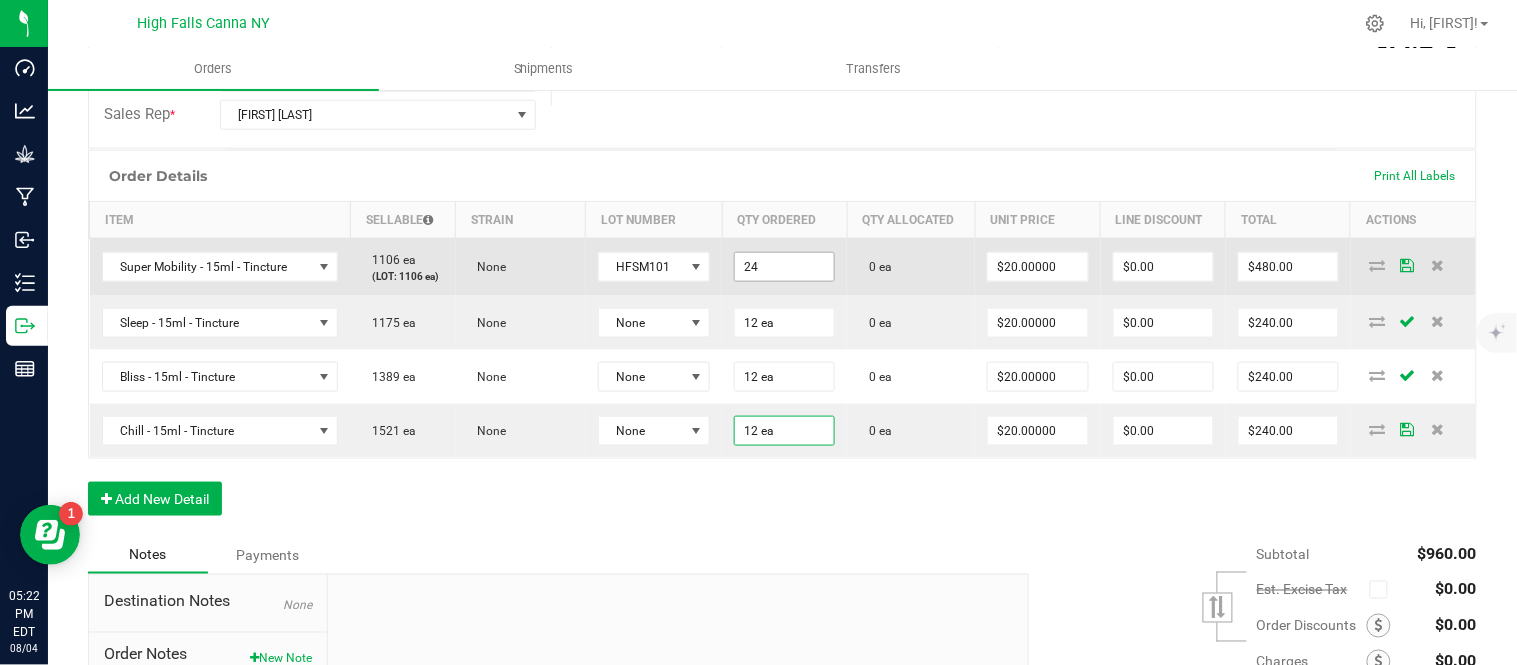 click on "24" at bounding box center [784, 267] 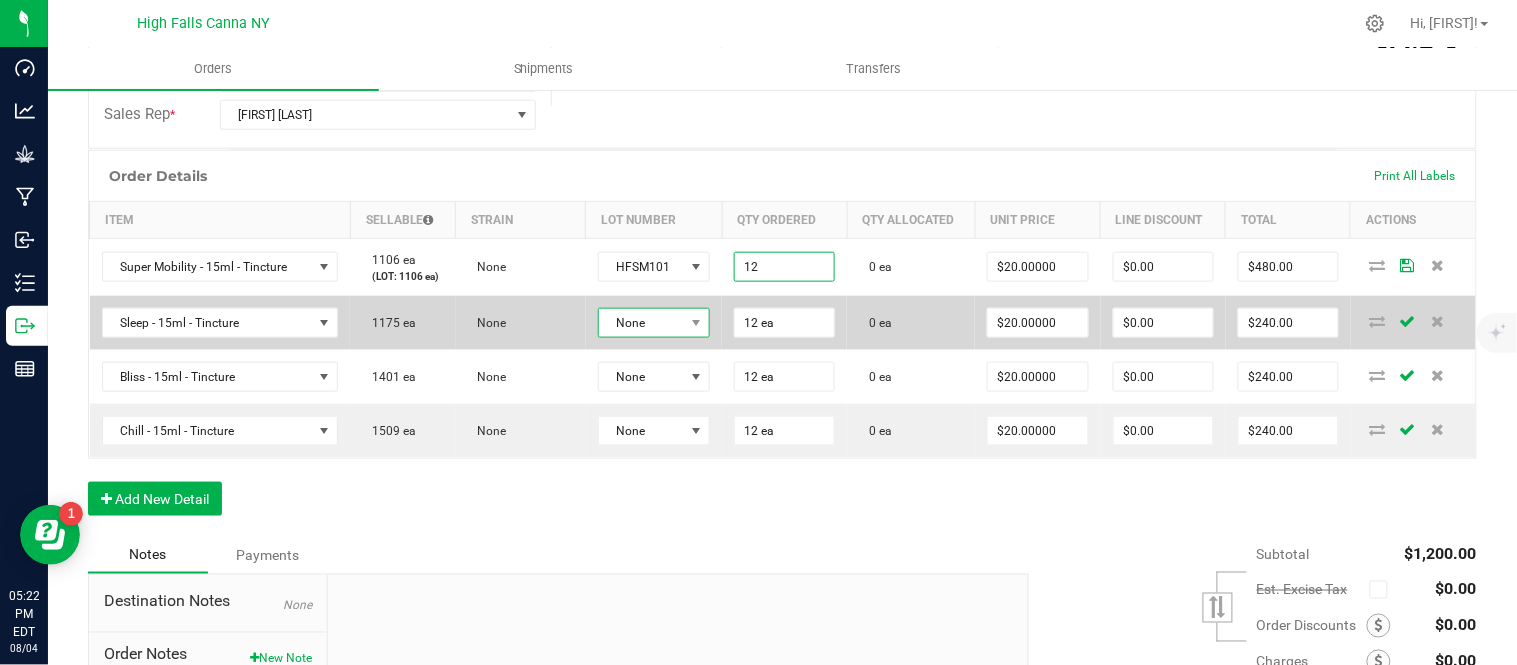 type on "12 ea" 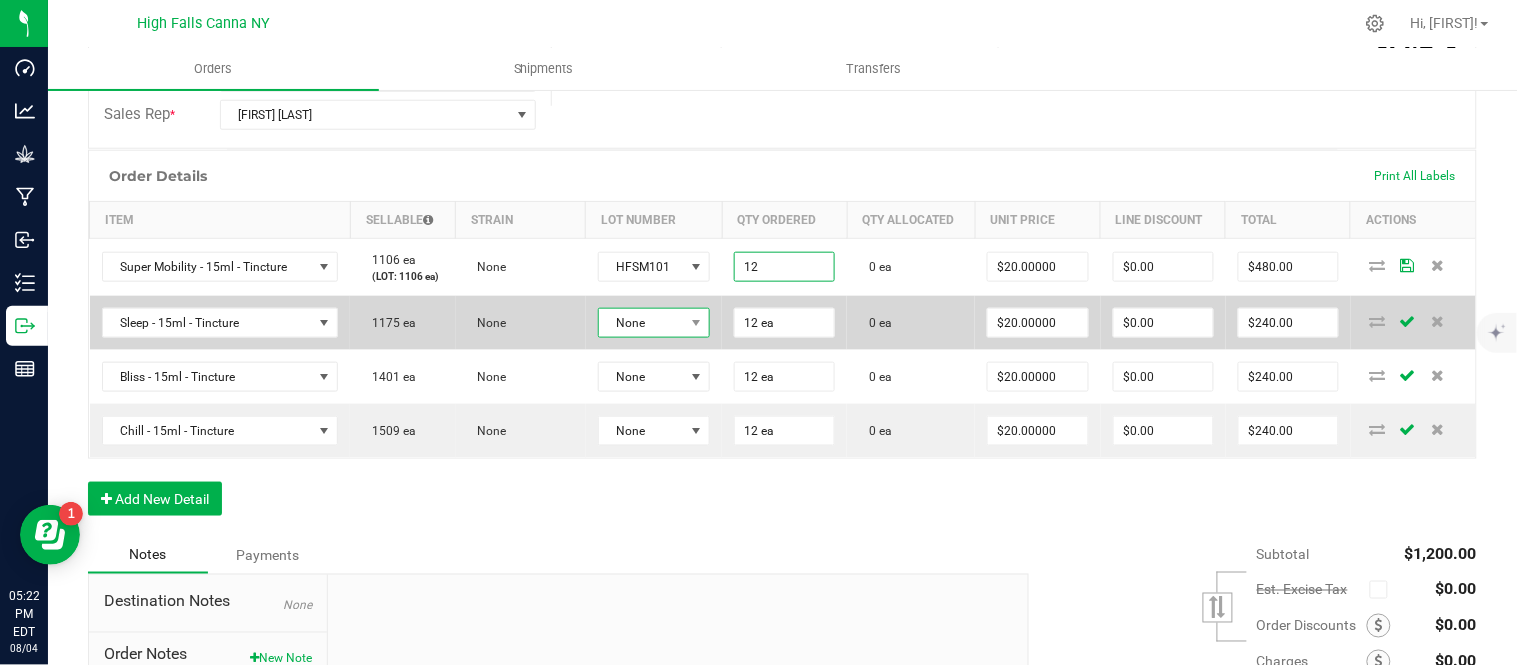 type on "$240.00" 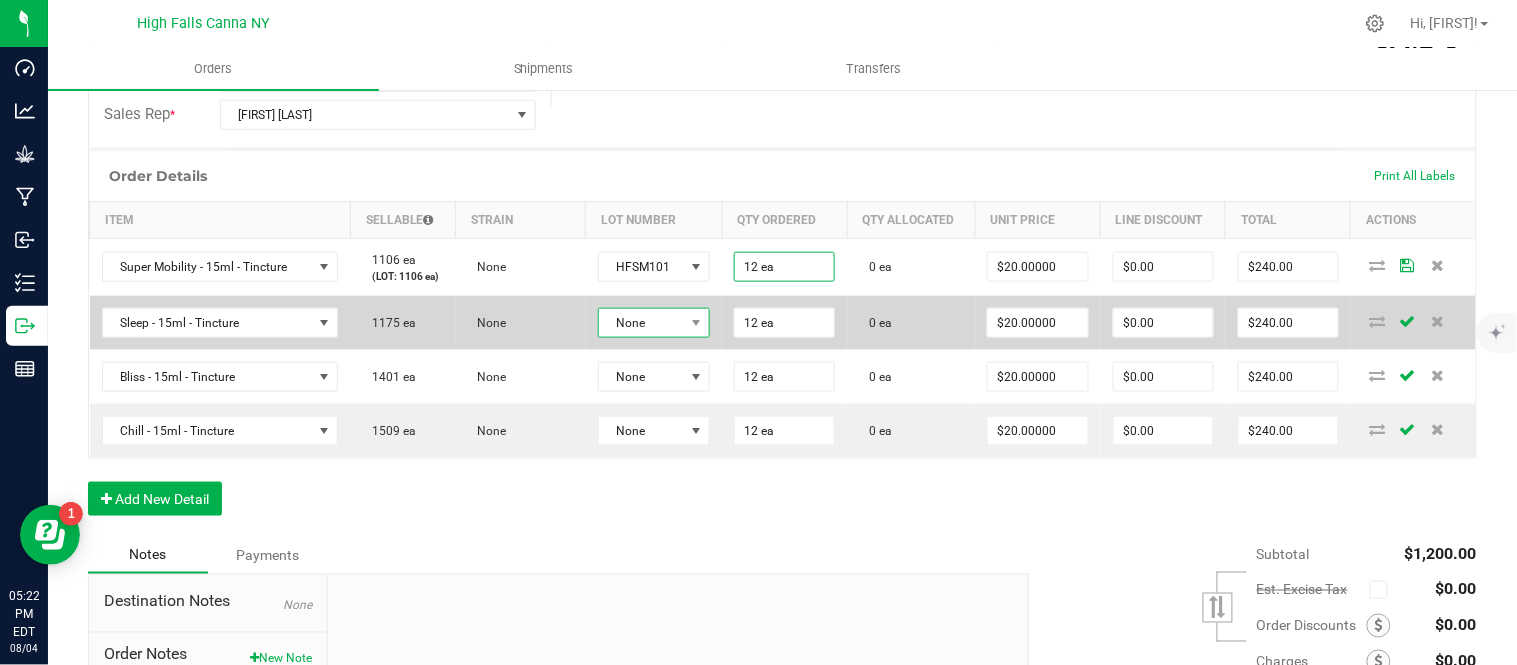 click on "None" at bounding box center [641, 323] 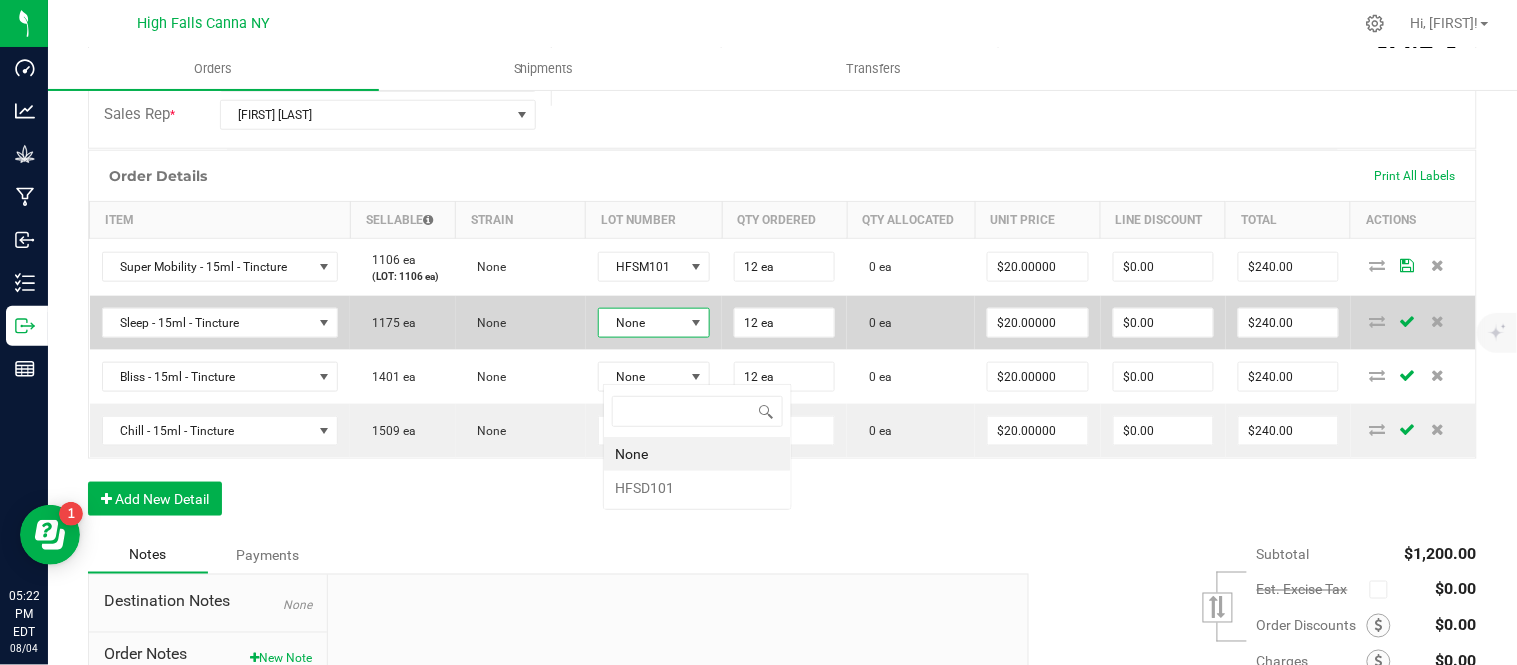 scroll, scrollTop: 99970, scrollLeft: 99890, axis: both 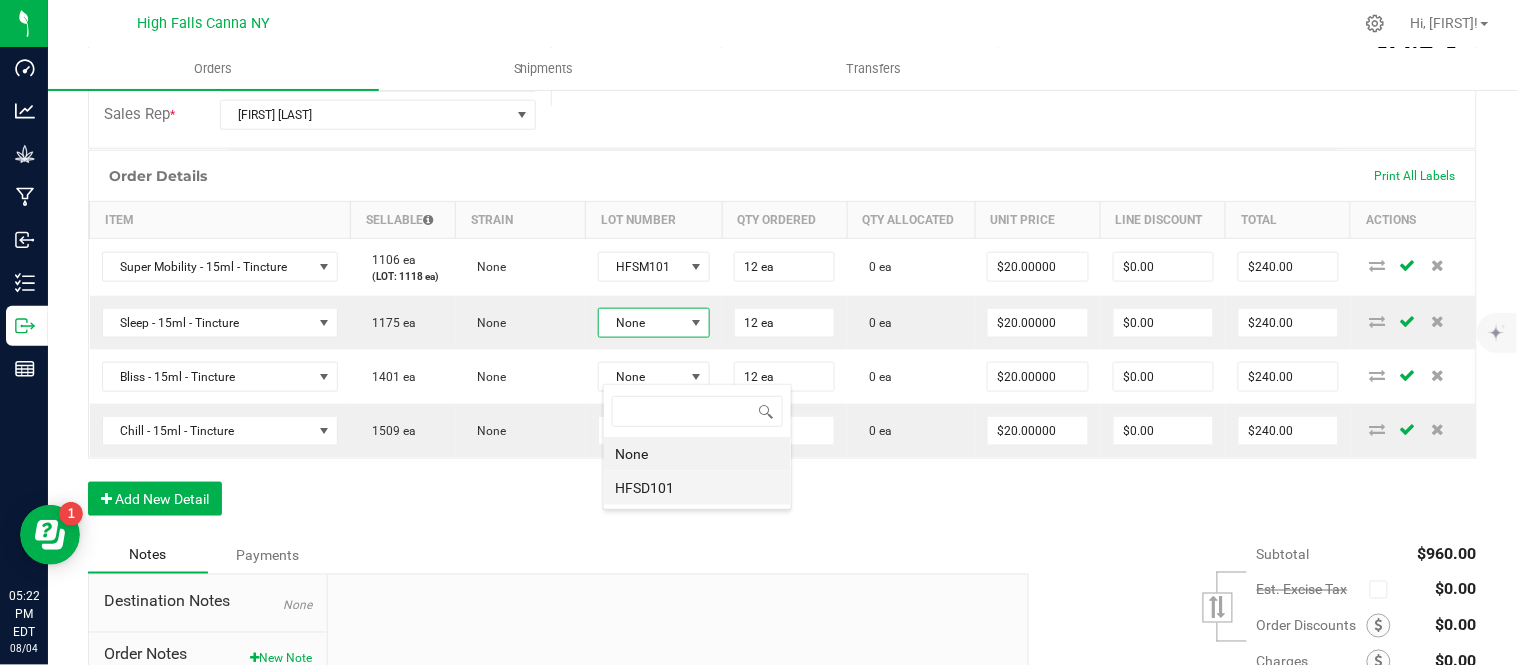 click on "HFSD101" at bounding box center (697, 488) 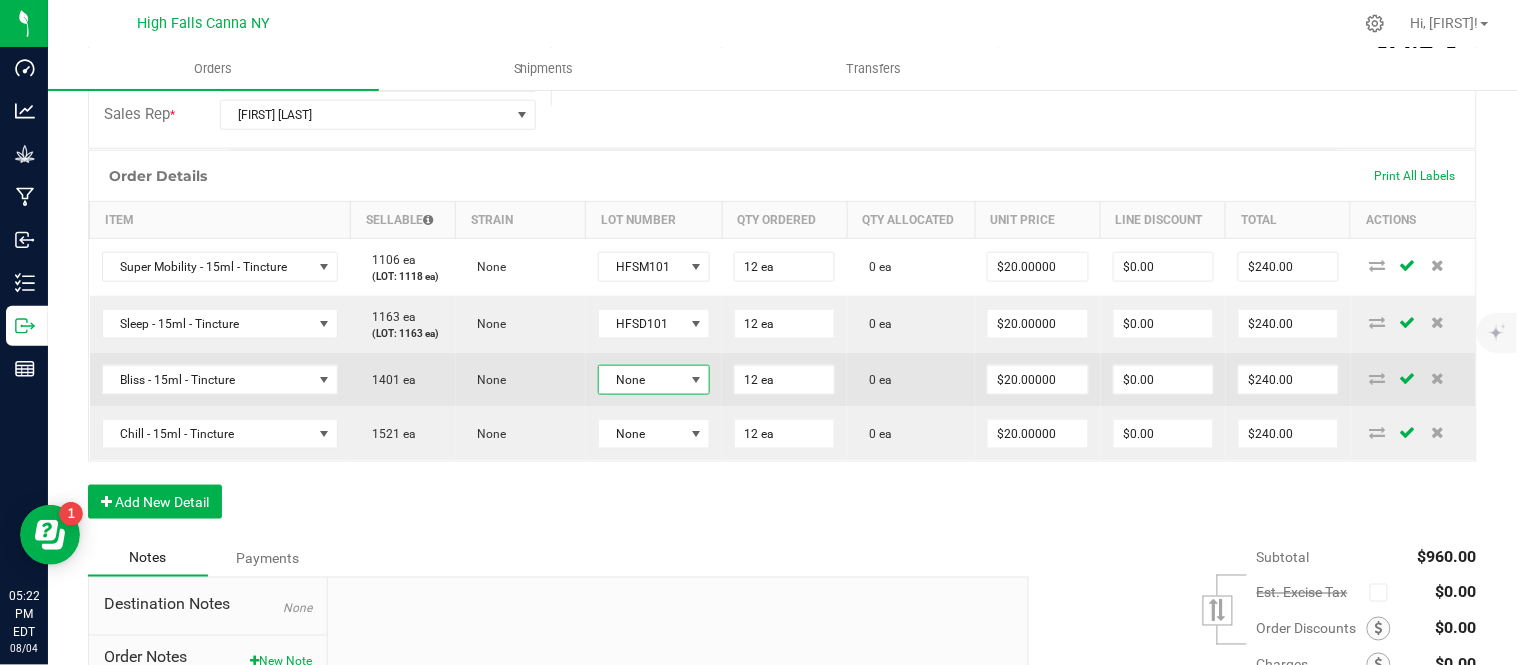 click on "None" at bounding box center (641, 380) 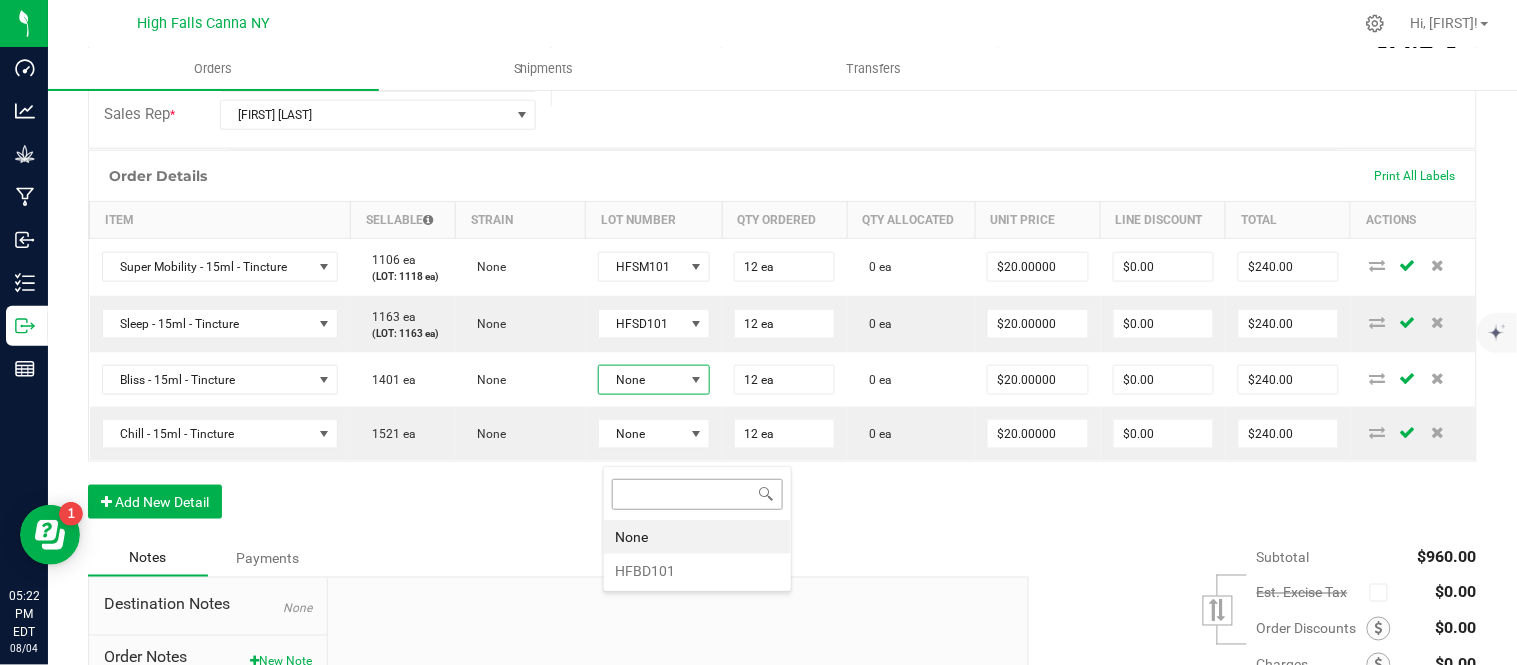 scroll, scrollTop: 99970, scrollLeft: 99890, axis: both 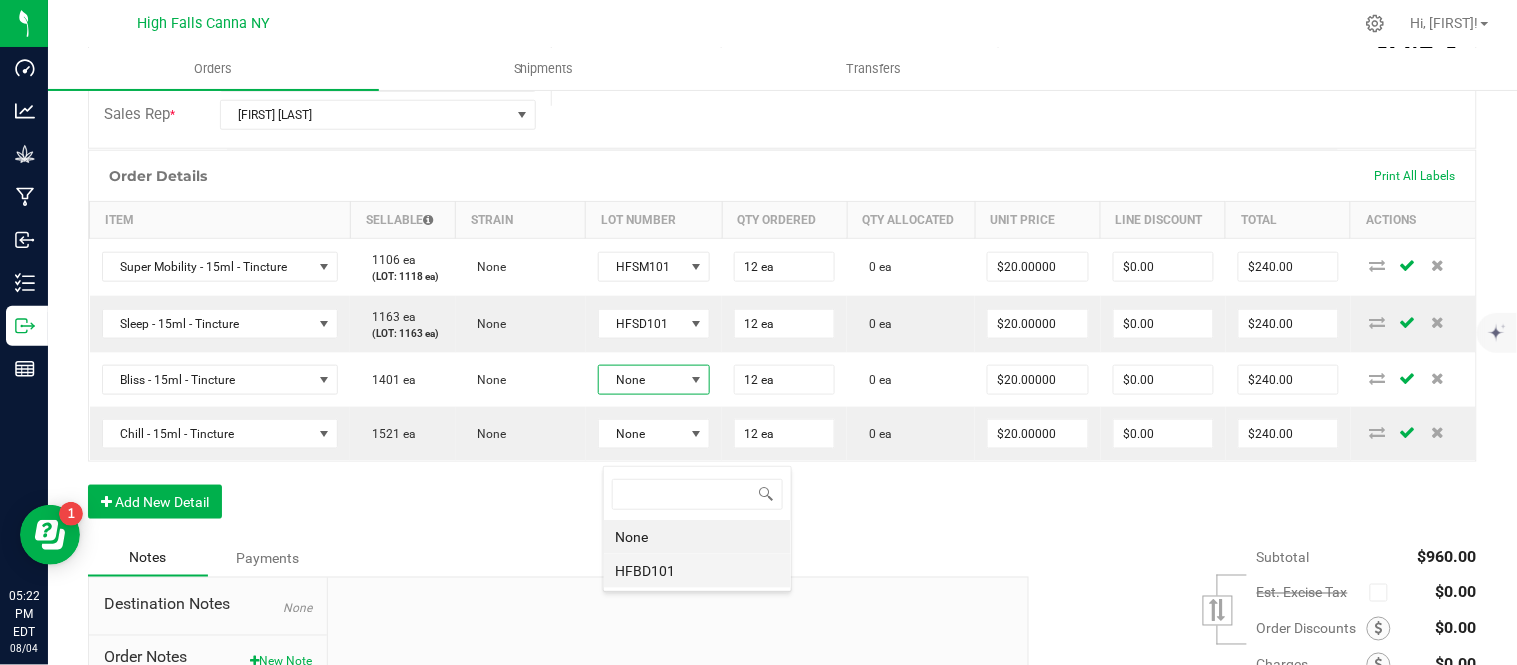 click on "HFBD101" at bounding box center (697, 571) 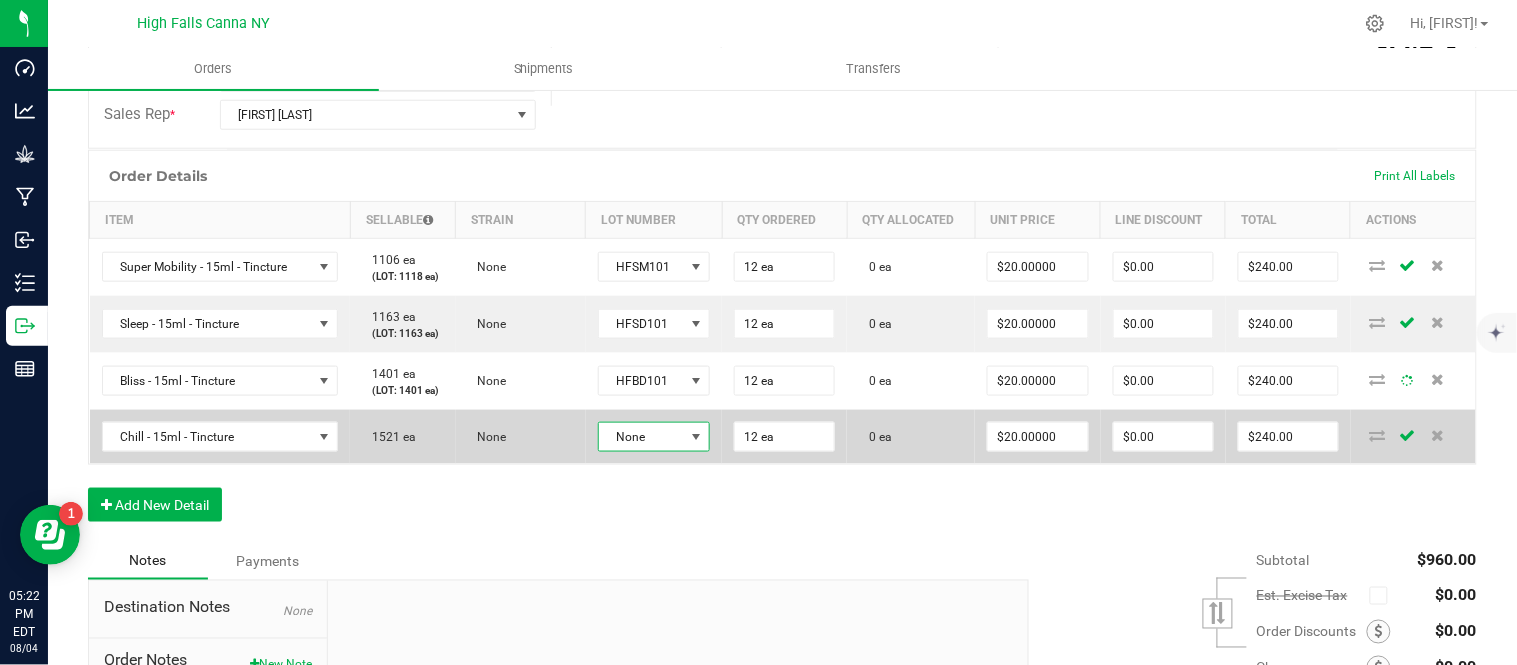 click on "None" at bounding box center (641, 437) 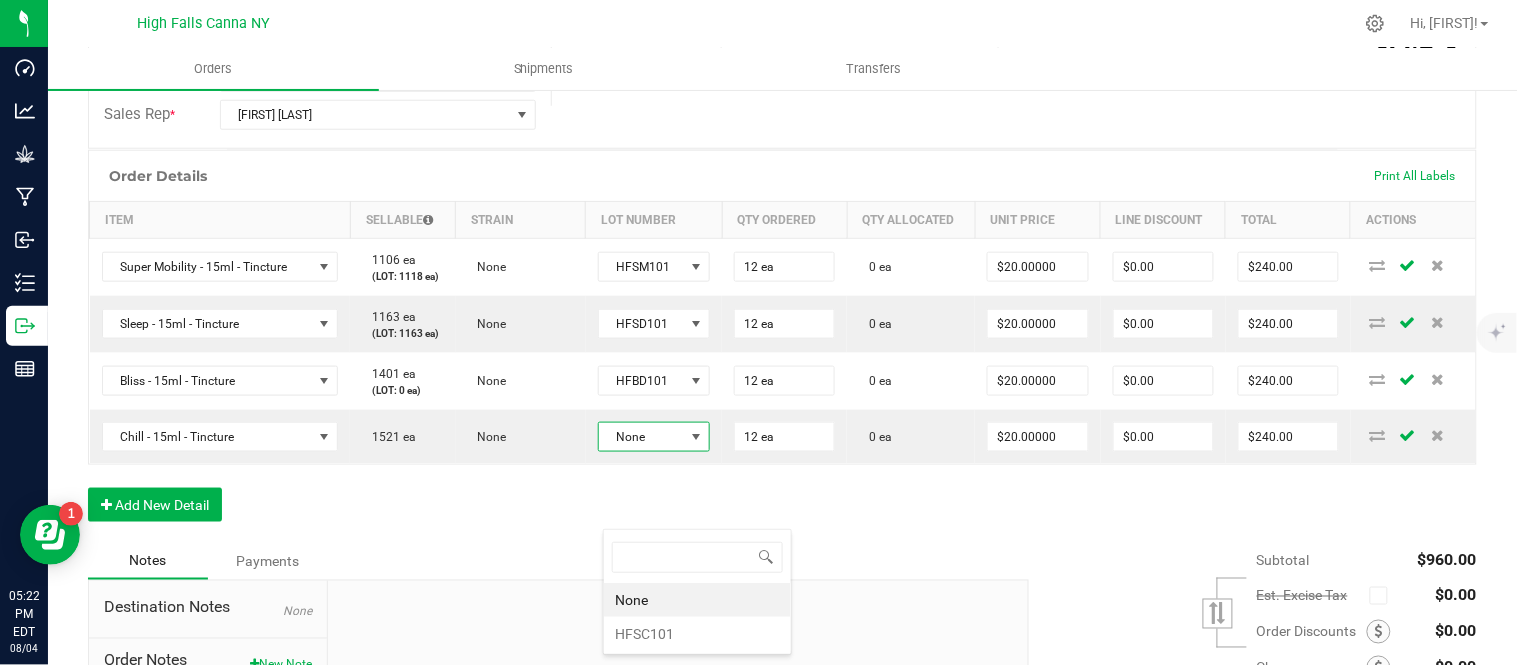 scroll, scrollTop: 99970, scrollLeft: 99890, axis: both 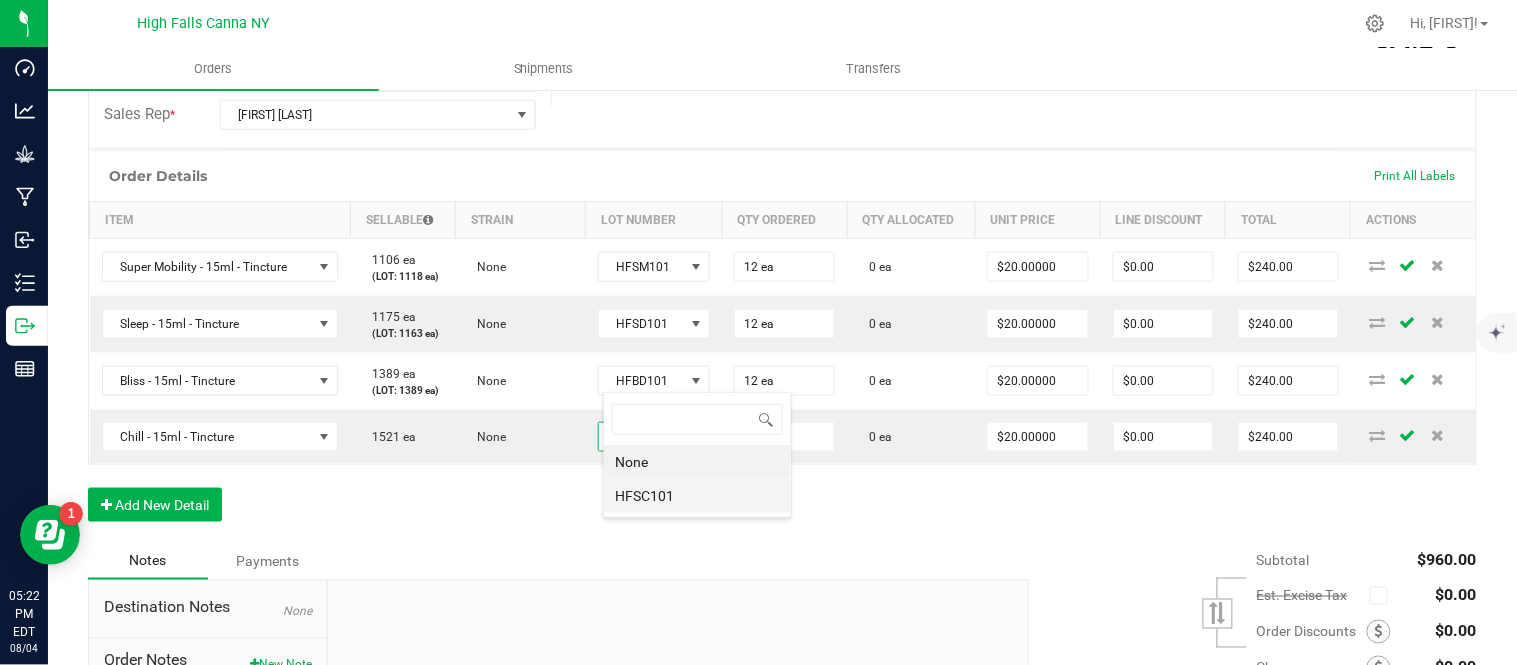 click on "HFSC101" at bounding box center [697, 496] 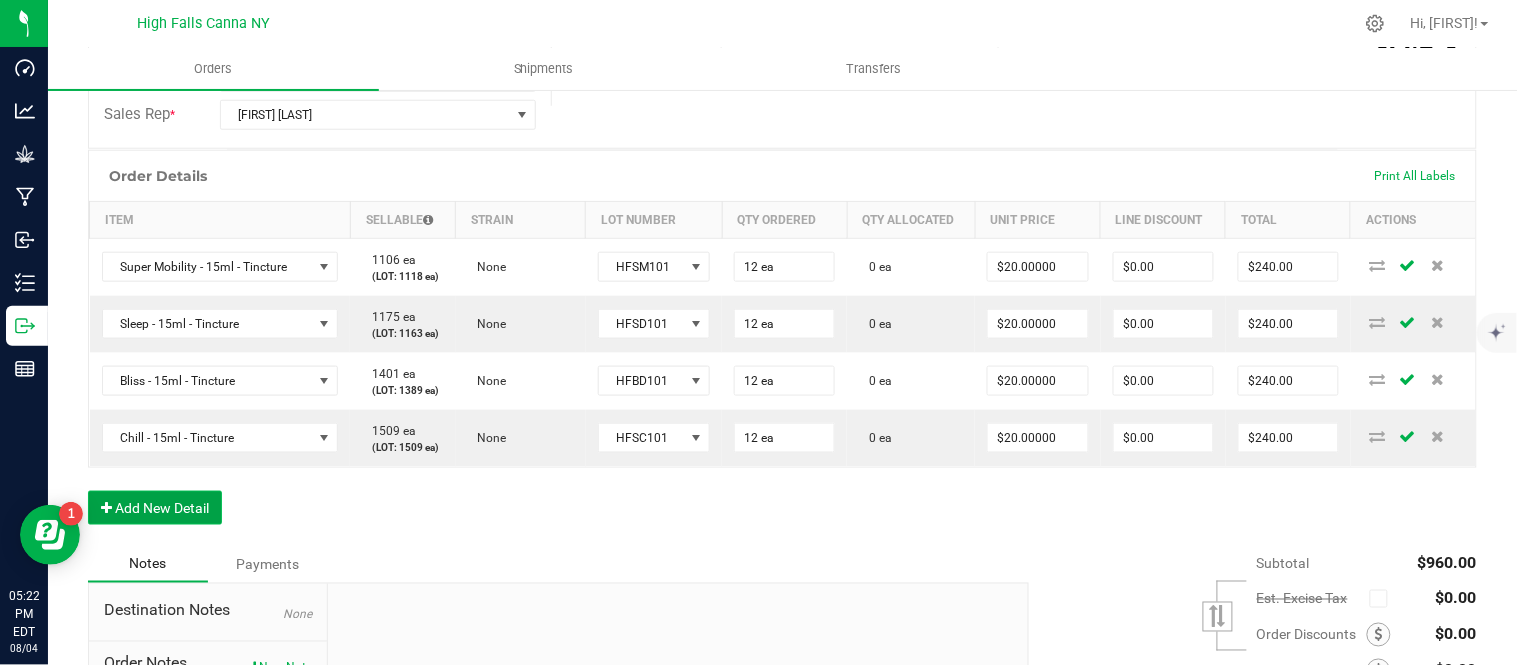 click on "Add New Detail" at bounding box center (155, 508) 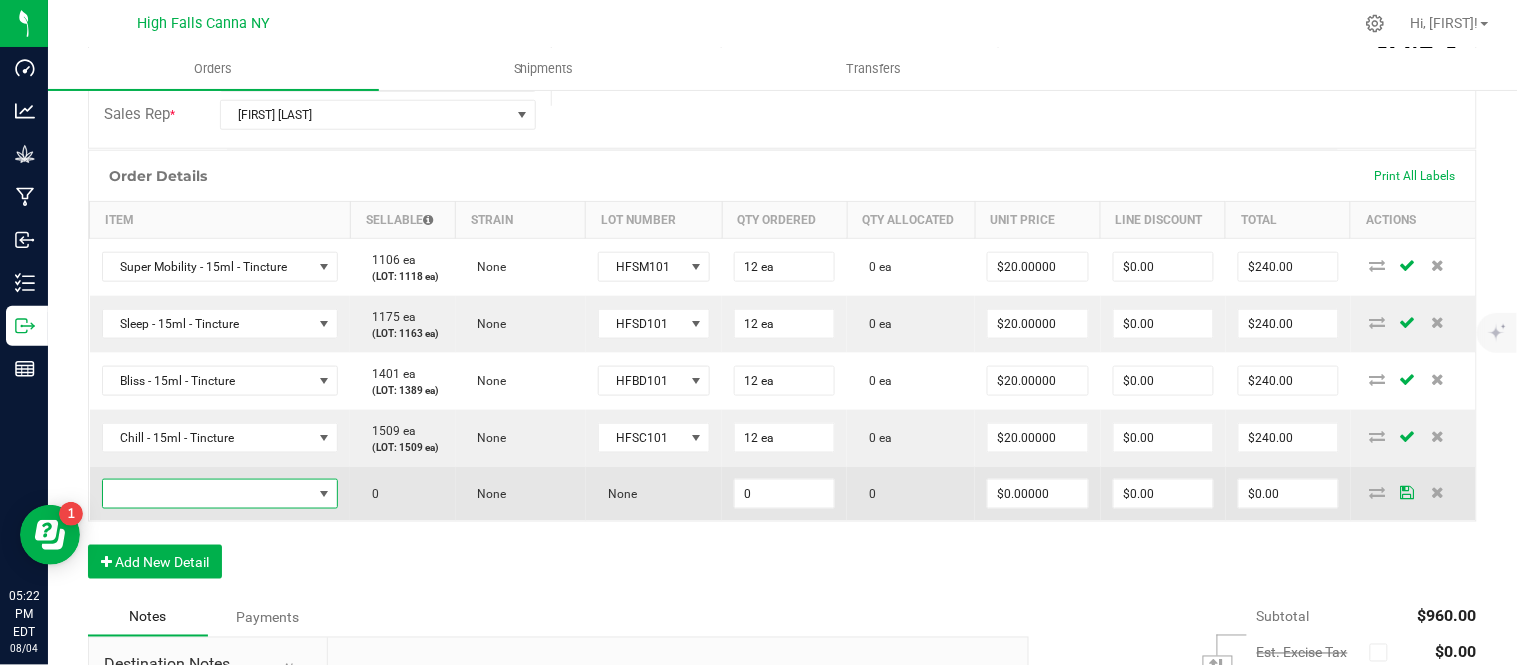 click at bounding box center (208, 494) 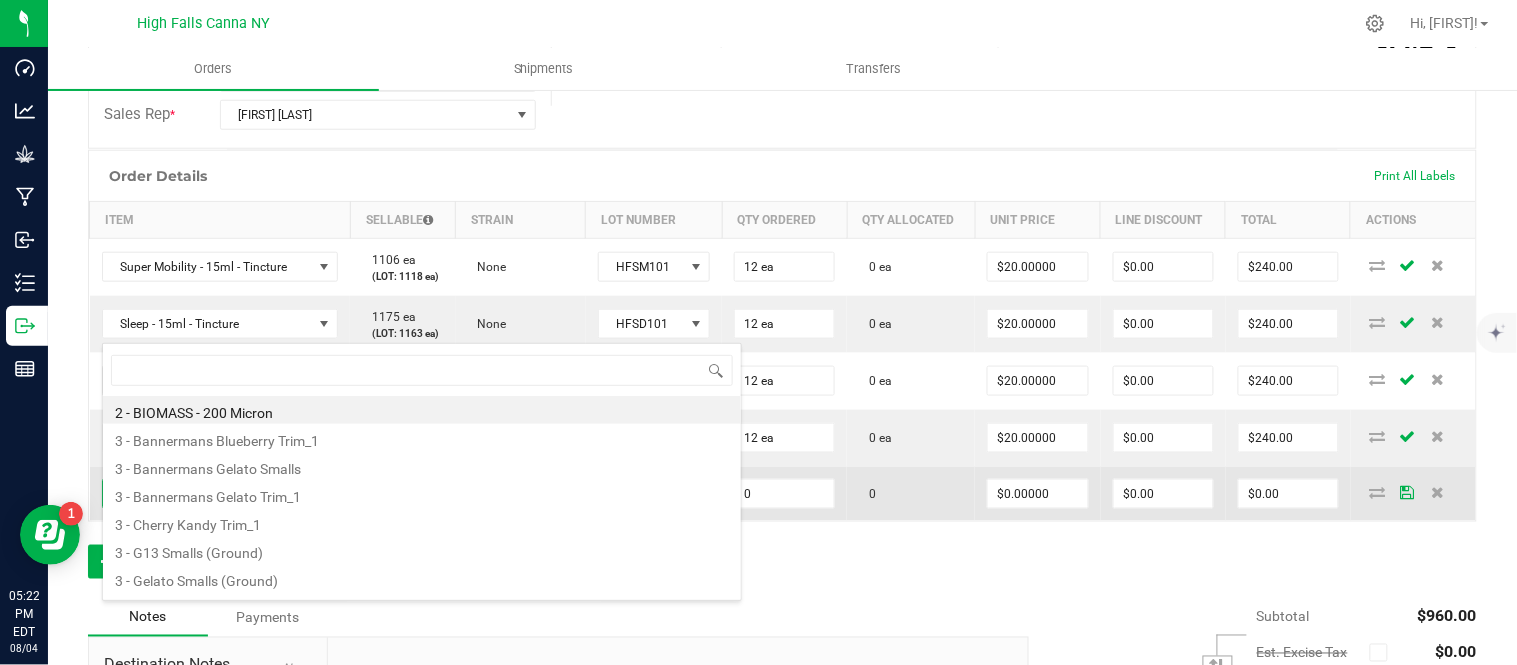 scroll, scrollTop: 99970, scrollLeft: 99767, axis: both 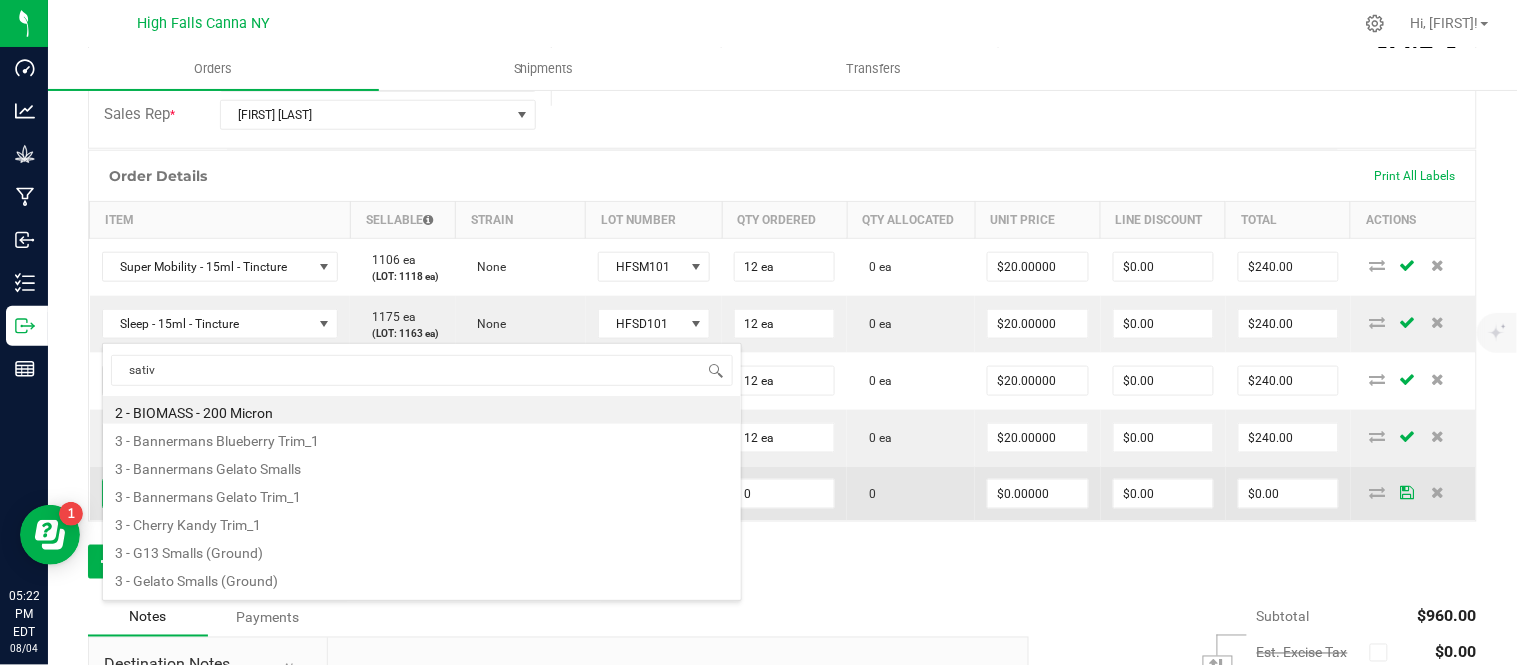 type on "sativa" 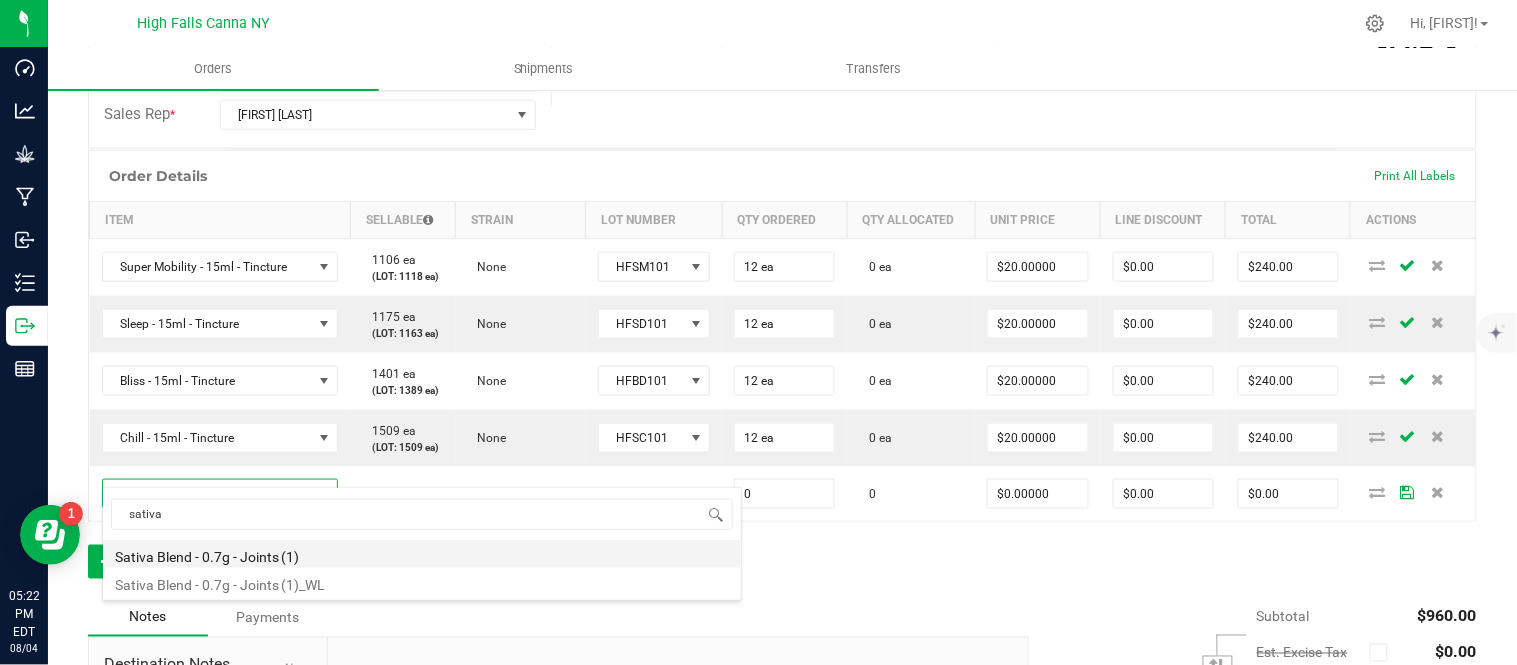 click on "Sativa Blend - 0.7g - Joints (1)" at bounding box center (422, 554) 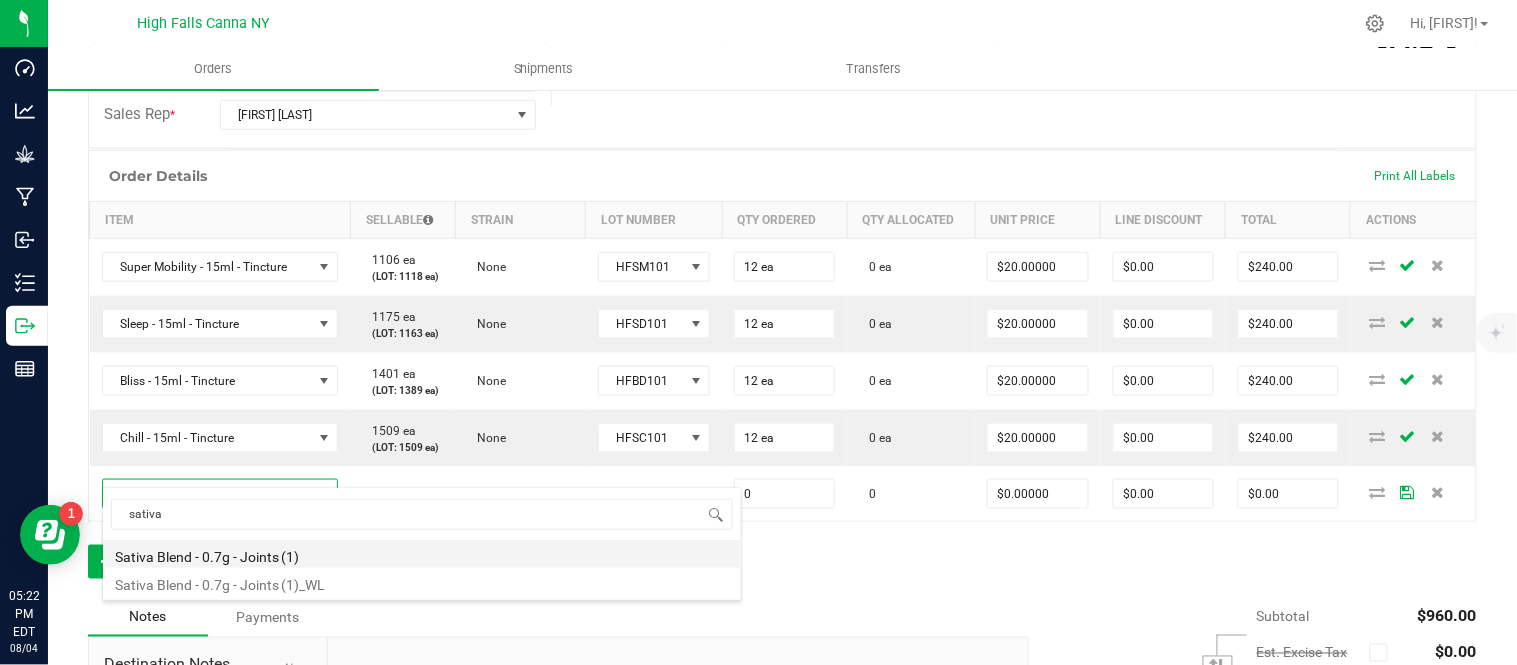 type on "0 ea" 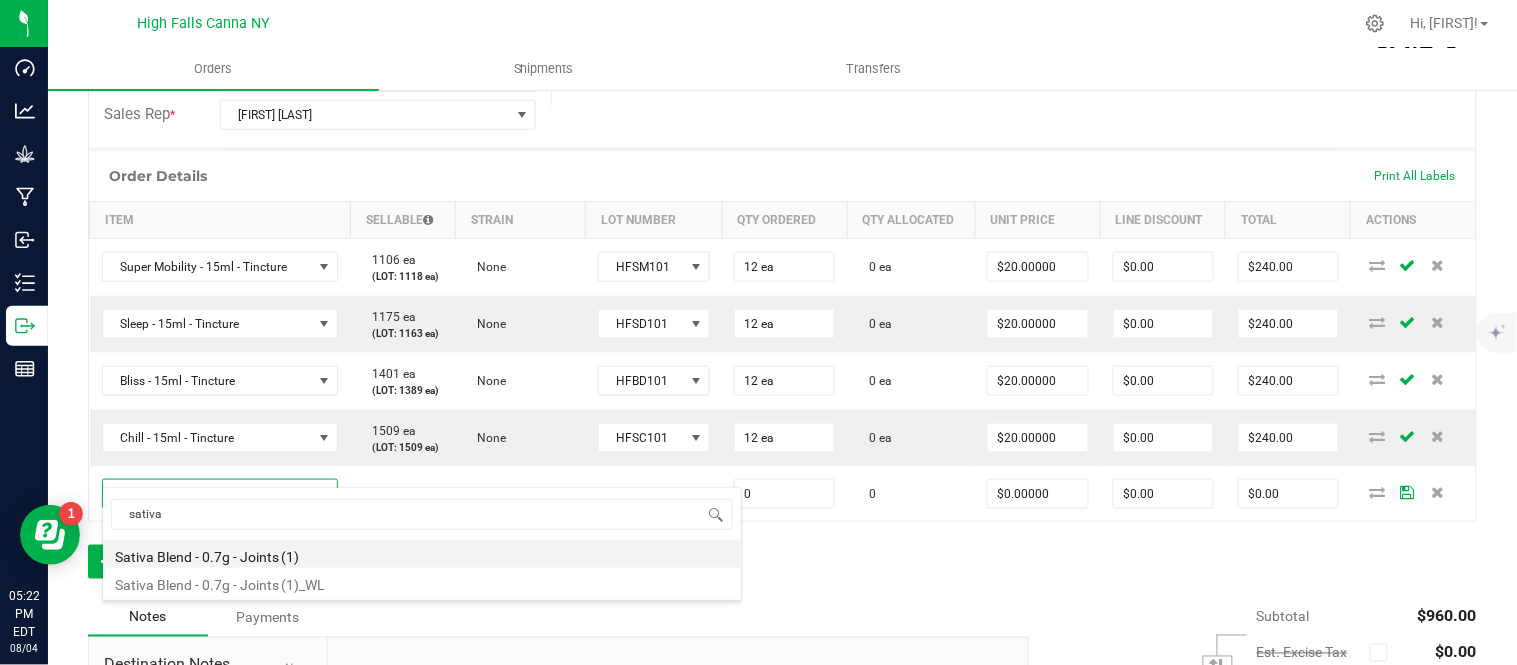 type on "$4.42000" 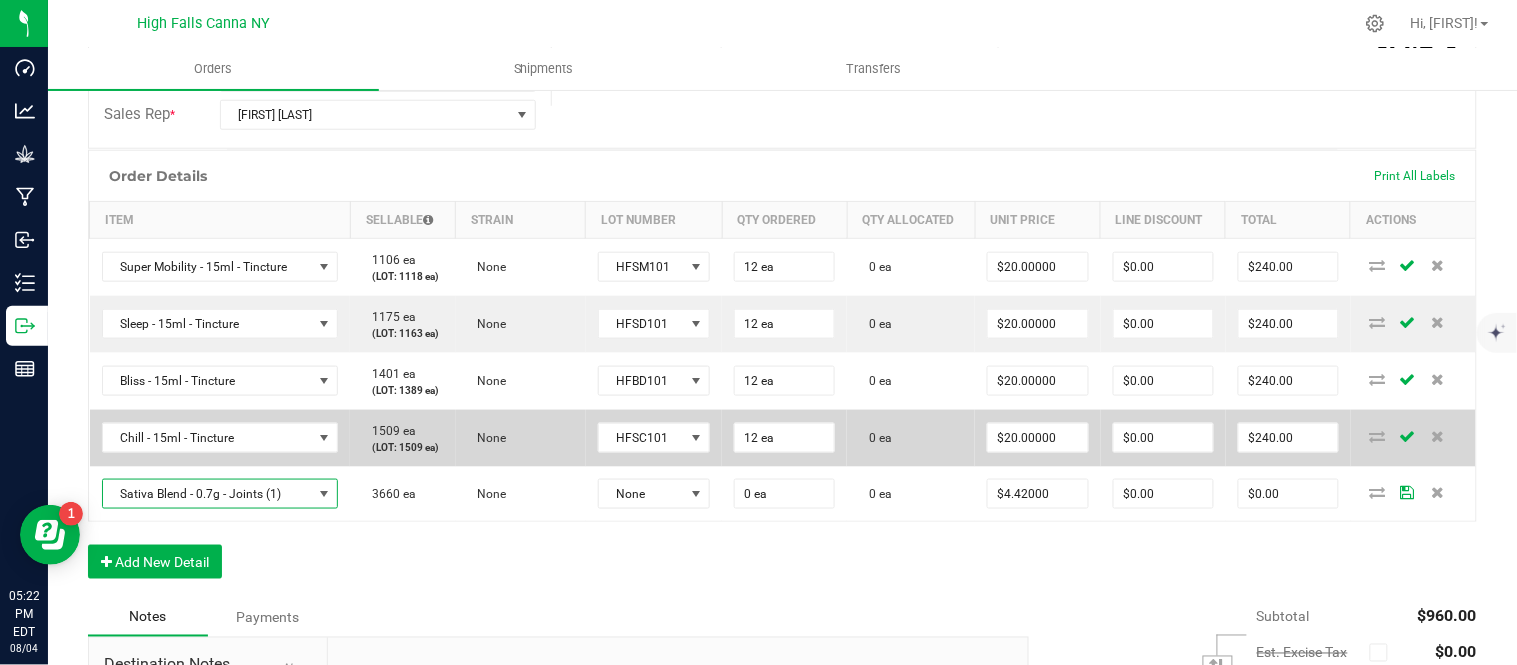 scroll, scrollTop: 666, scrollLeft: 0, axis: vertical 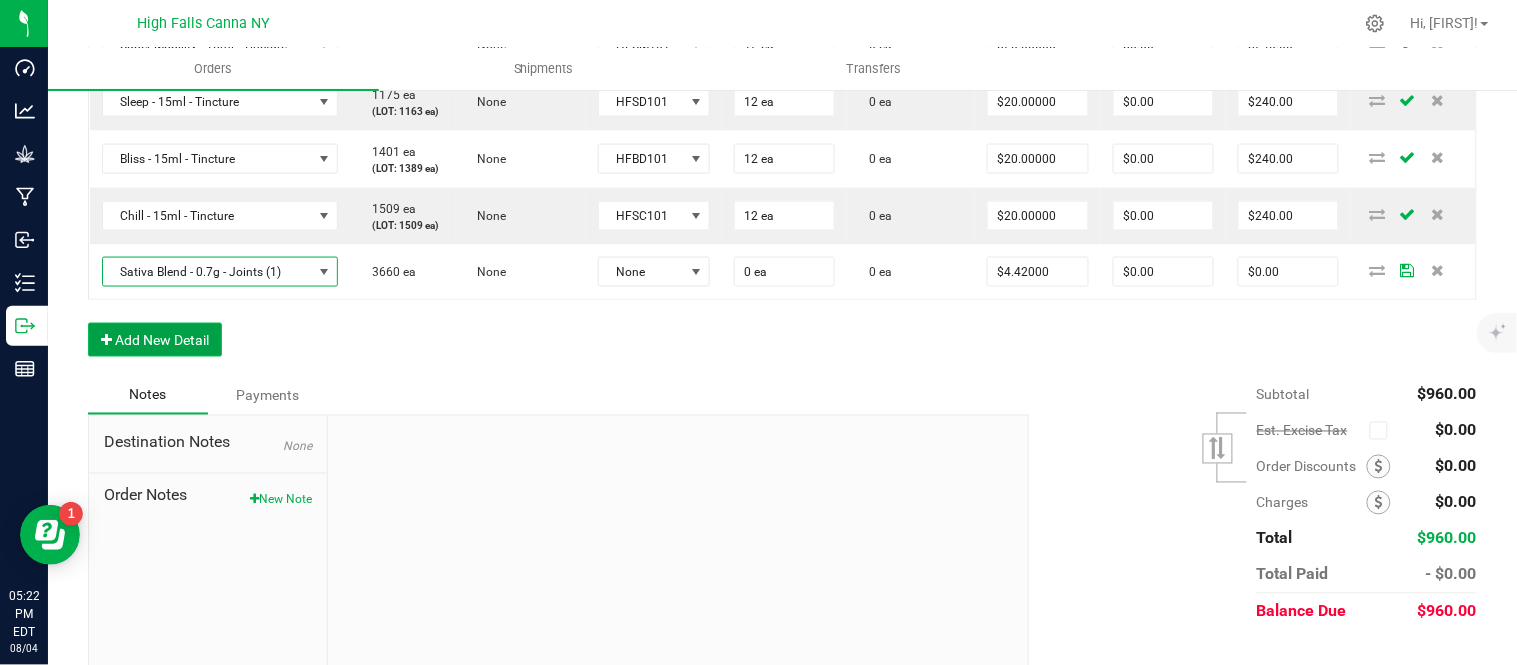 click on "Add New Detail" at bounding box center [155, 340] 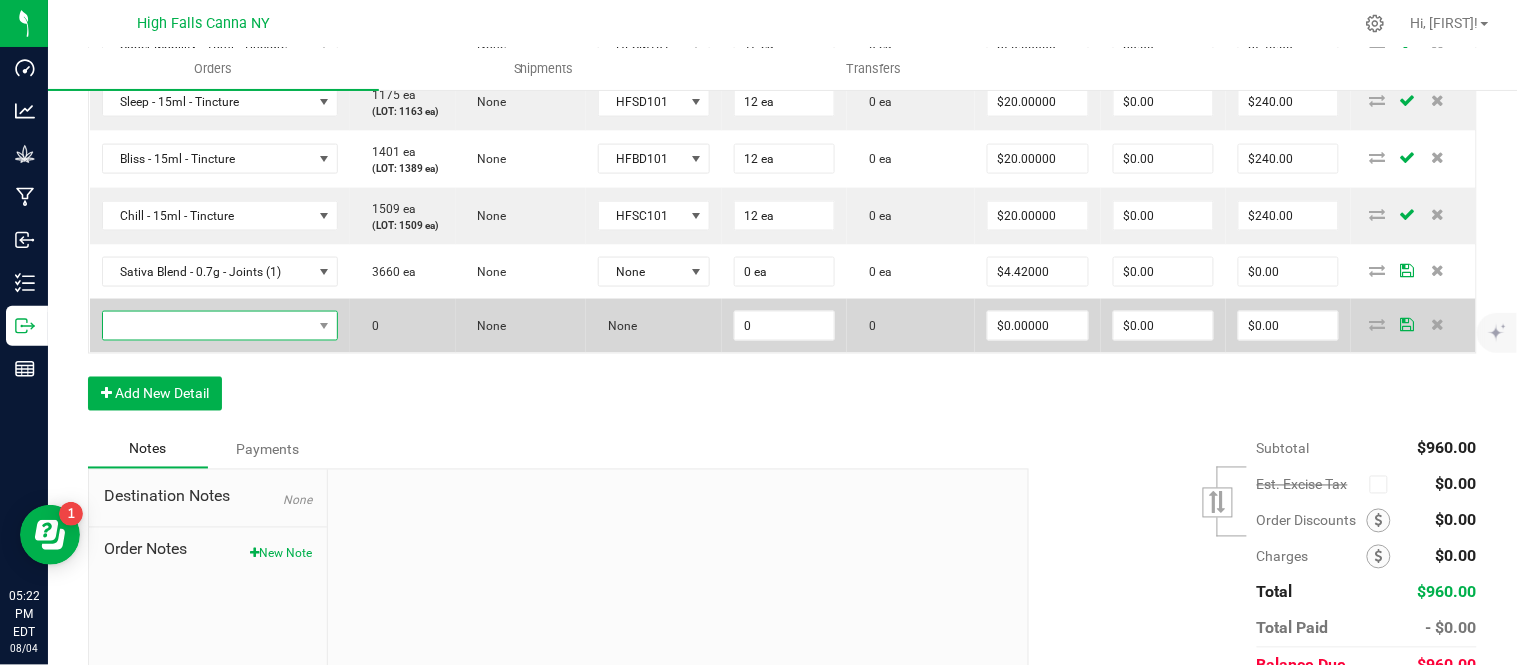 click at bounding box center [208, 326] 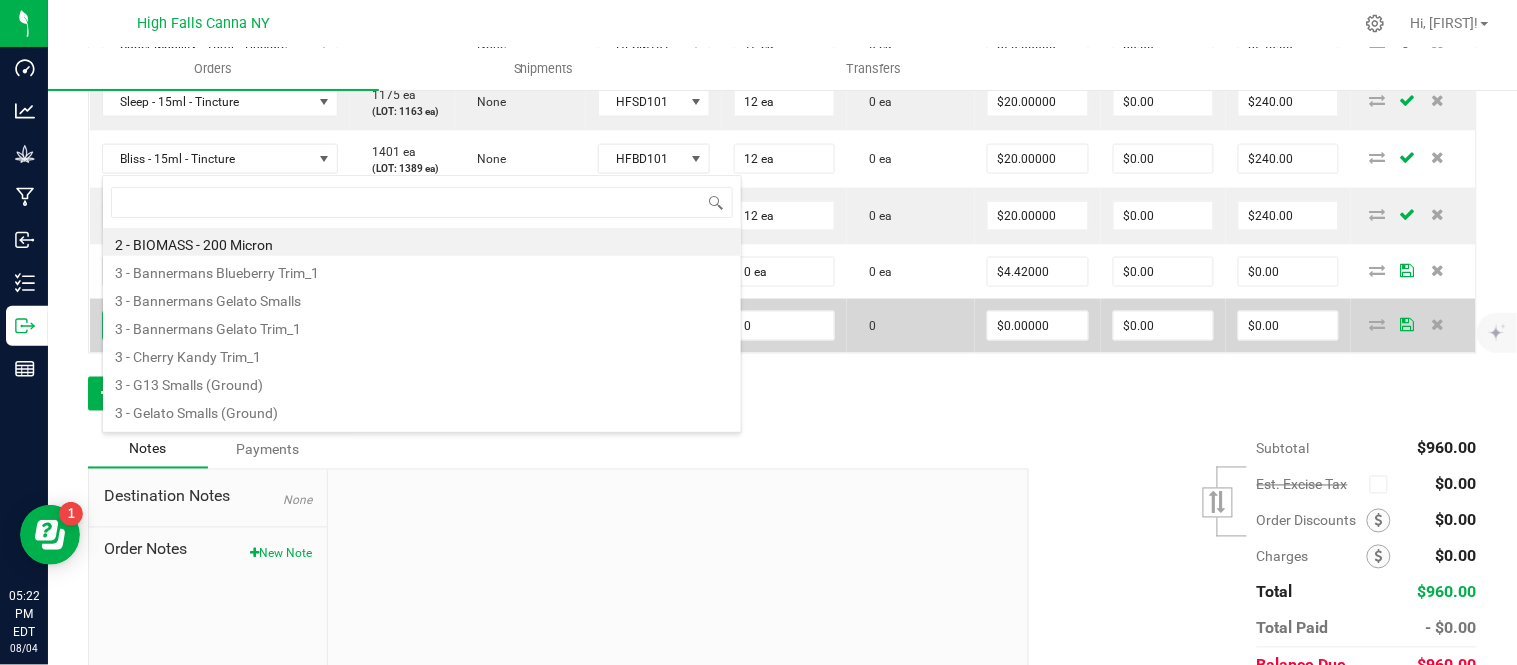 scroll, scrollTop: 99970, scrollLeft: 99767, axis: both 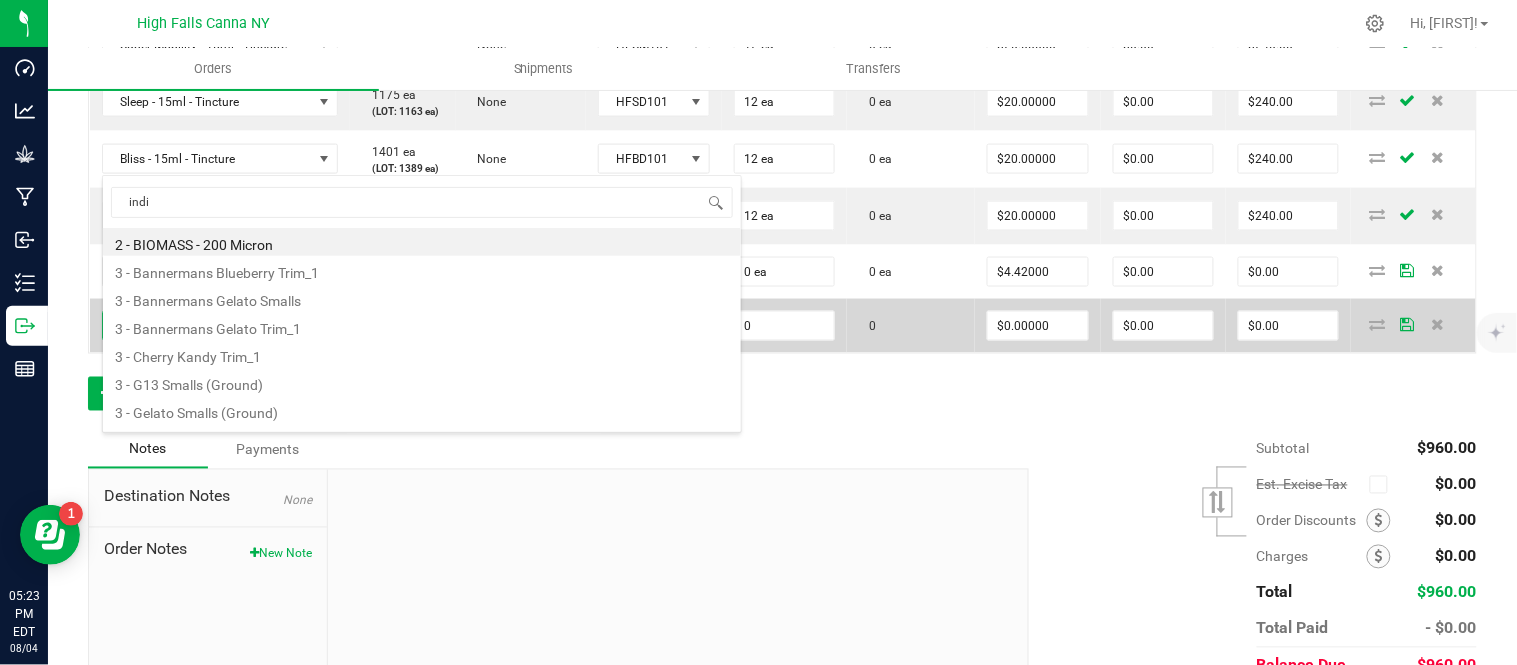 type on "indic" 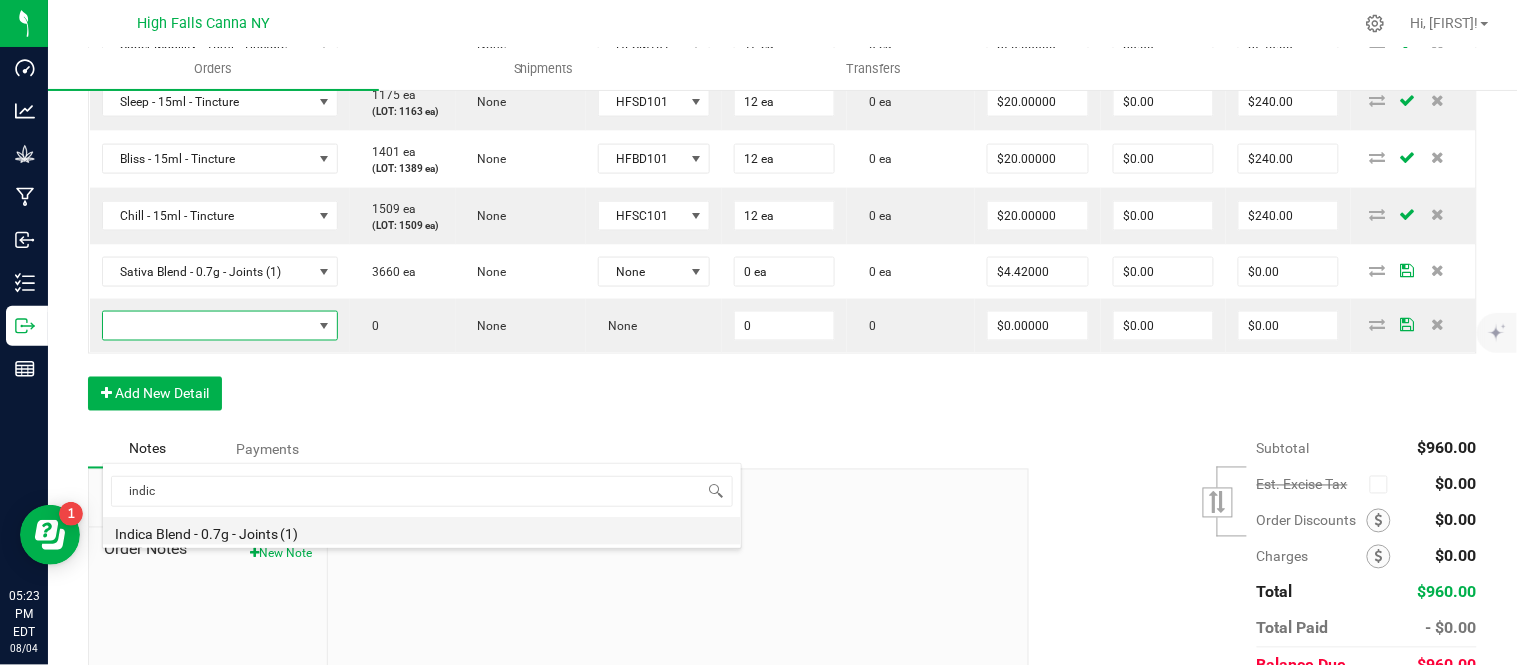 click on "Indica Blend - 0.7g - Joints (1)" at bounding box center (422, 531) 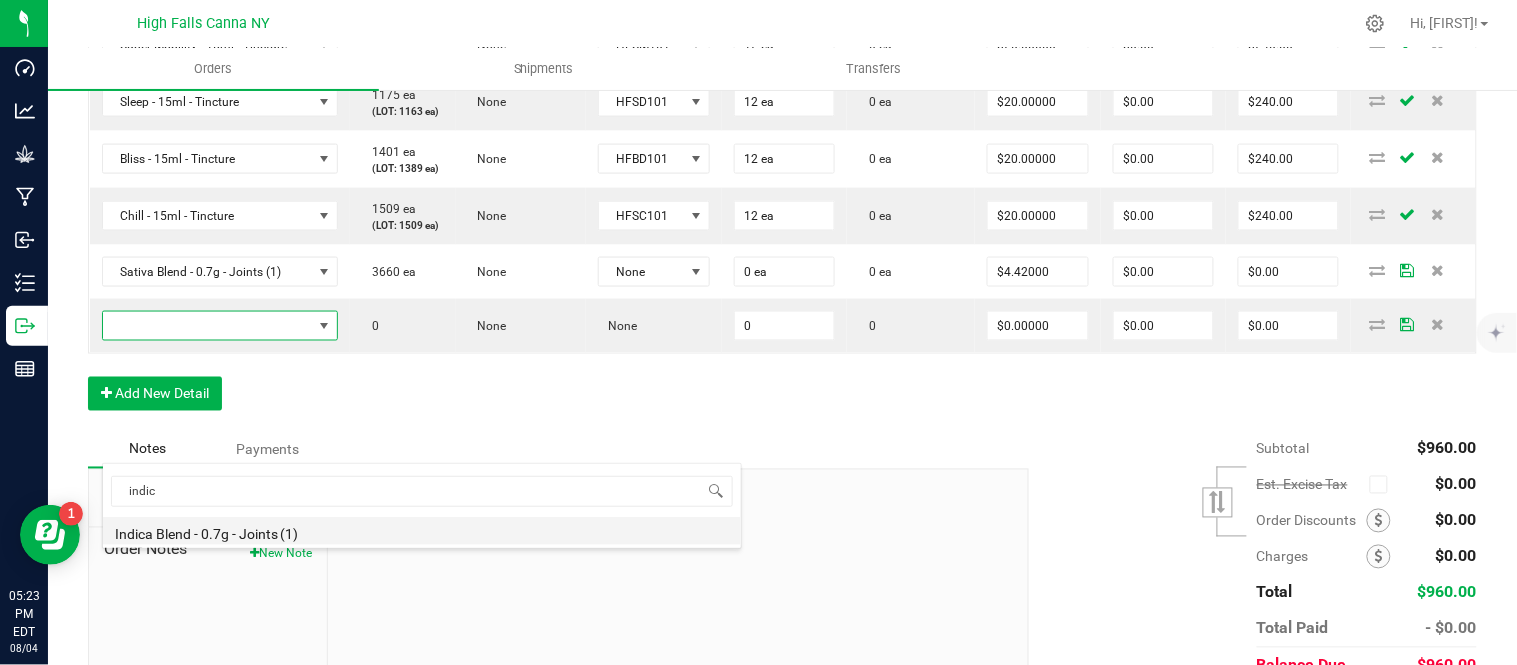 type on "0 ea" 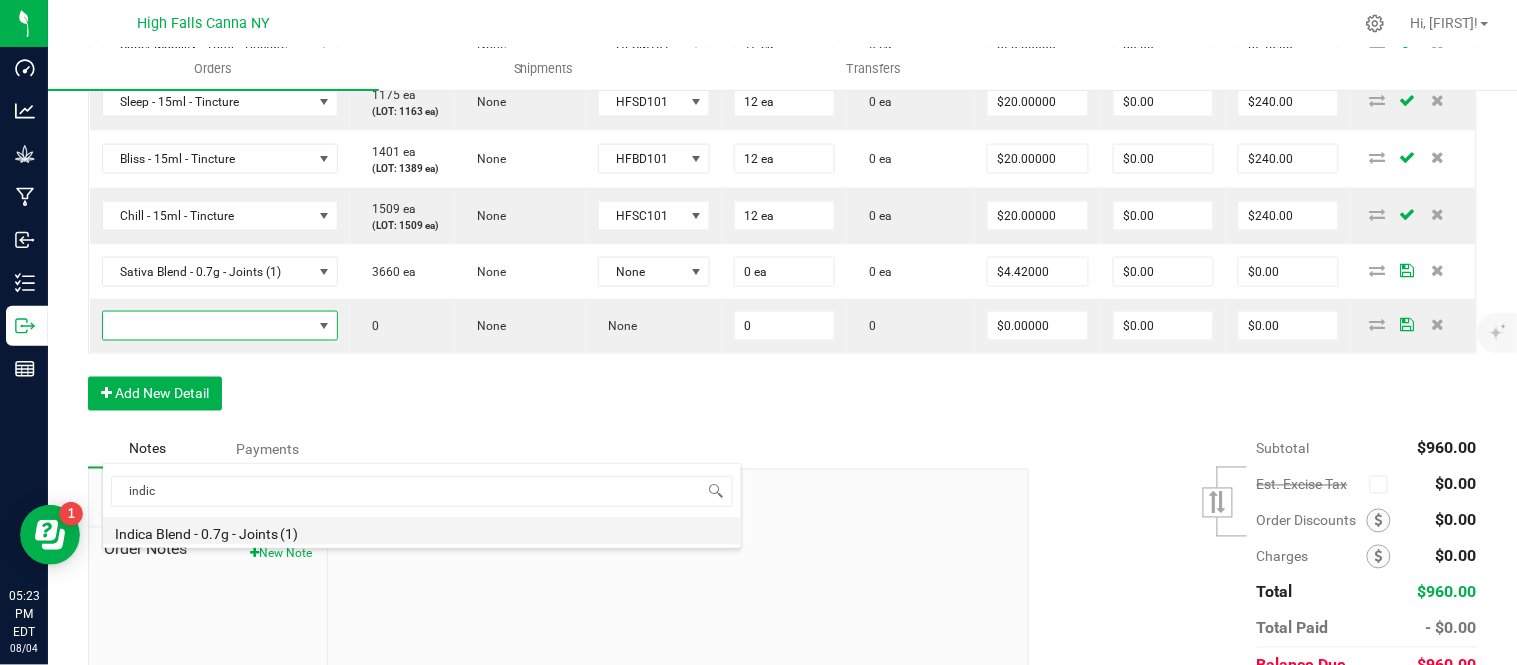 type on "$4.42000" 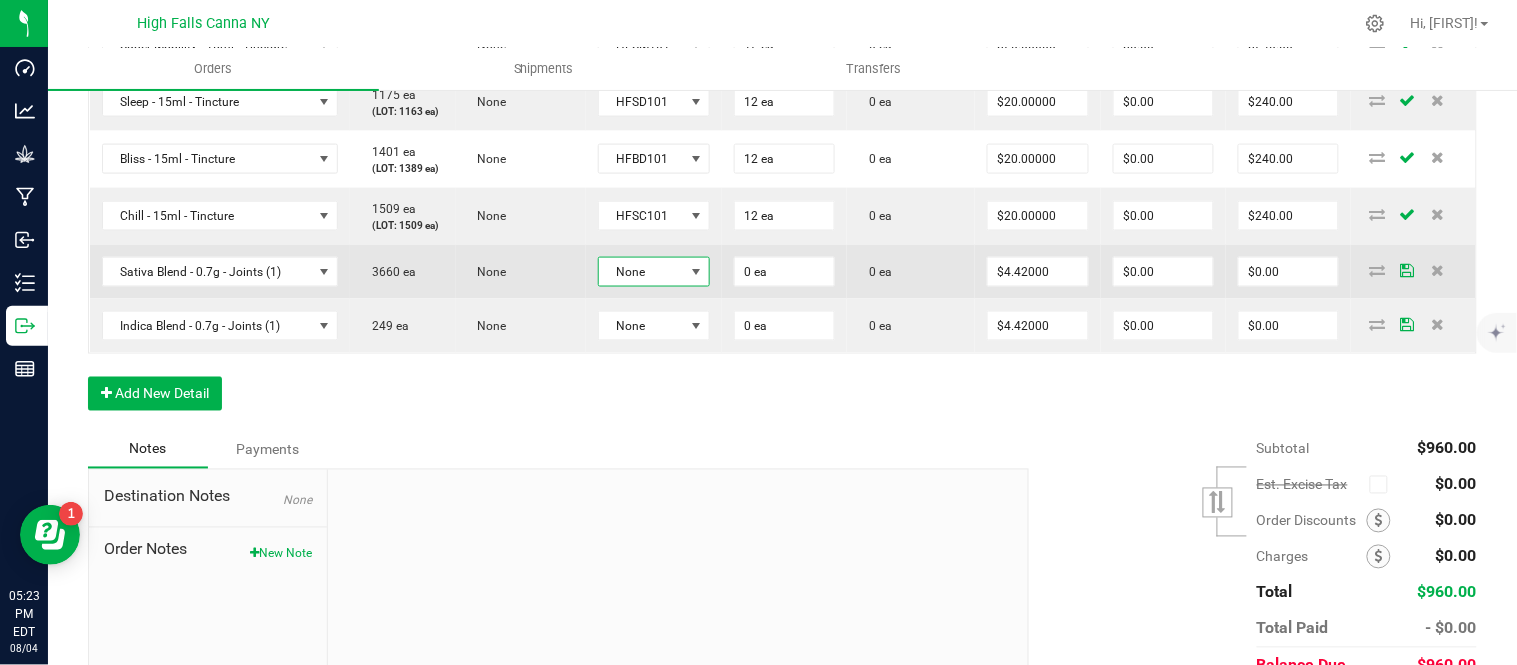 click on "None" at bounding box center (641, 272) 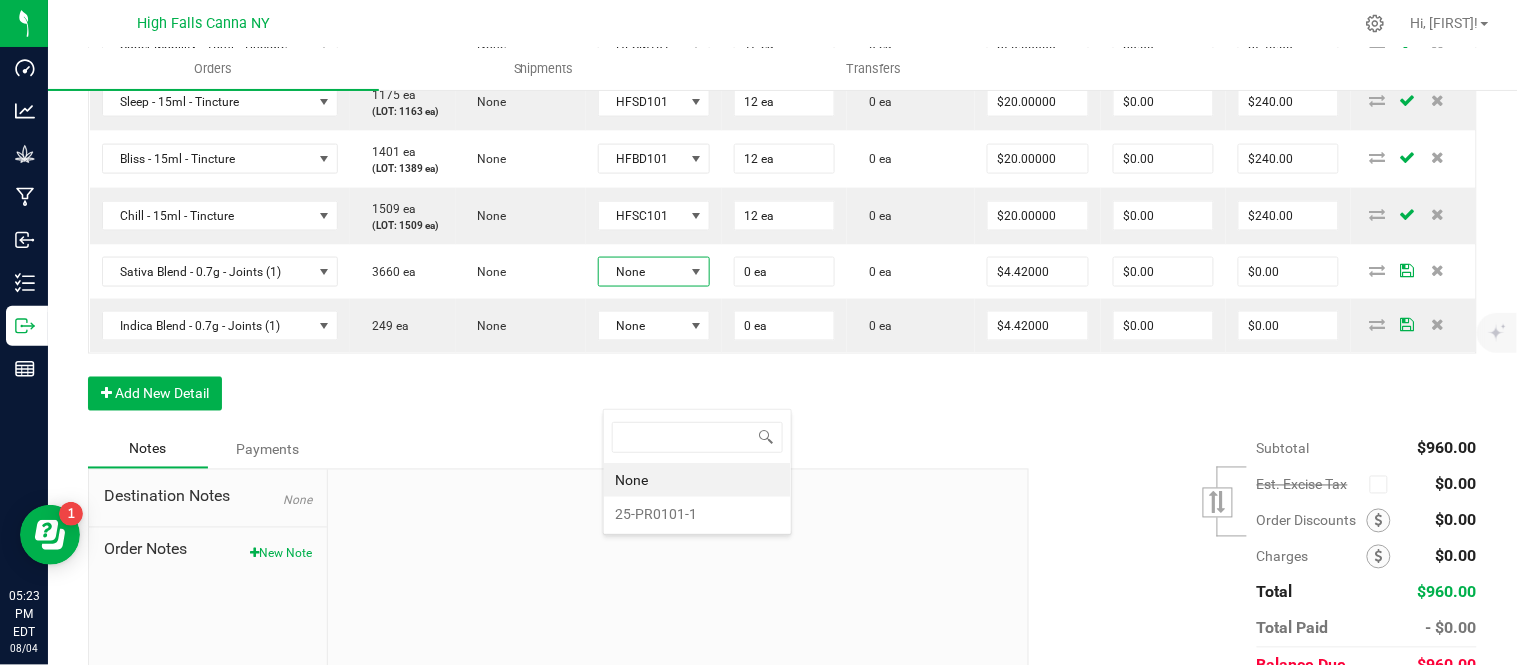 scroll, scrollTop: 99970, scrollLeft: 99890, axis: both 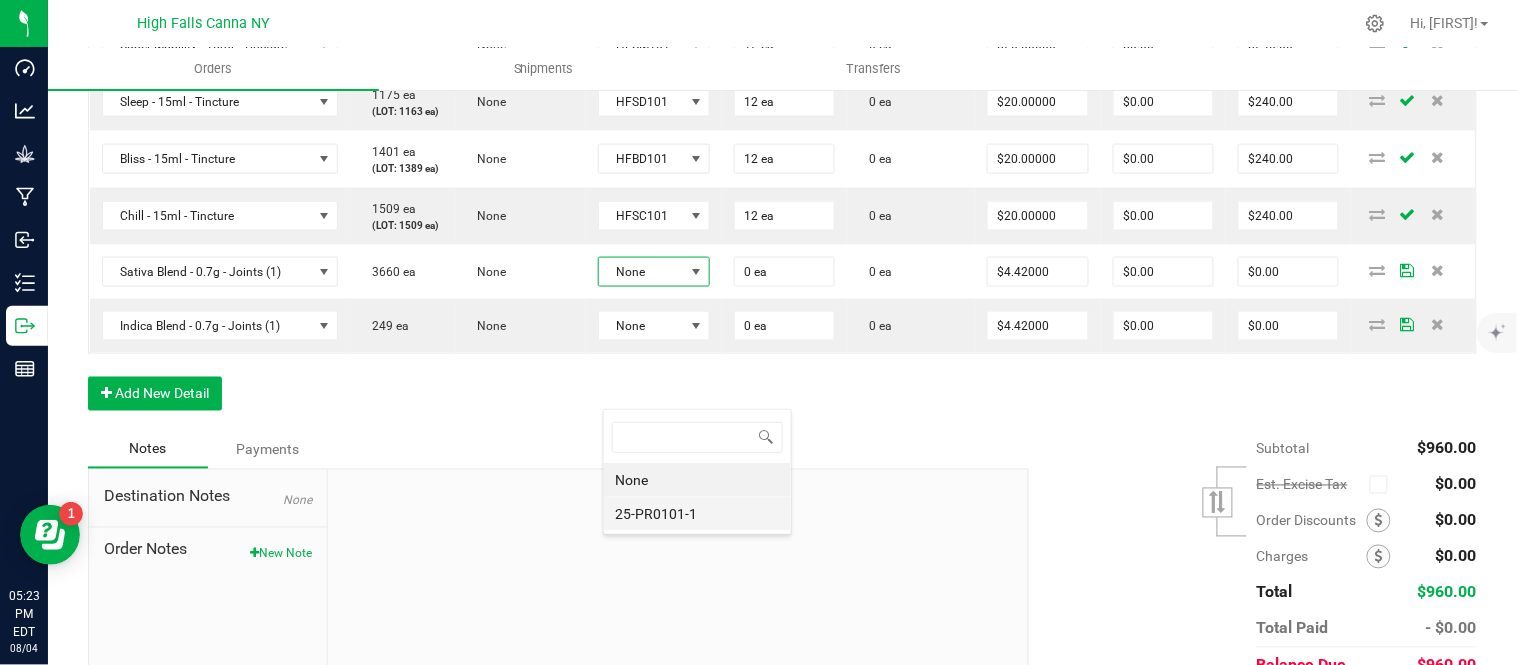 click on "25-PR0101-1" at bounding box center [697, 514] 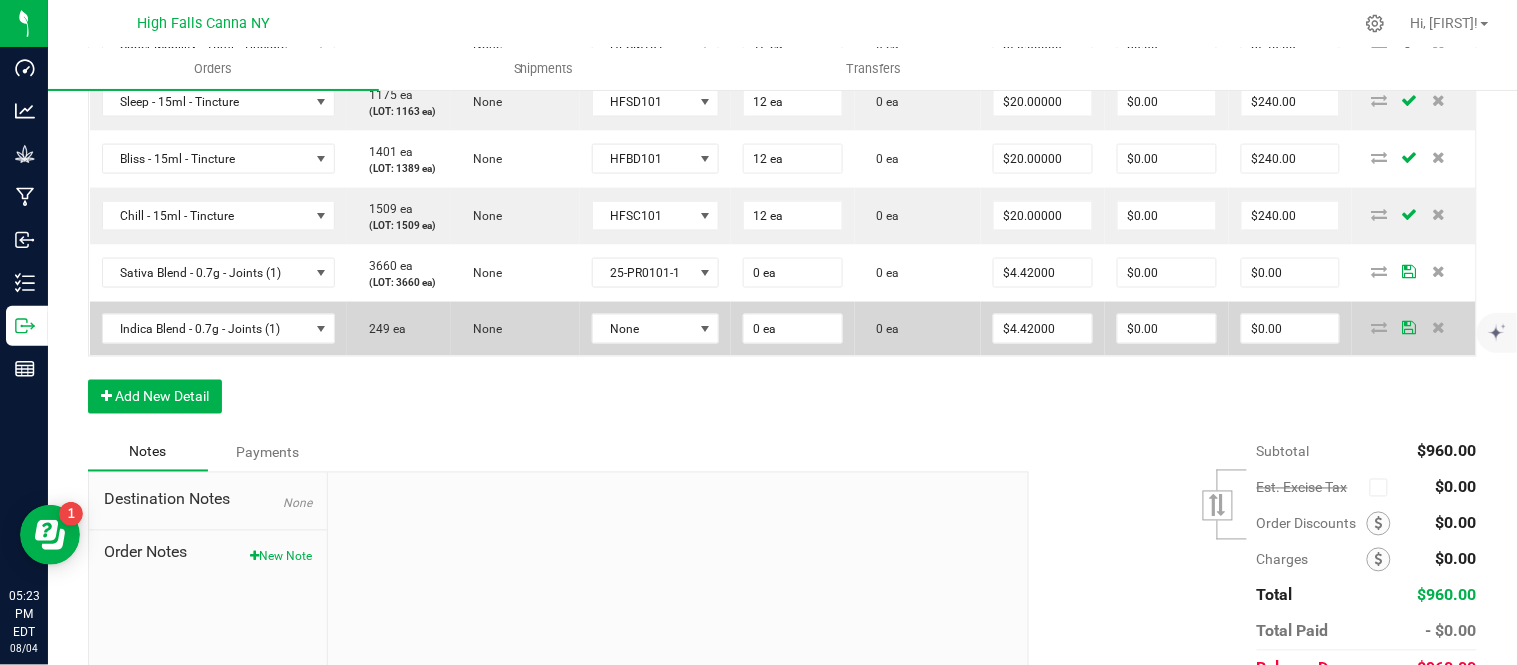 click on "None" at bounding box center [655, 329] 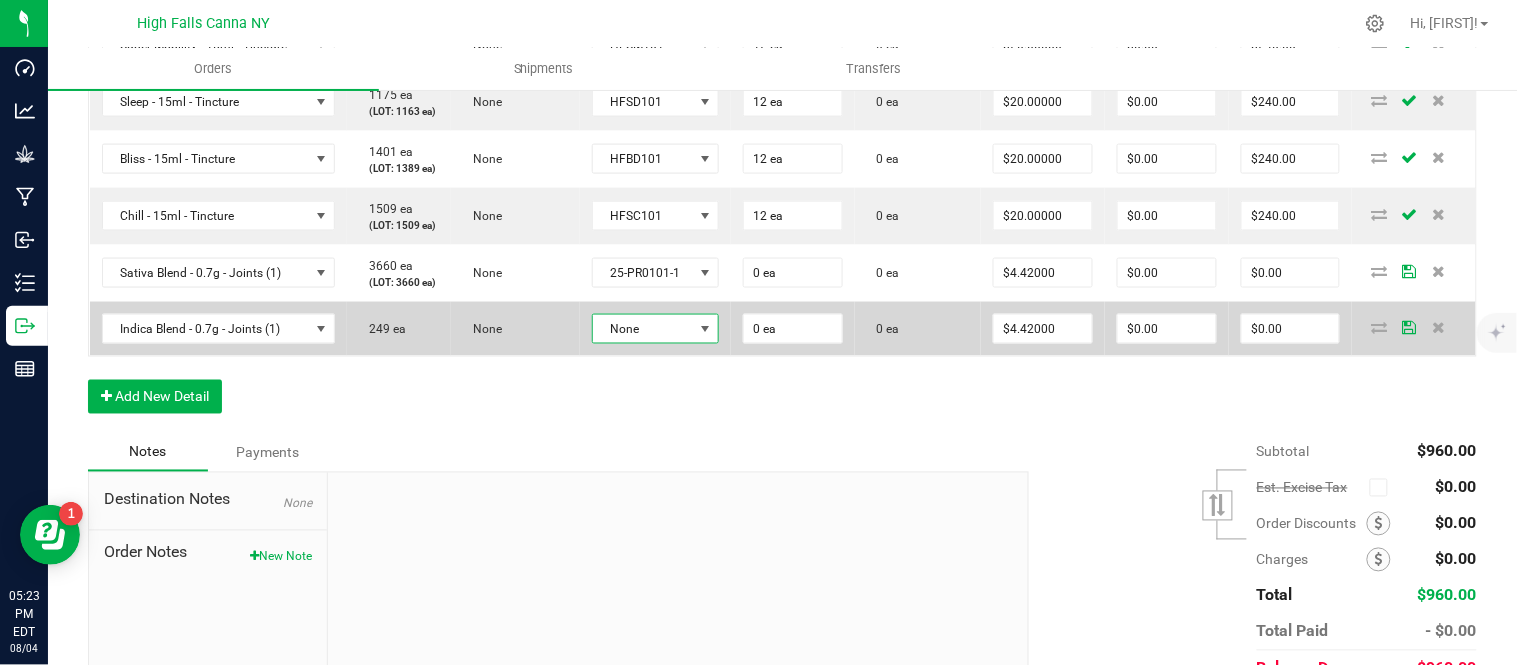 click on "None" at bounding box center (643, 329) 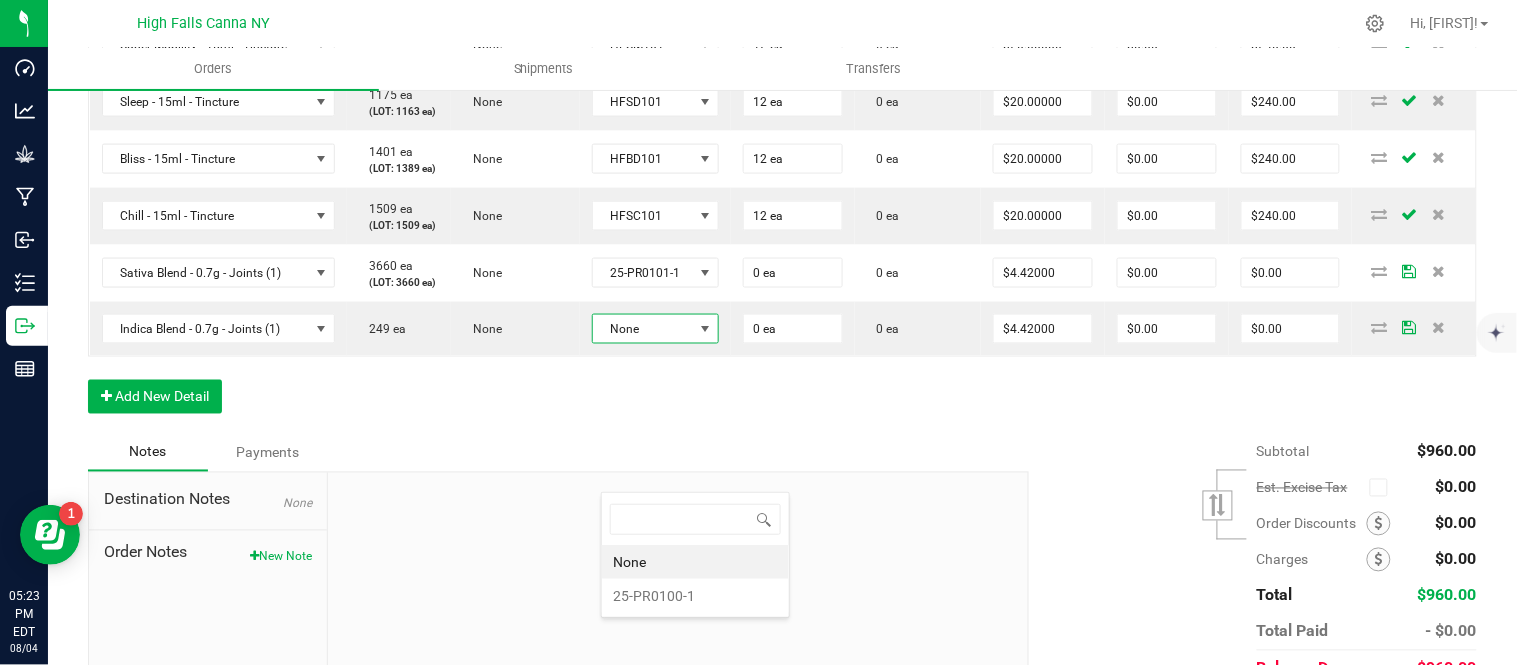 scroll, scrollTop: 99970, scrollLeft: 99872, axis: both 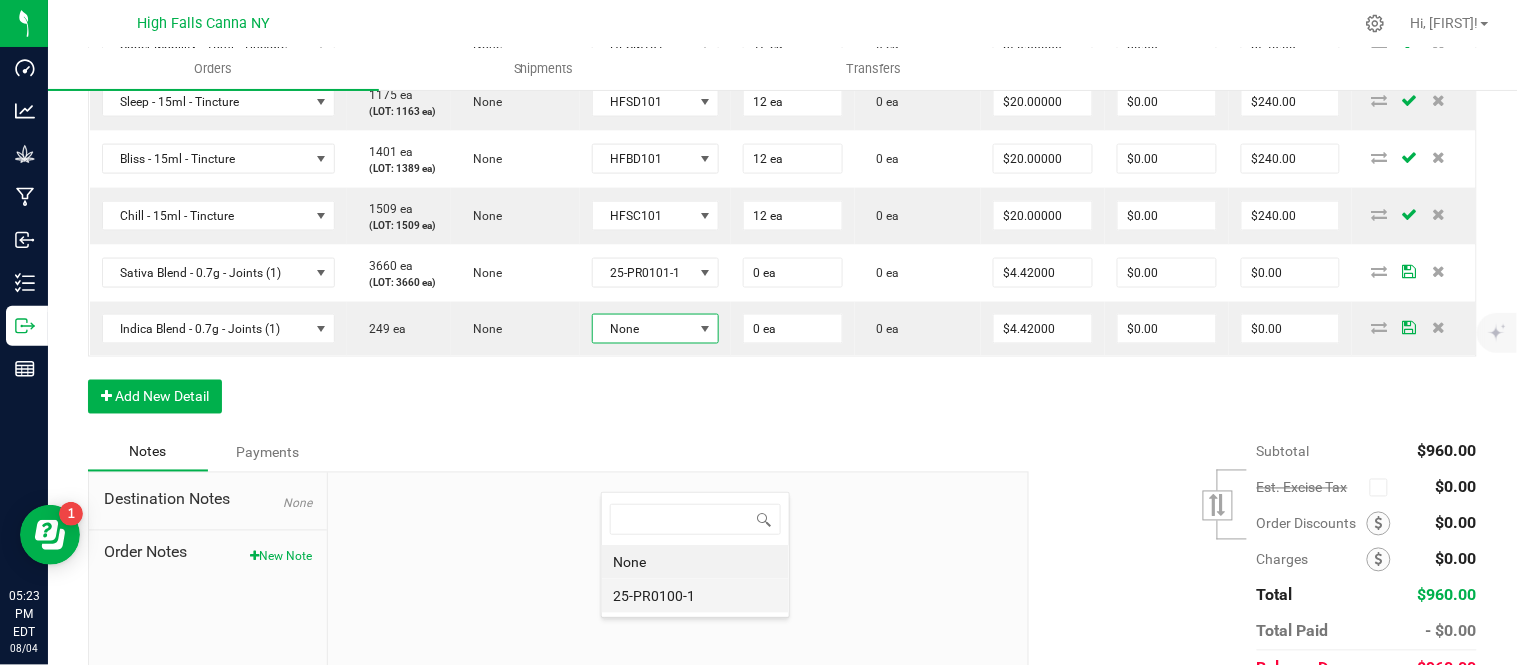 click on "25-PR0100-1" at bounding box center (695, 596) 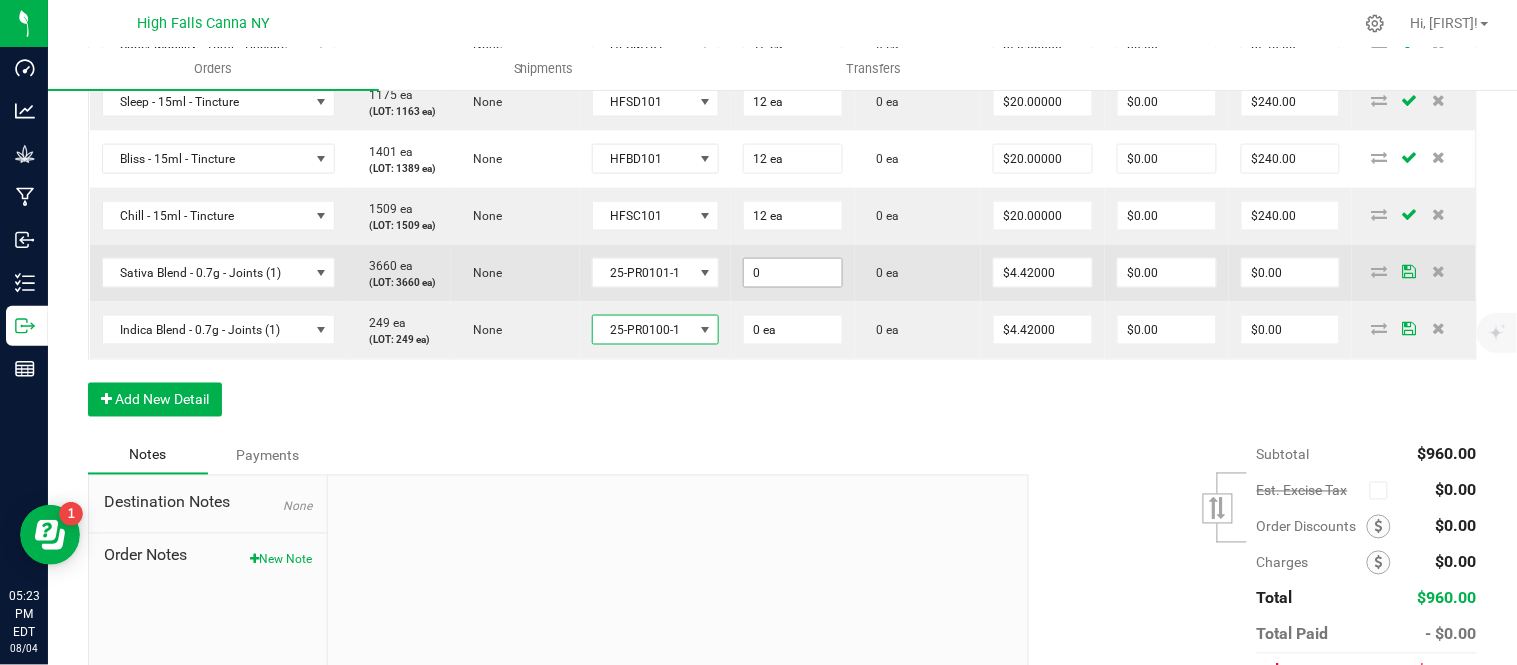 click on "0" at bounding box center (793, 273) 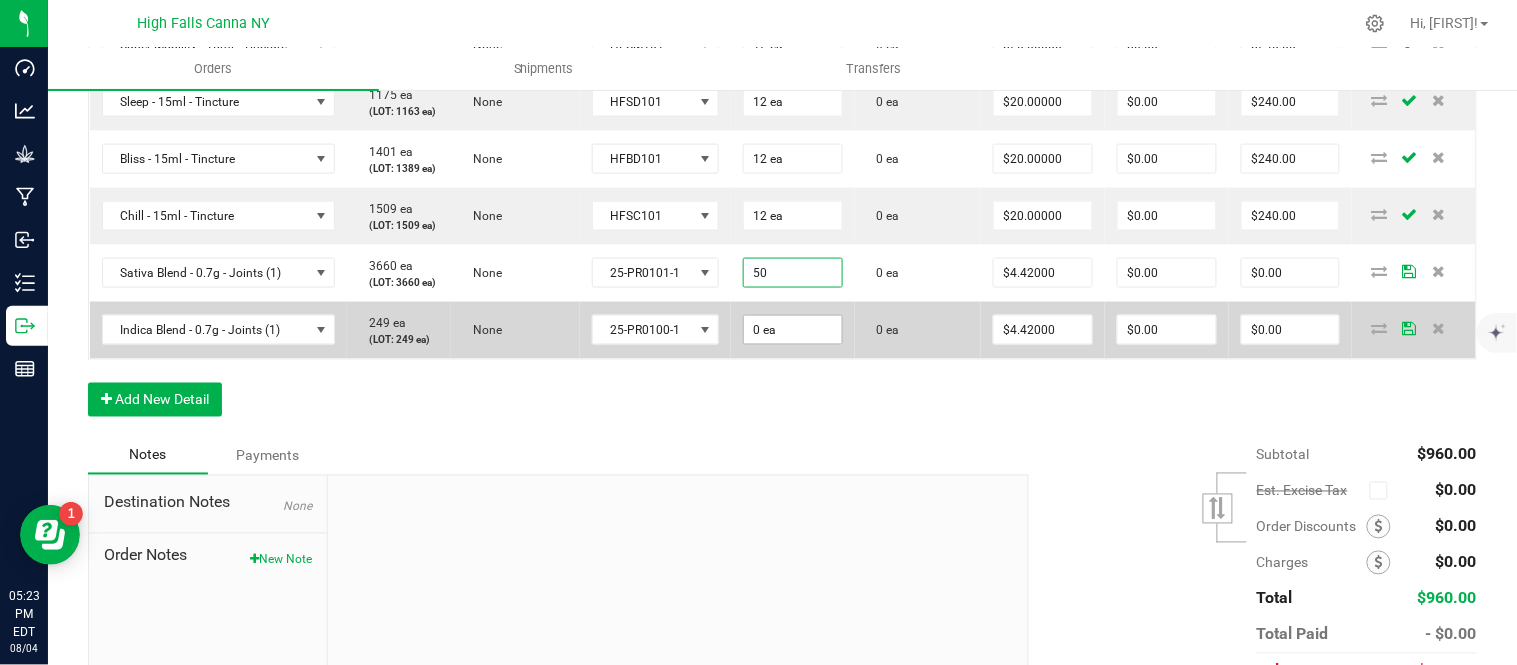 type on "50 ea" 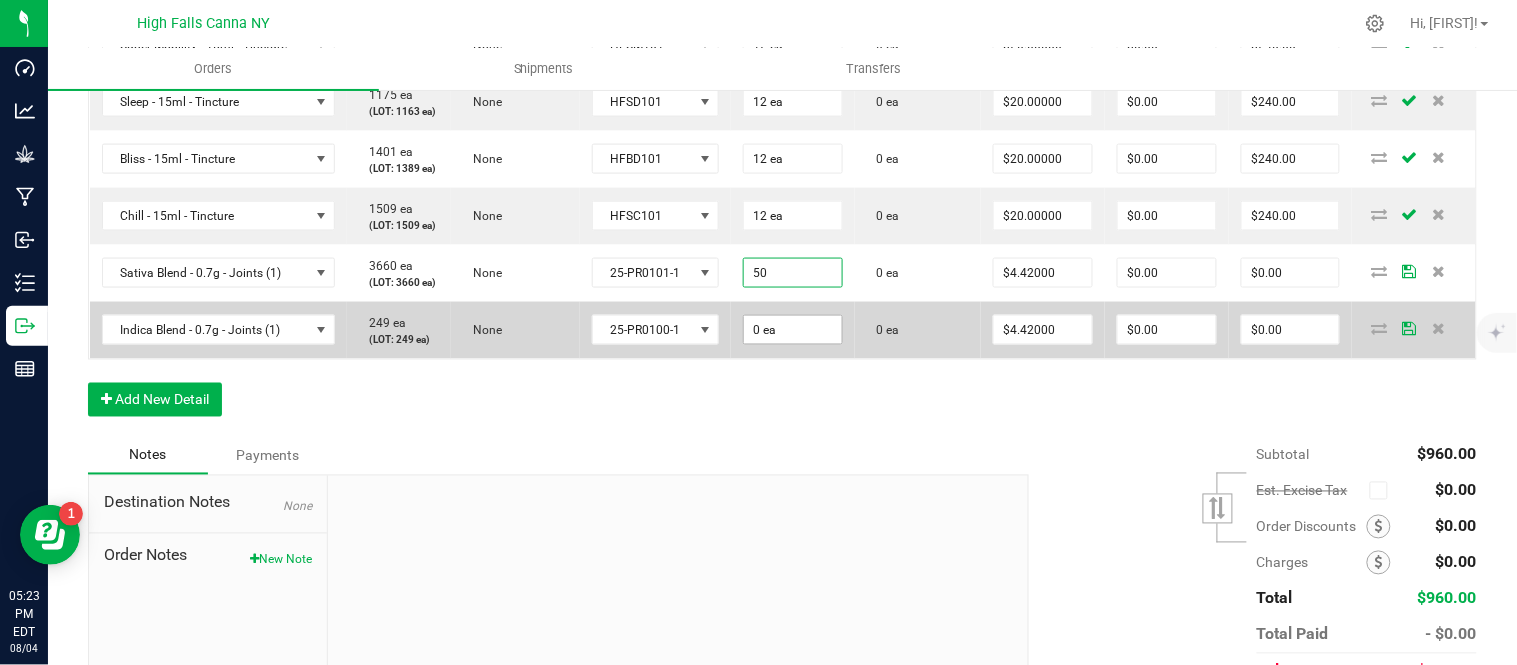 type on "$221.00" 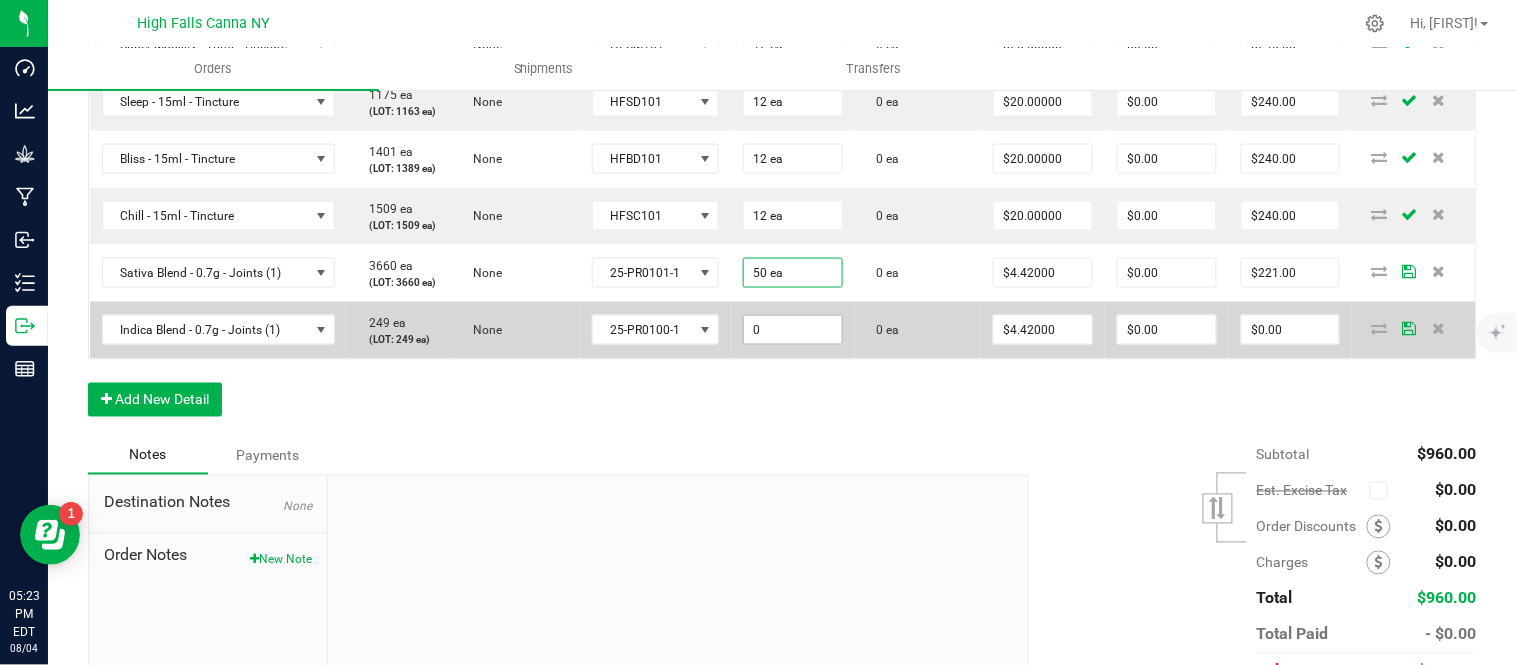 click on "0" at bounding box center (793, 330) 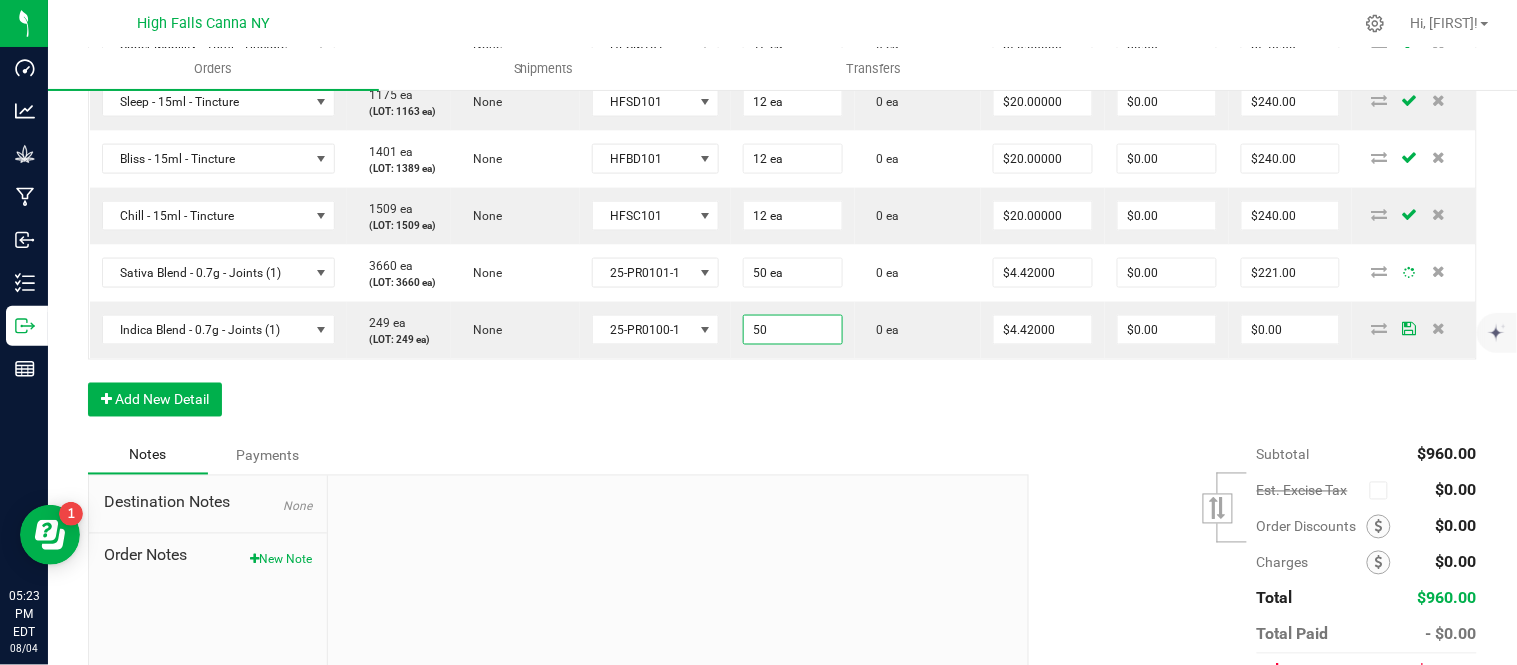 type on "50 ea" 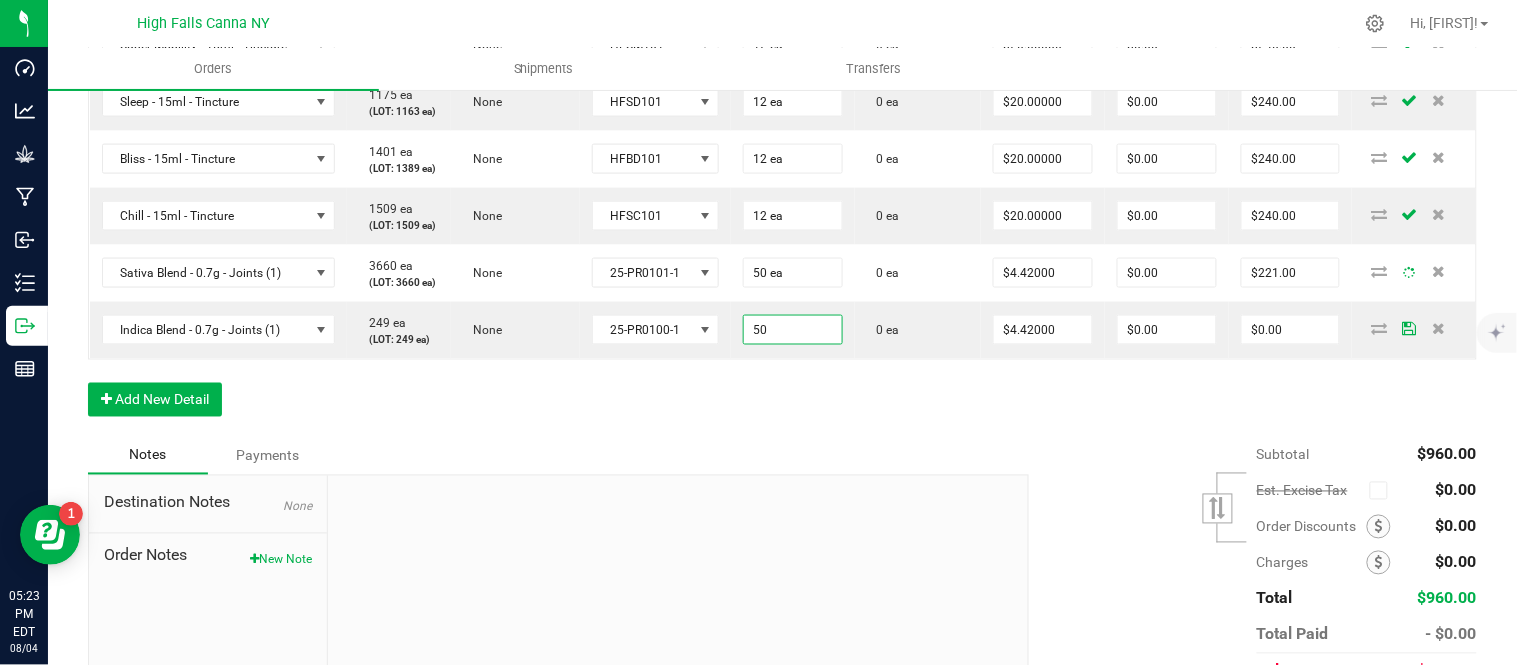 type on "$221.00" 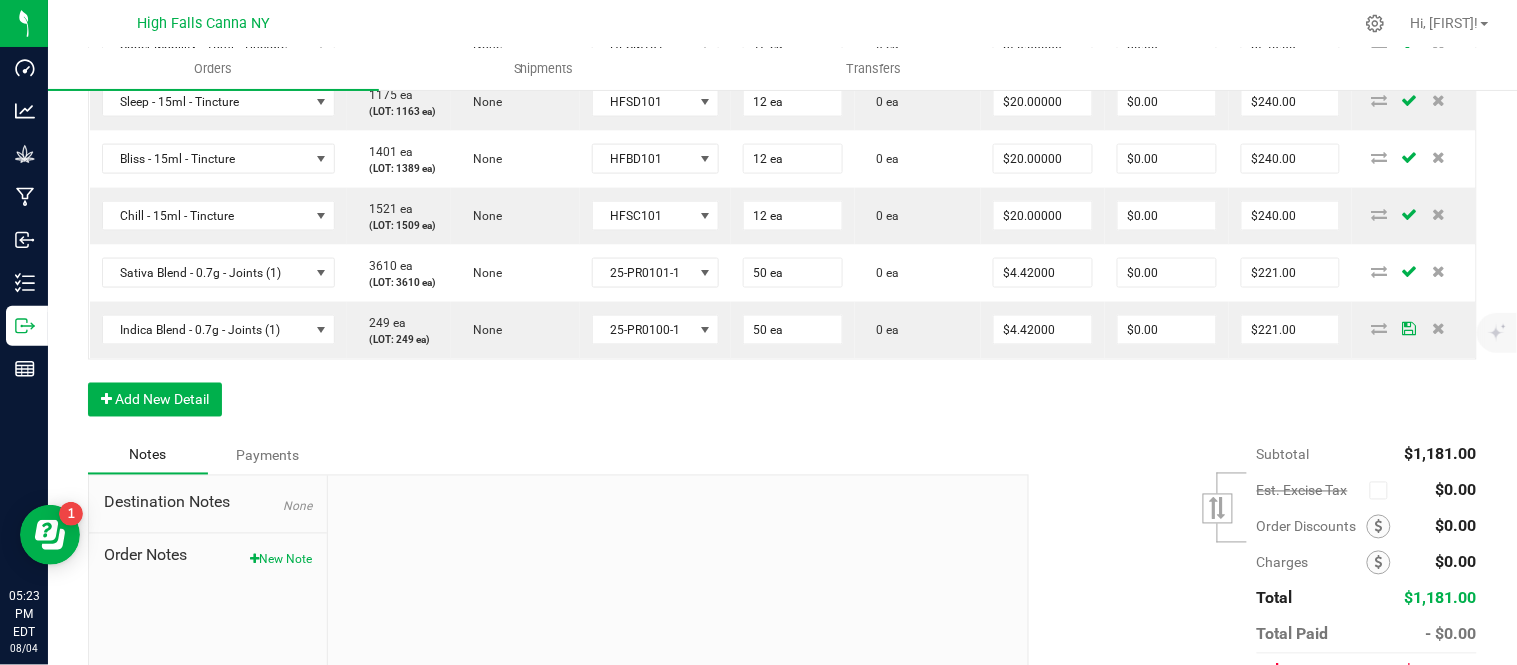 click on "Order Details Print All Labels Item  Sellable  Strain  Lot Number  Qty Ordered Qty Allocated Unit Price Line Discount Total Actions Super Mobility - 15ml - Tincture  1106 ea   (LOT: 1118 ea)   None  HFSM101 12 ea  0 ea  $20.00000 $0.00 $240.00 Sleep - 15ml - Tincture  1175 ea   (LOT: 1163 ea)   None  HFSD101 12 ea  0 ea  $20.00000 $0.00 $240.00 Bliss - 15ml - Tincture  1401 ea   (LOT: 1389 ea)   None  HFBD101 12 ea  0 ea  $20.00000 $0.00 $240.00 Chill - 15ml - Tincture  1521 ea   (LOT: 1509 ea)   None  HFSC101 12 ea  0 ea  $20.00000 $0.00 $240.00 Sativa Blend - 0.7g - Joints (1)  3610 ea   (LOT: 3610 ea)   None  25-PR0101-1 50 ea  0 ea  $4.42000 $0.00 $221.00 Indica Blend - 0.7g - Joints (1)  249 ea   (LOT: 249 ea)   None  25-PR0100-1 50 ea  0 ea  $4.42000 $0.00 $221.00
Add New Detail" at bounding box center [782, 182] 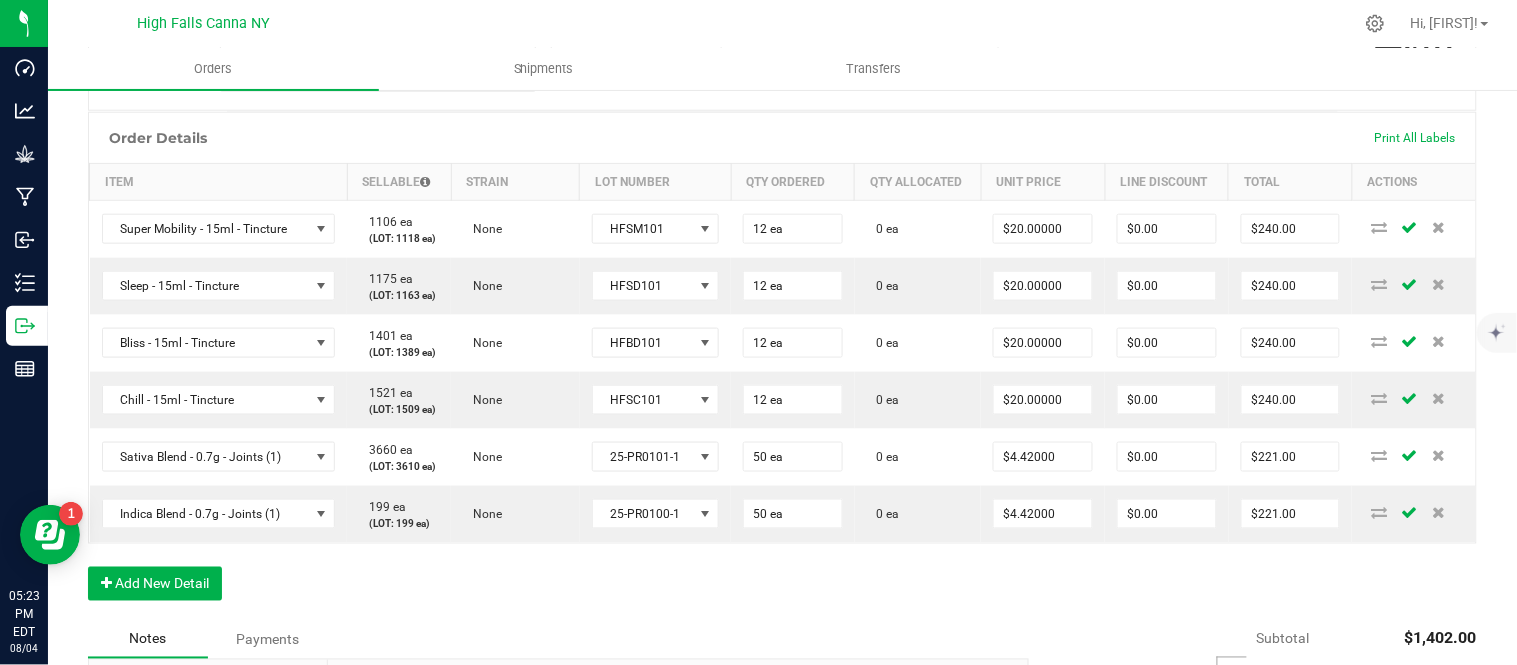 scroll, scrollTop: 555, scrollLeft: 0, axis: vertical 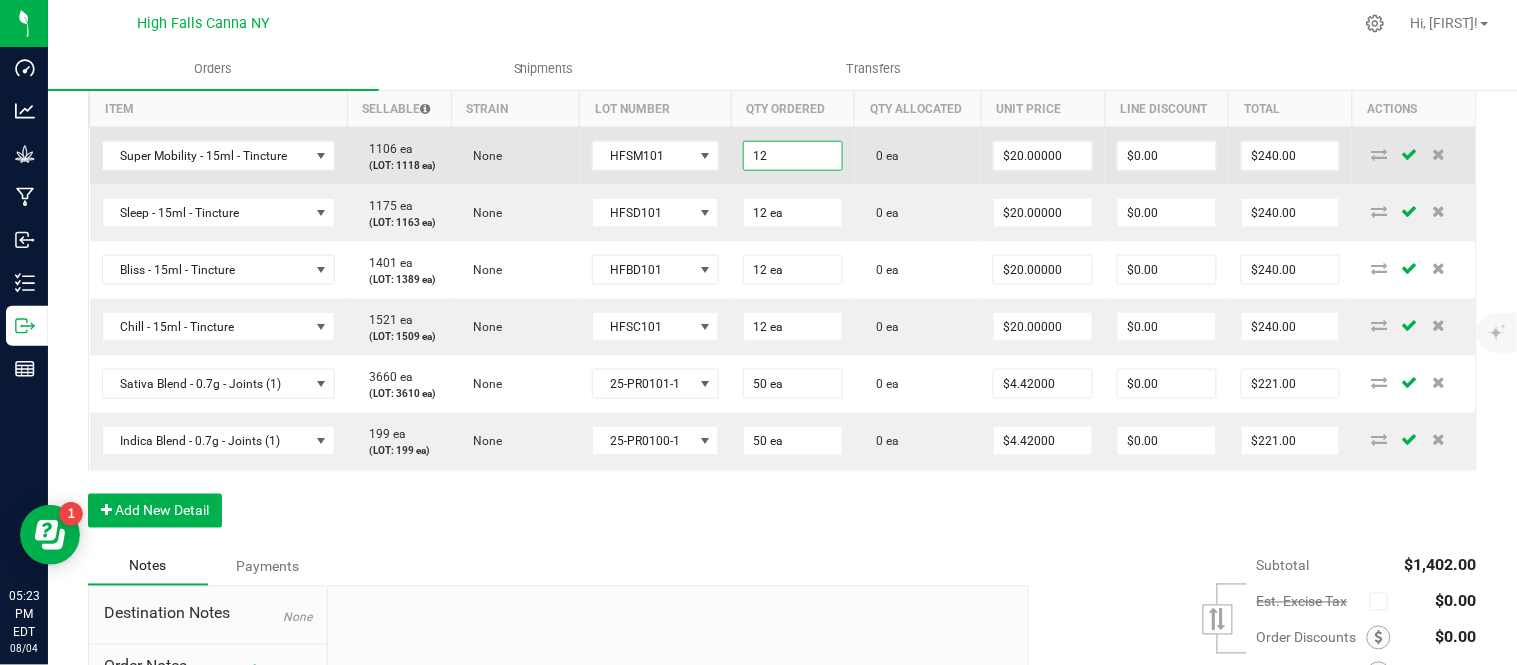 click on "12" at bounding box center (793, 156) 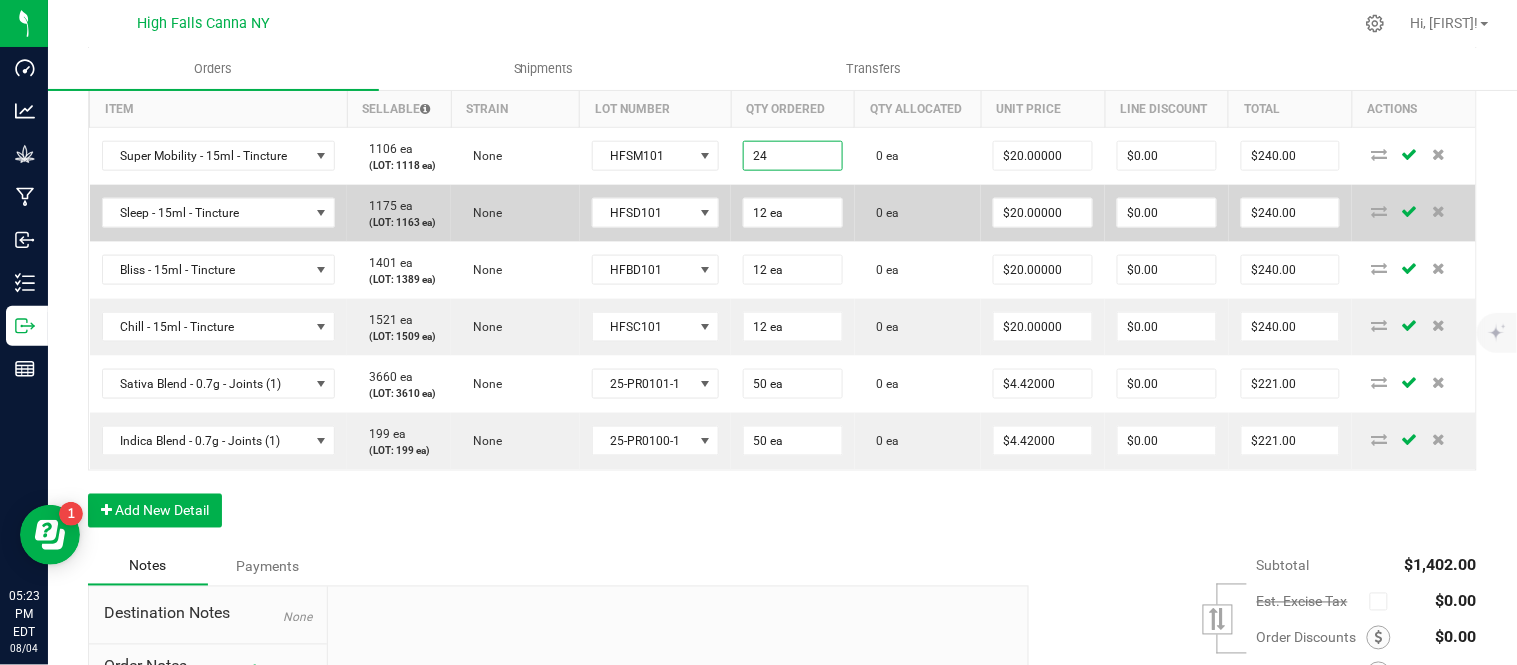 type on "24 ea" 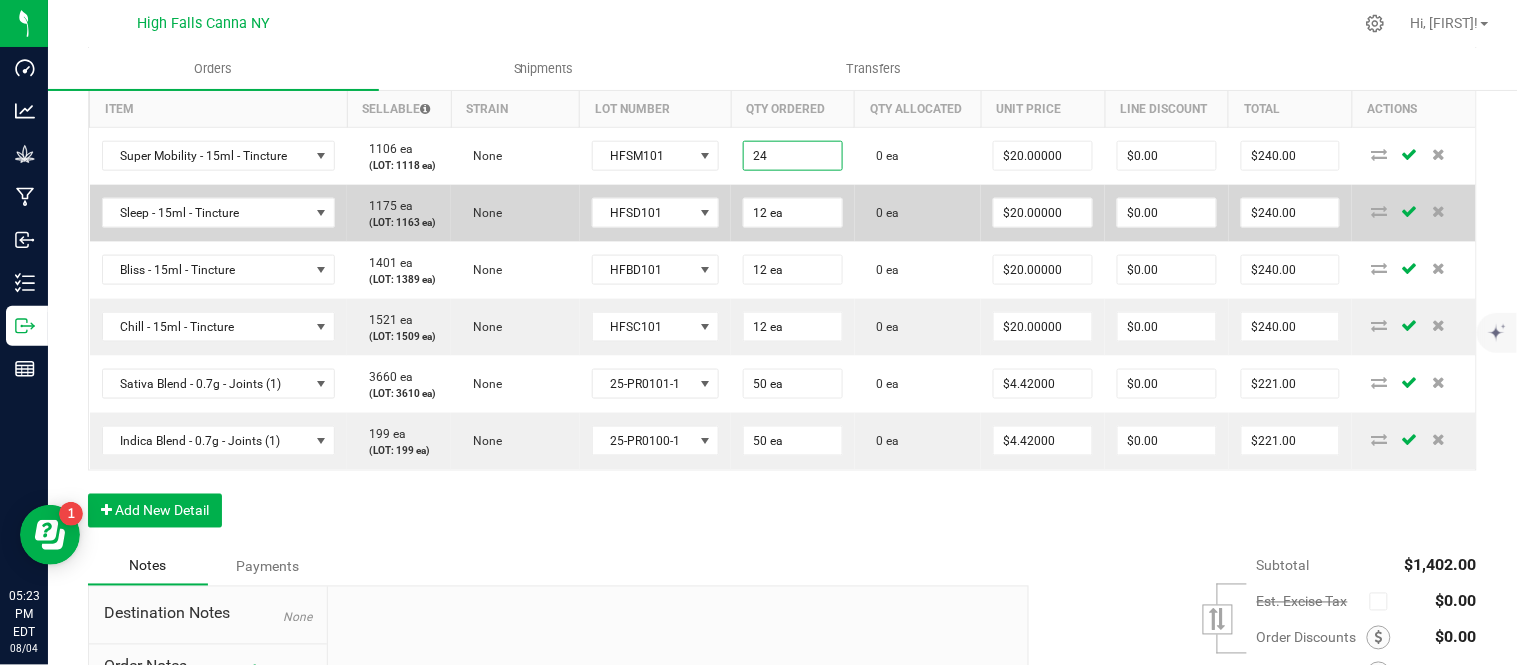 type on "$480.00" 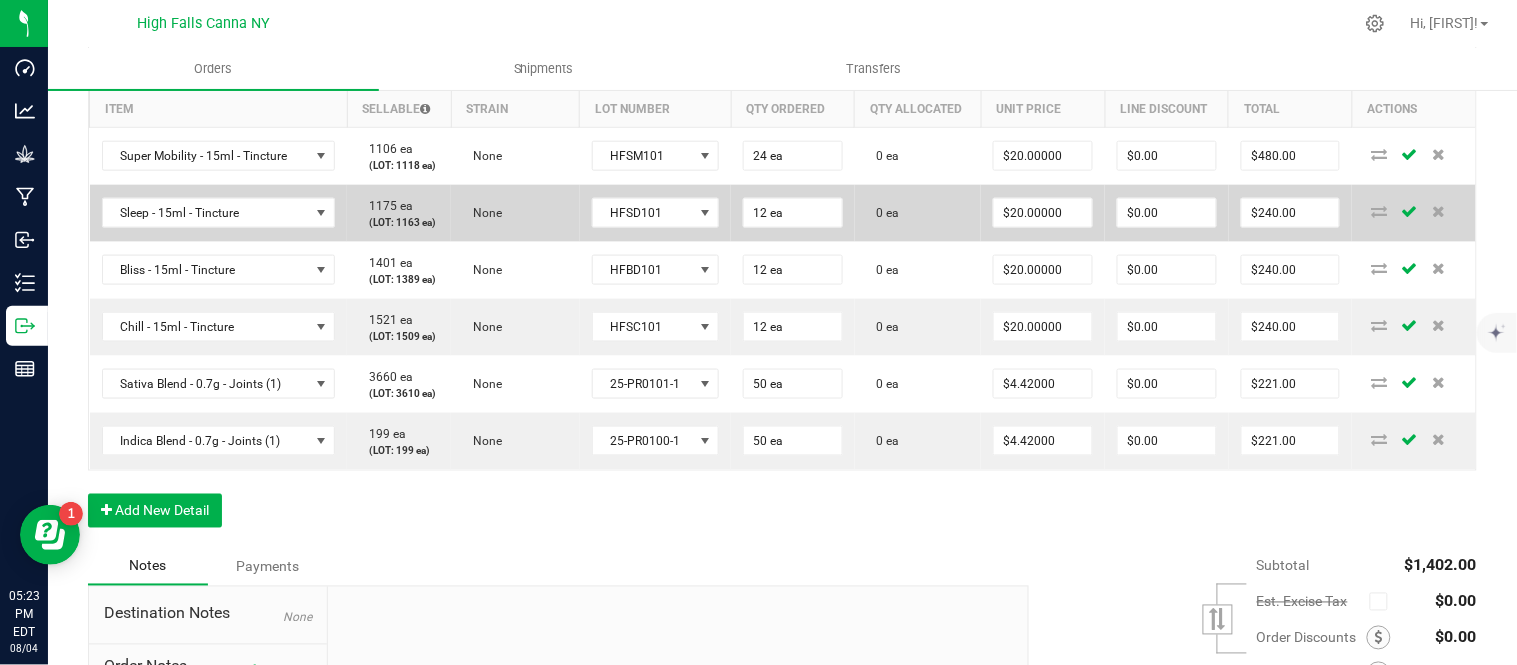 click on "None" at bounding box center (515, 213) 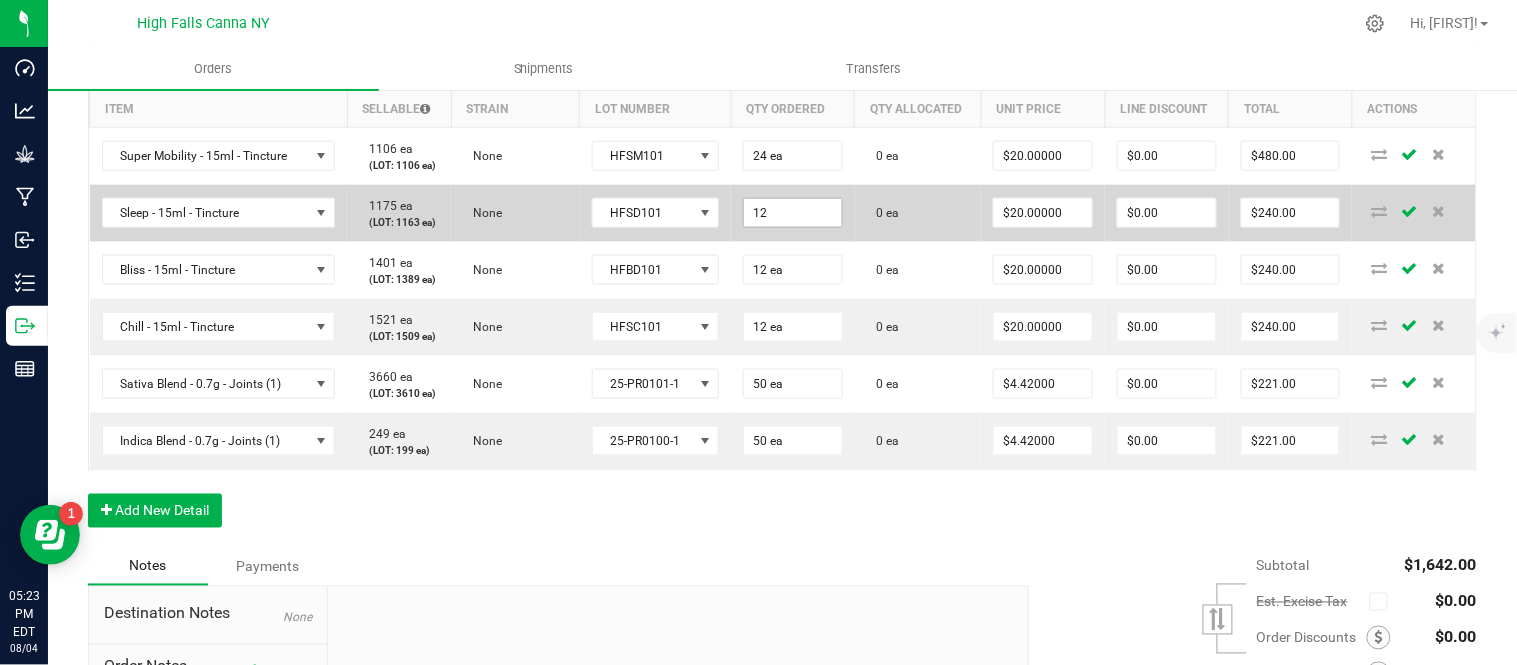 click on "12" at bounding box center [793, 213] 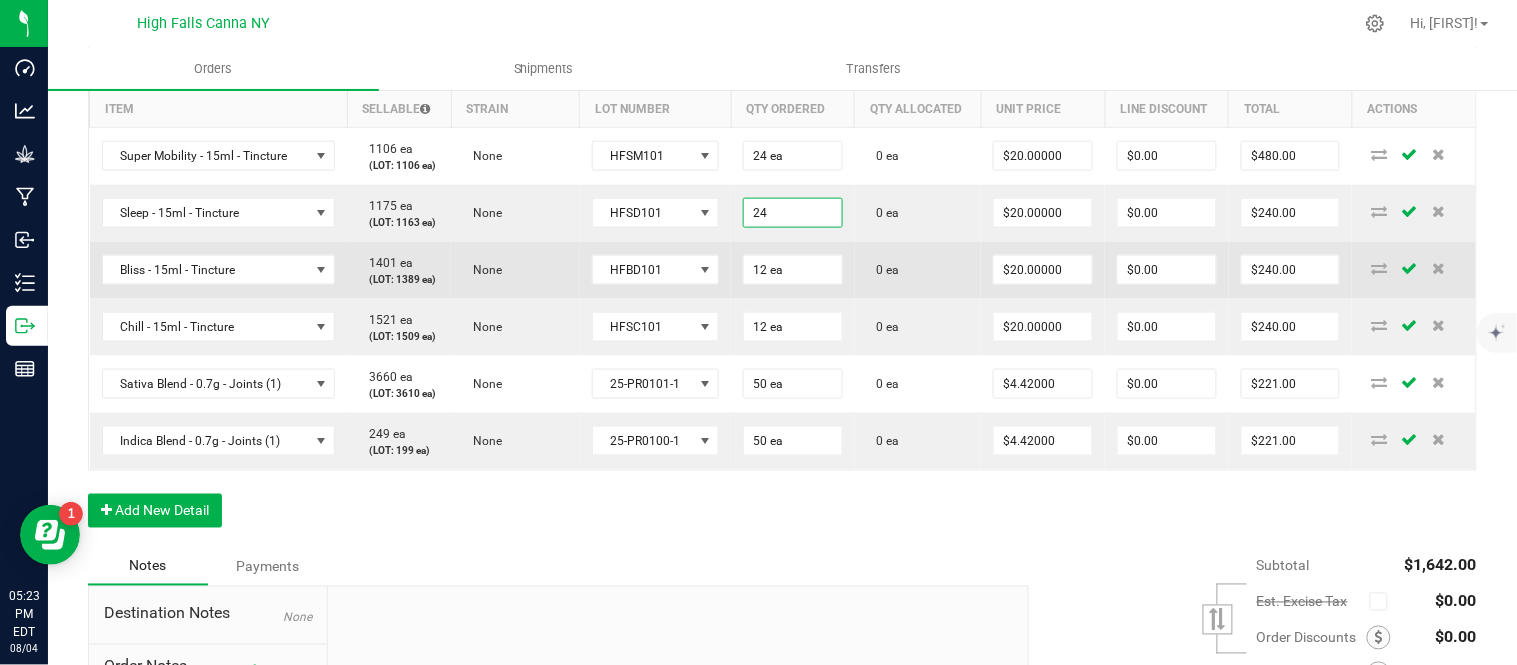 type on "24 ea" 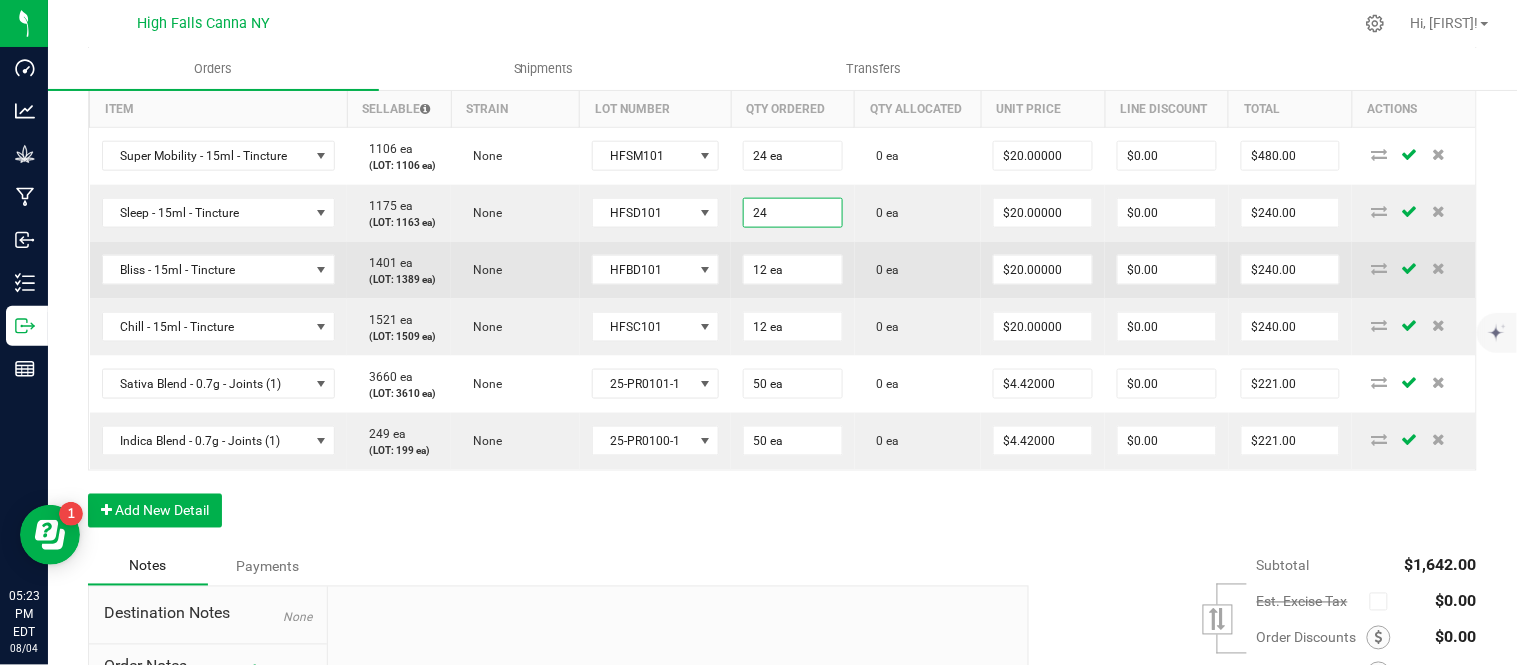 type on "$480.00" 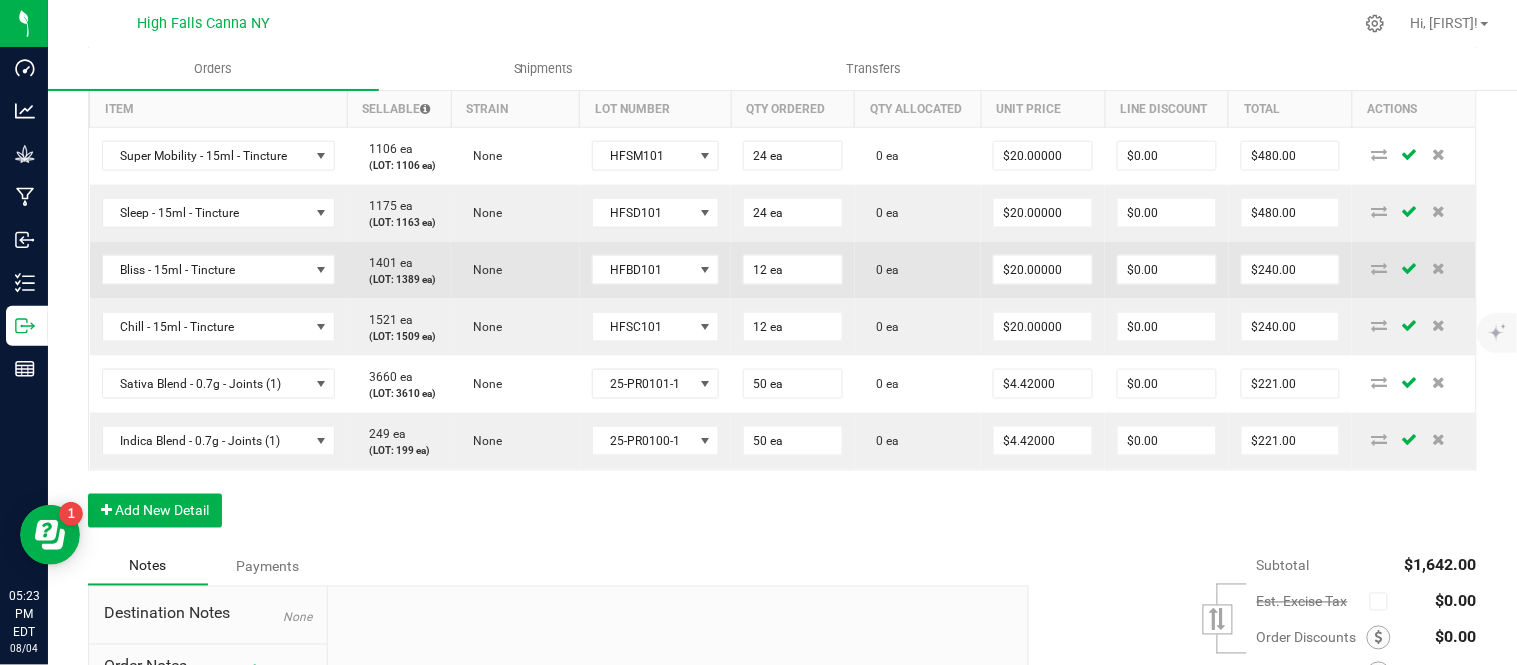 click on "None" at bounding box center (515, 270) 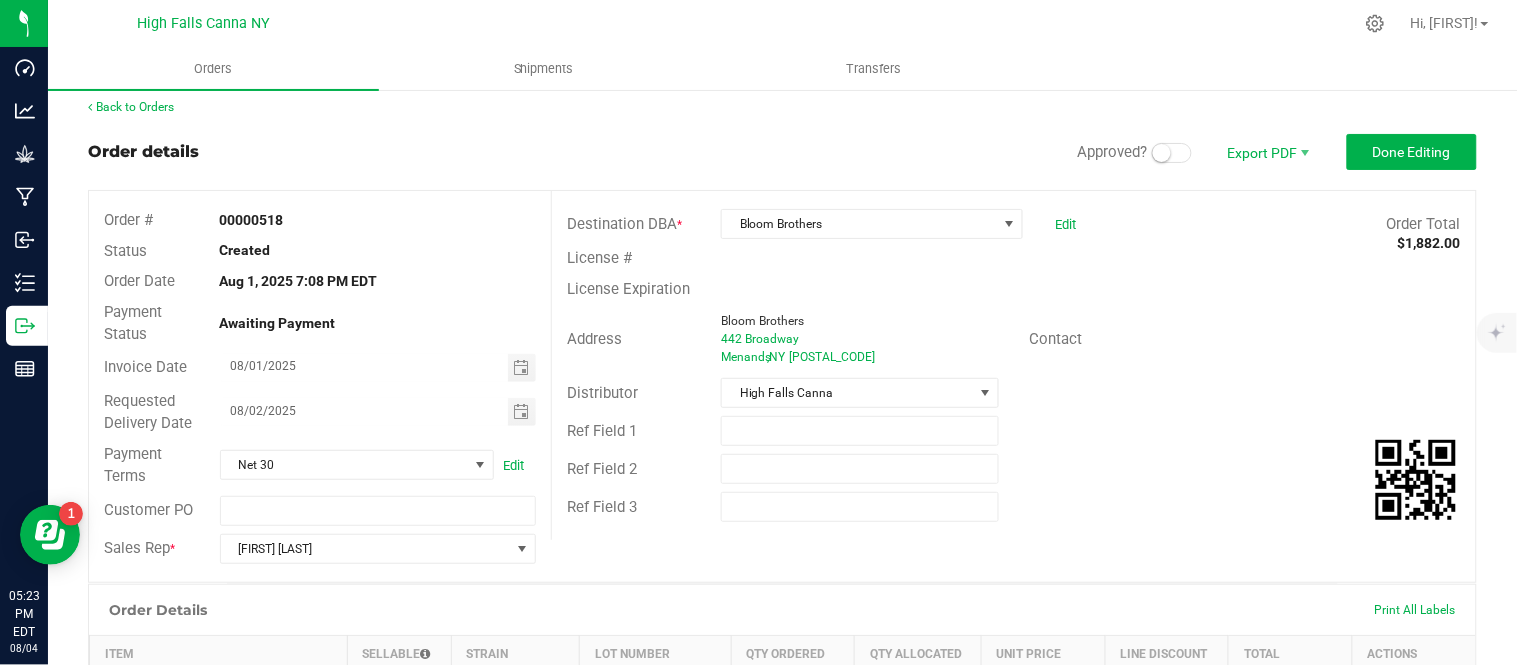 scroll, scrollTop: 0, scrollLeft: 0, axis: both 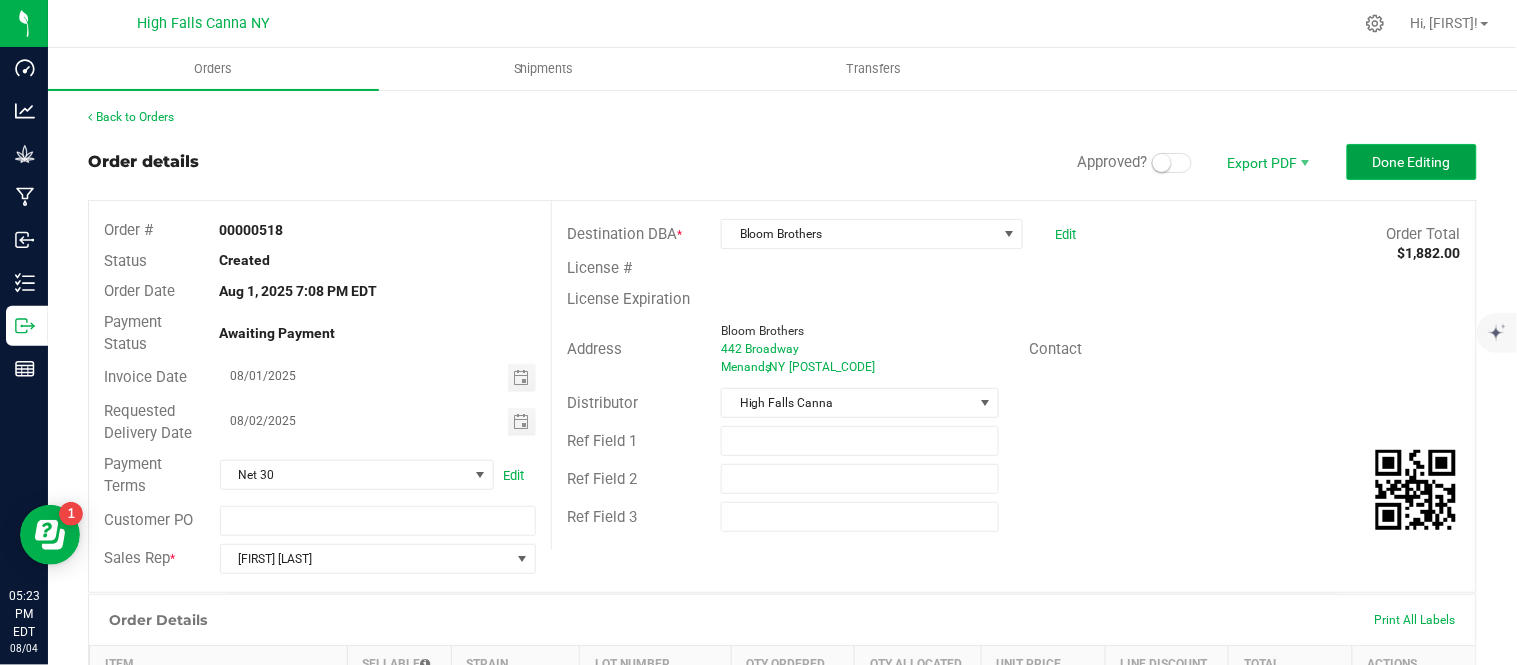 click on "Done Editing" at bounding box center (1412, 162) 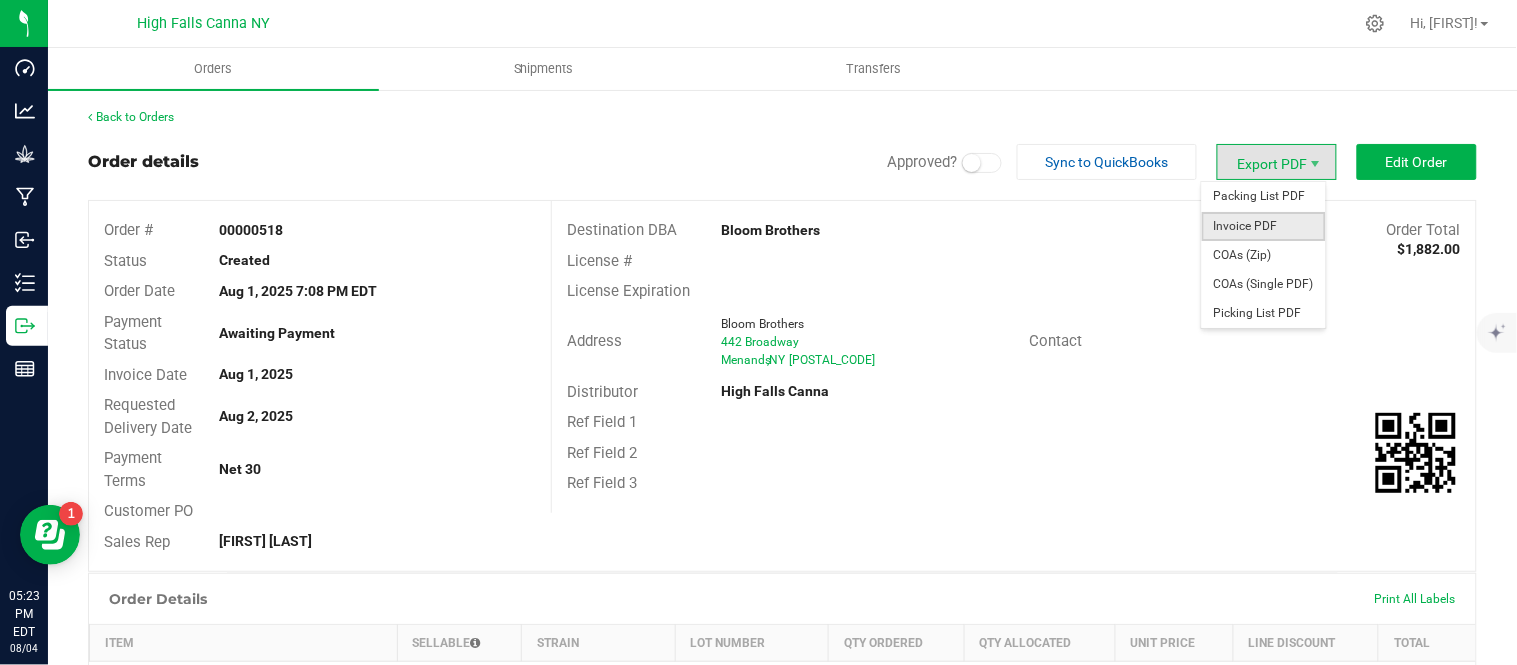 click on "Invoice PDF" at bounding box center (1264, 226) 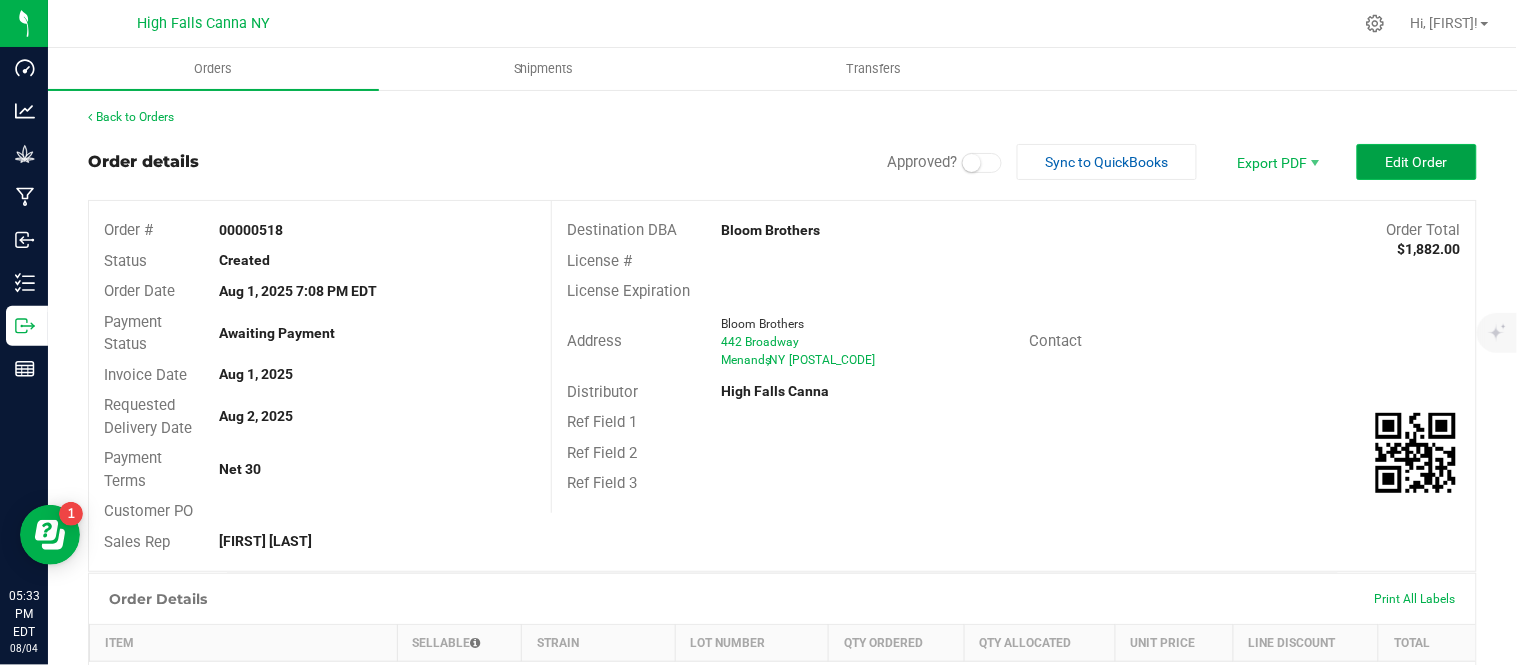 click on "Edit Order" at bounding box center [1417, 162] 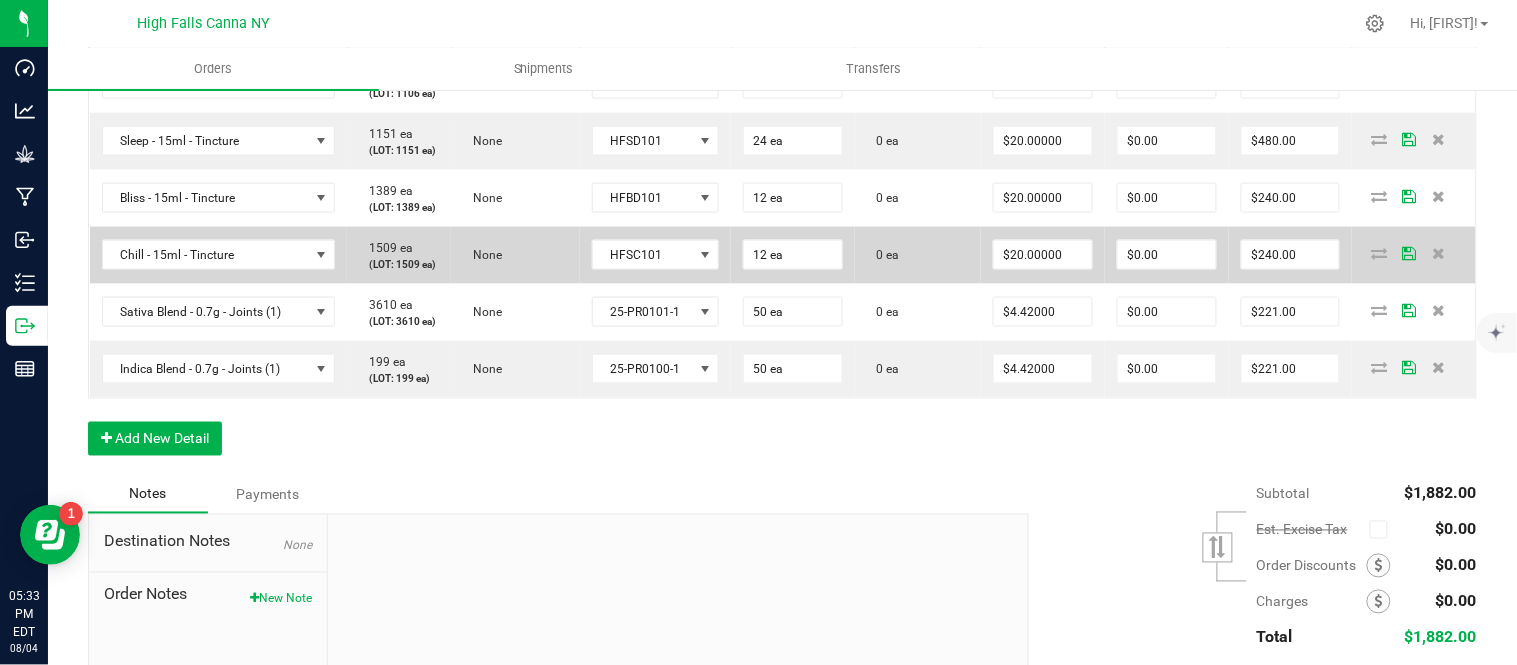 scroll, scrollTop: 666, scrollLeft: 0, axis: vertical 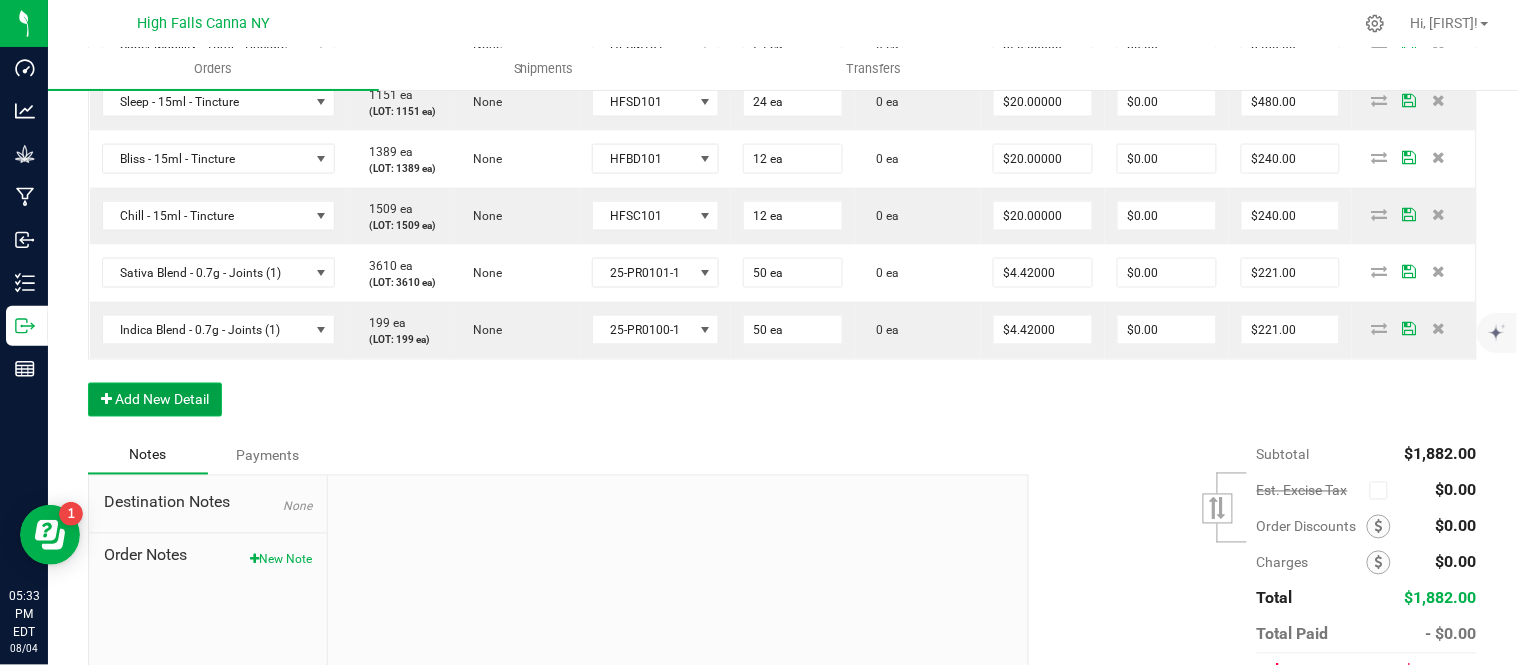 click on "Add New Detail" at bounding box center (155, 400) 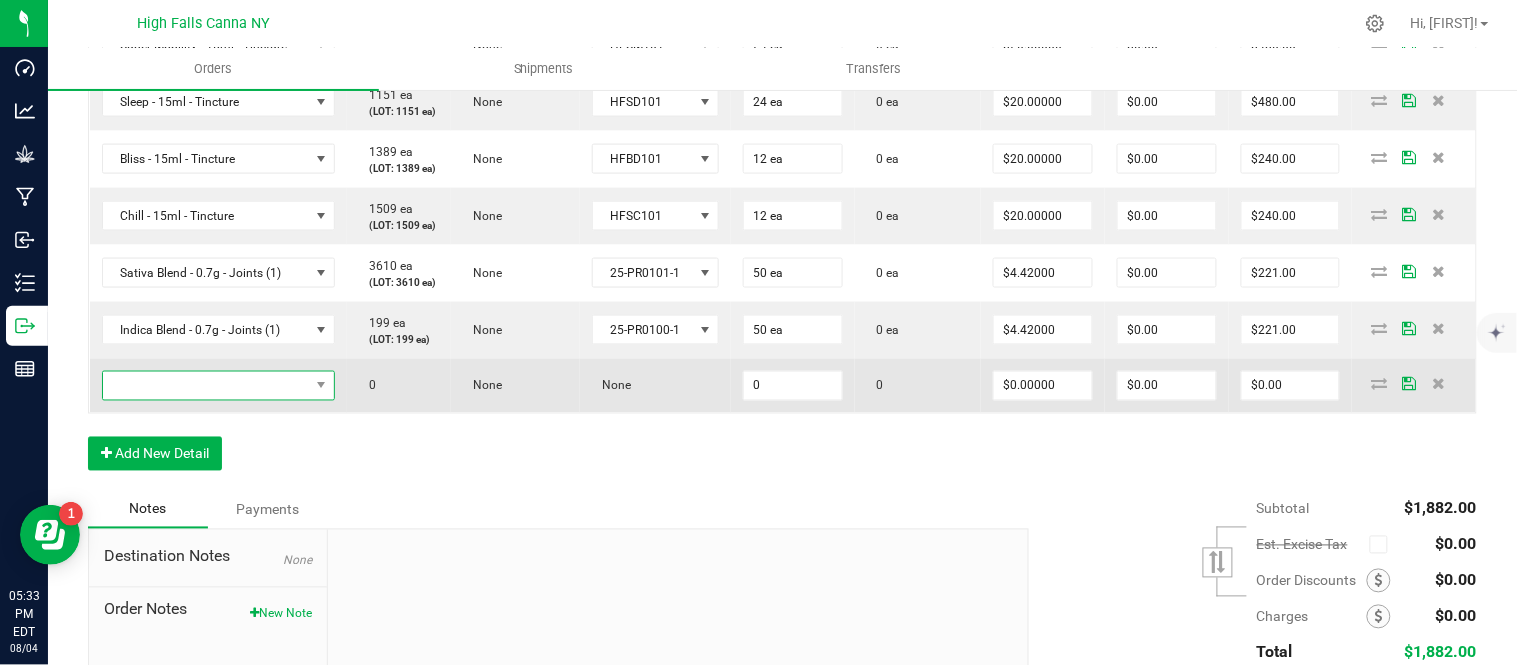 click at bounding box center (206, 386) 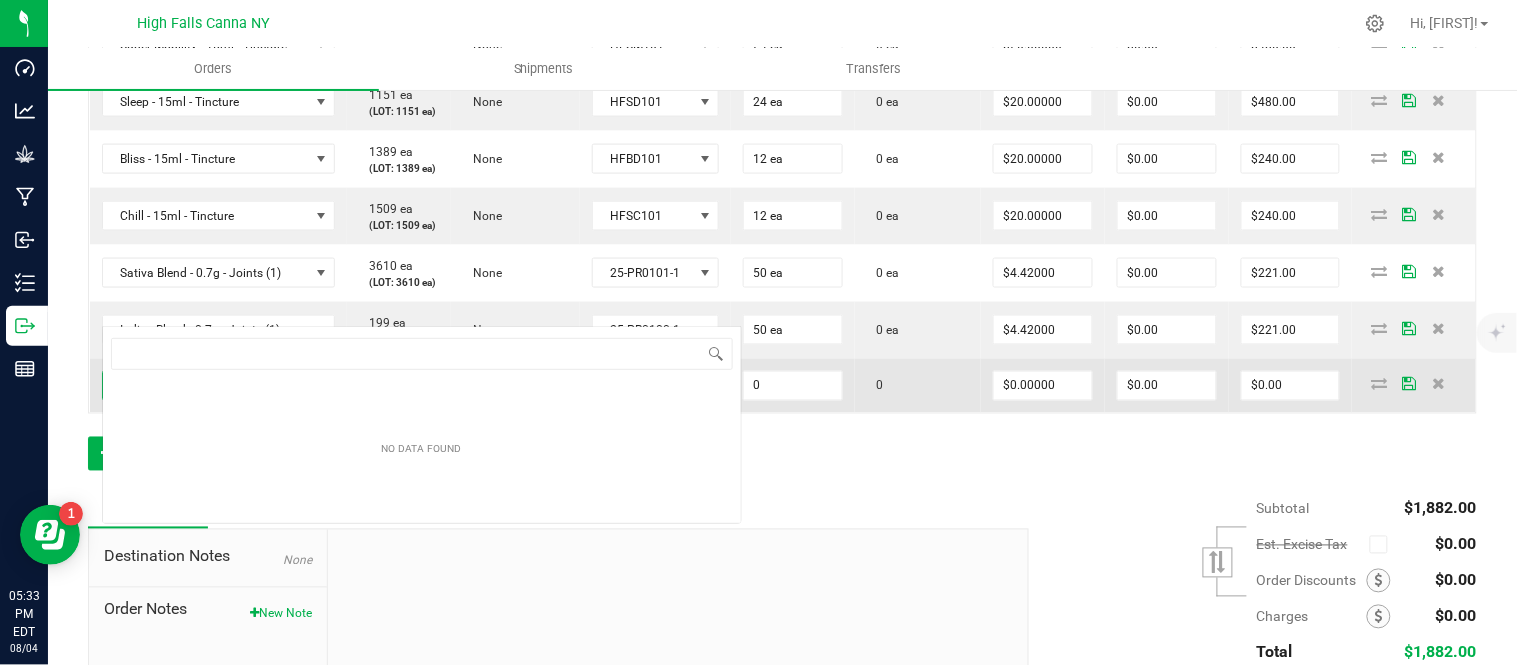 scroll, scrollTop: 0, scrollLeft: 0, axis: both 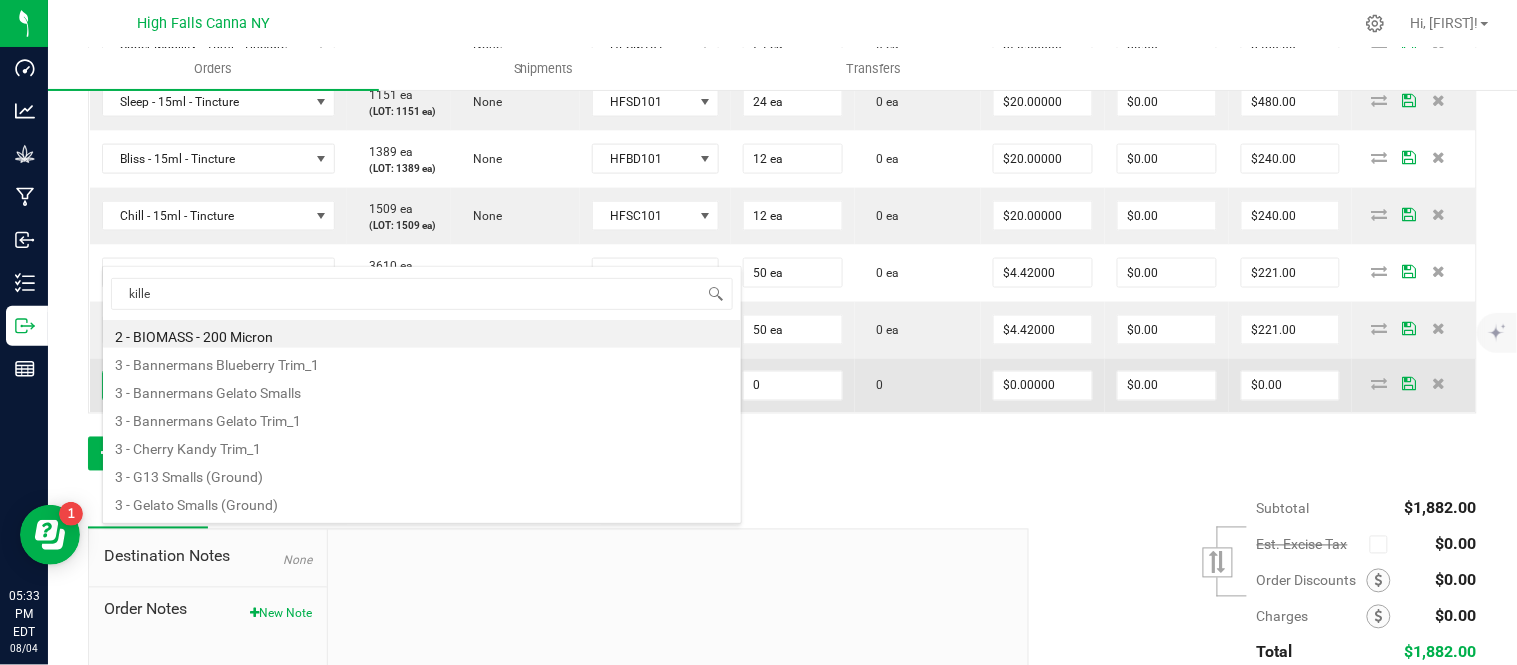 type on "killer" 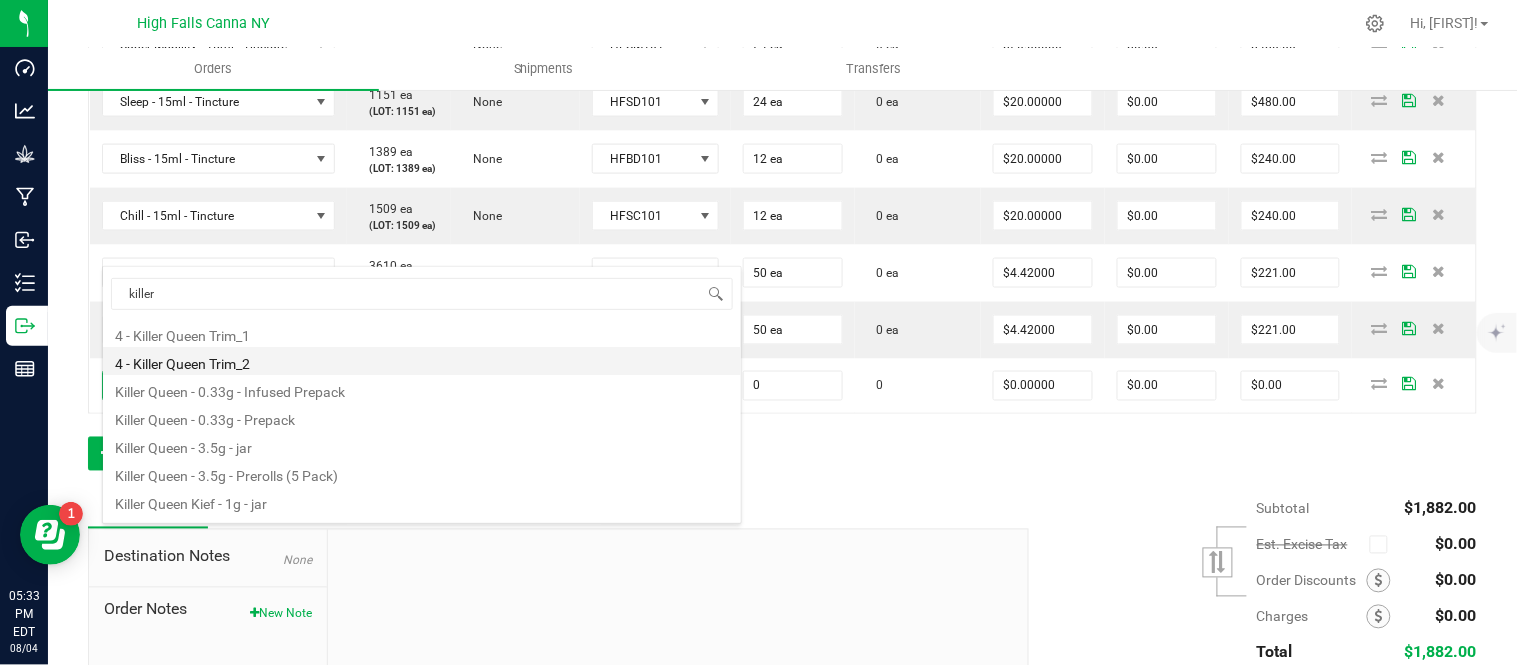 scroll, scrollTop: 107, scrollLeft: 0, axis: vertical 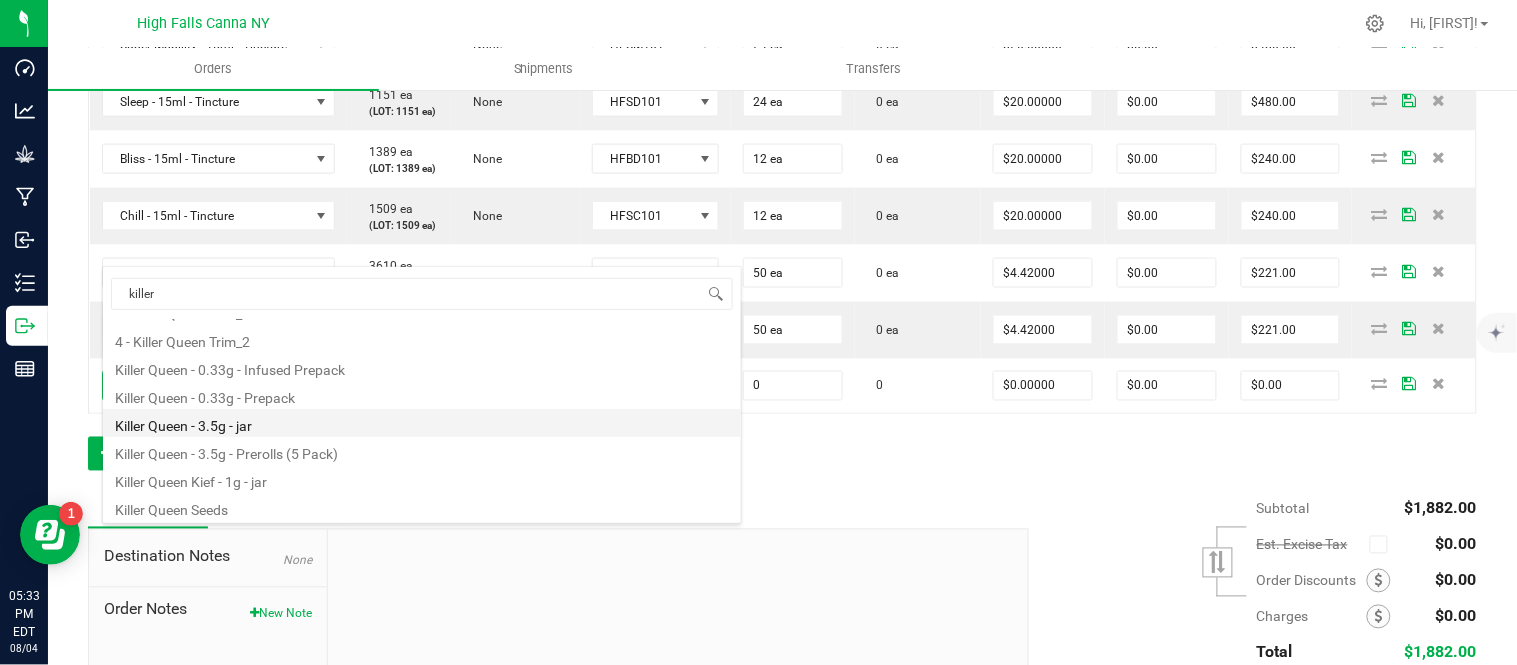 click on "Killer Queen - 3.5g - jar" at bounding box center (422, 423) 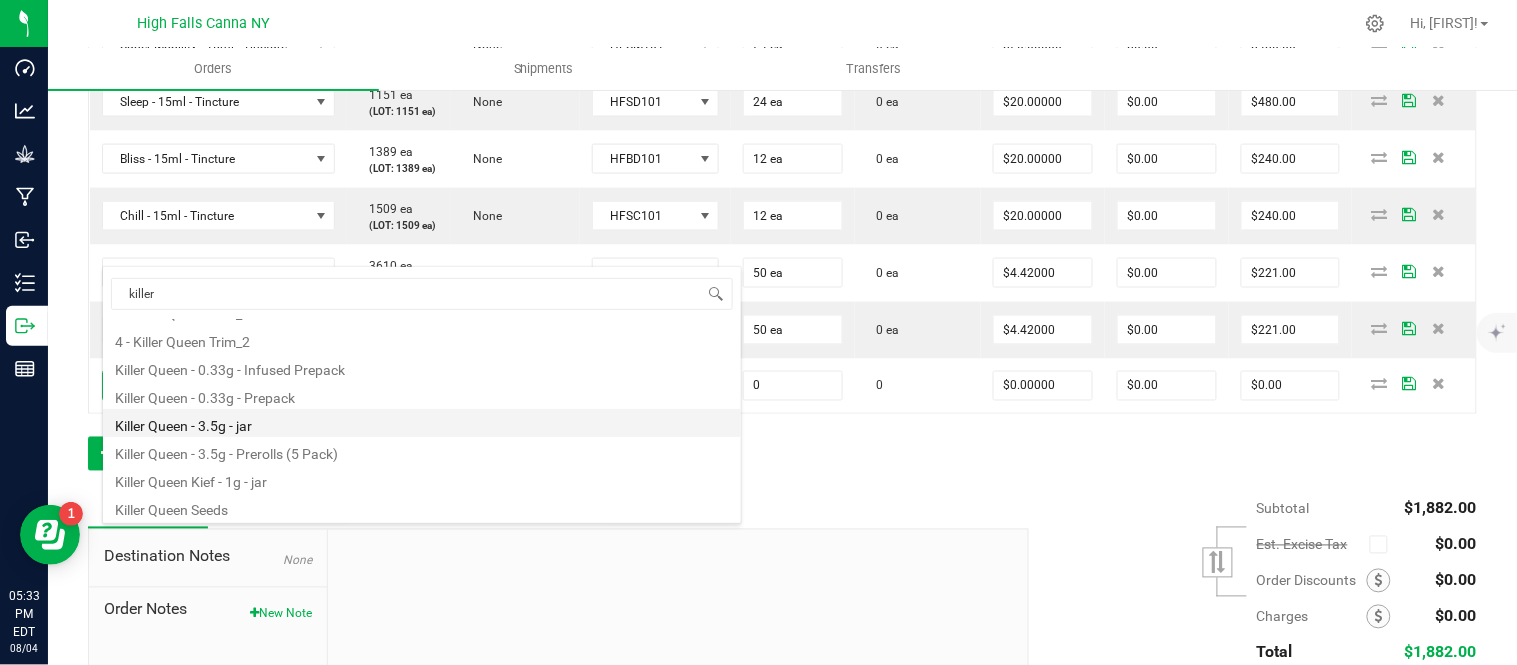 type on "0 ea" 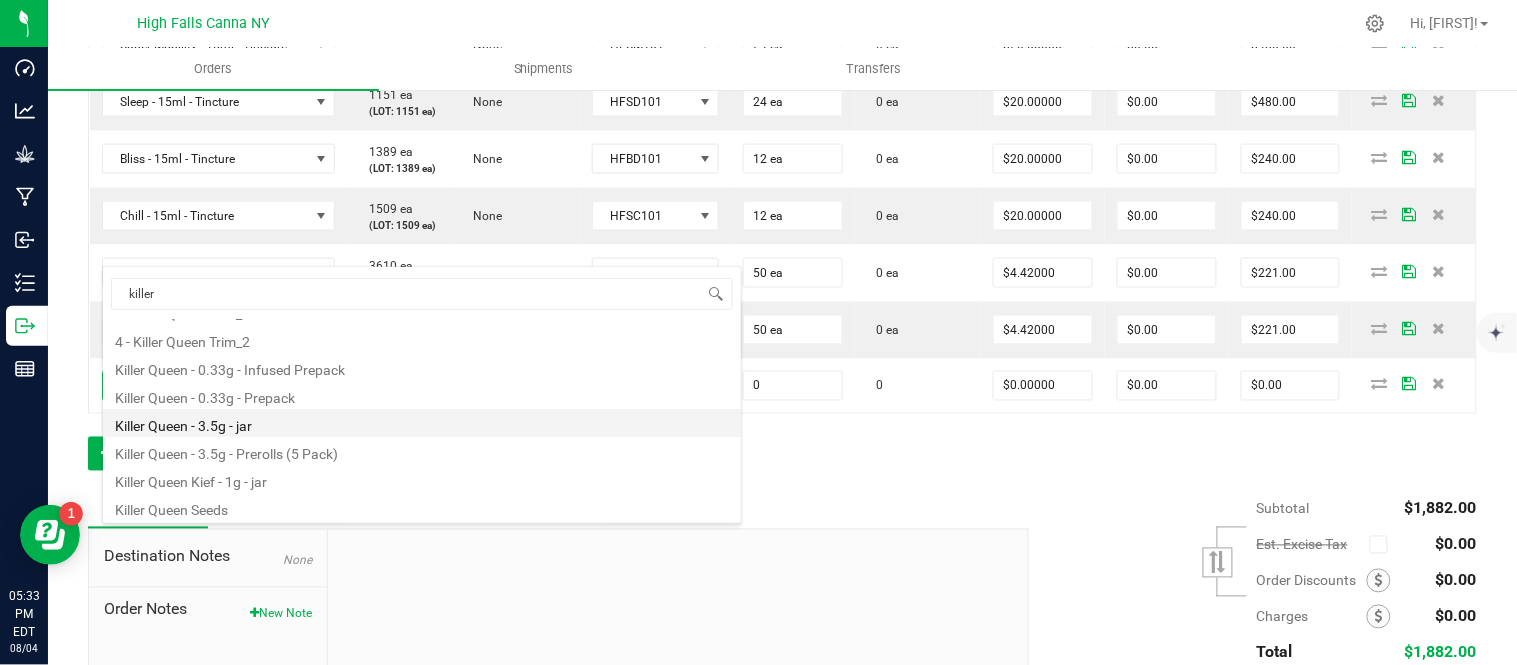 type on "$15.00000" 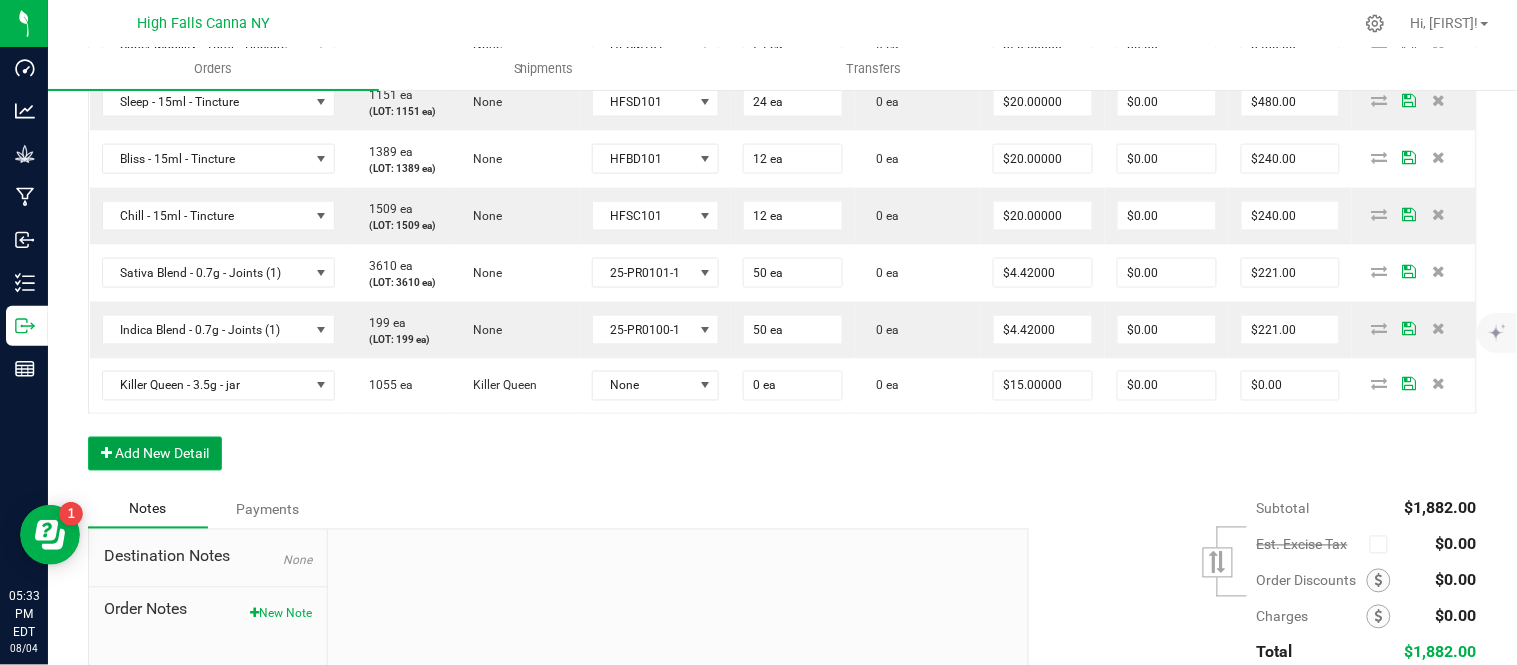 click on "Add New Detail" at bounding box center (155, 454) 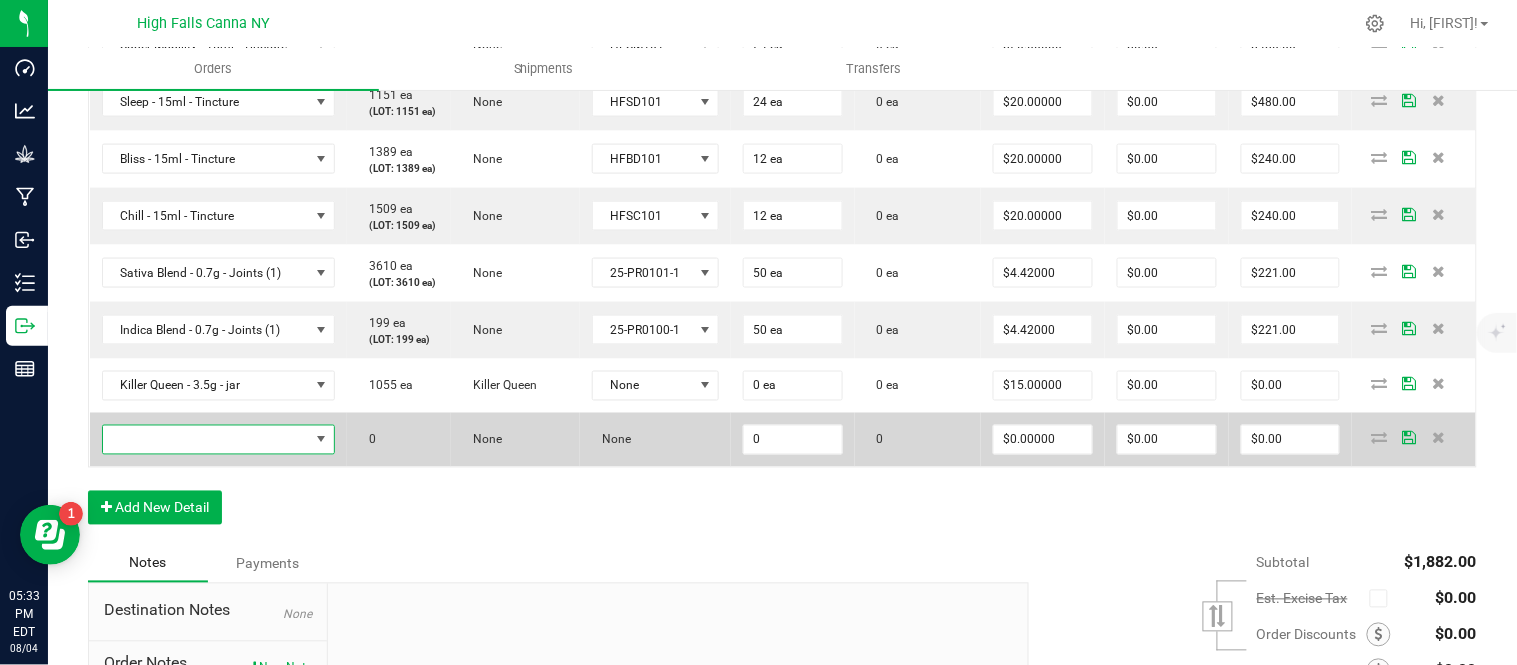 click at bounding box center (206, 440) 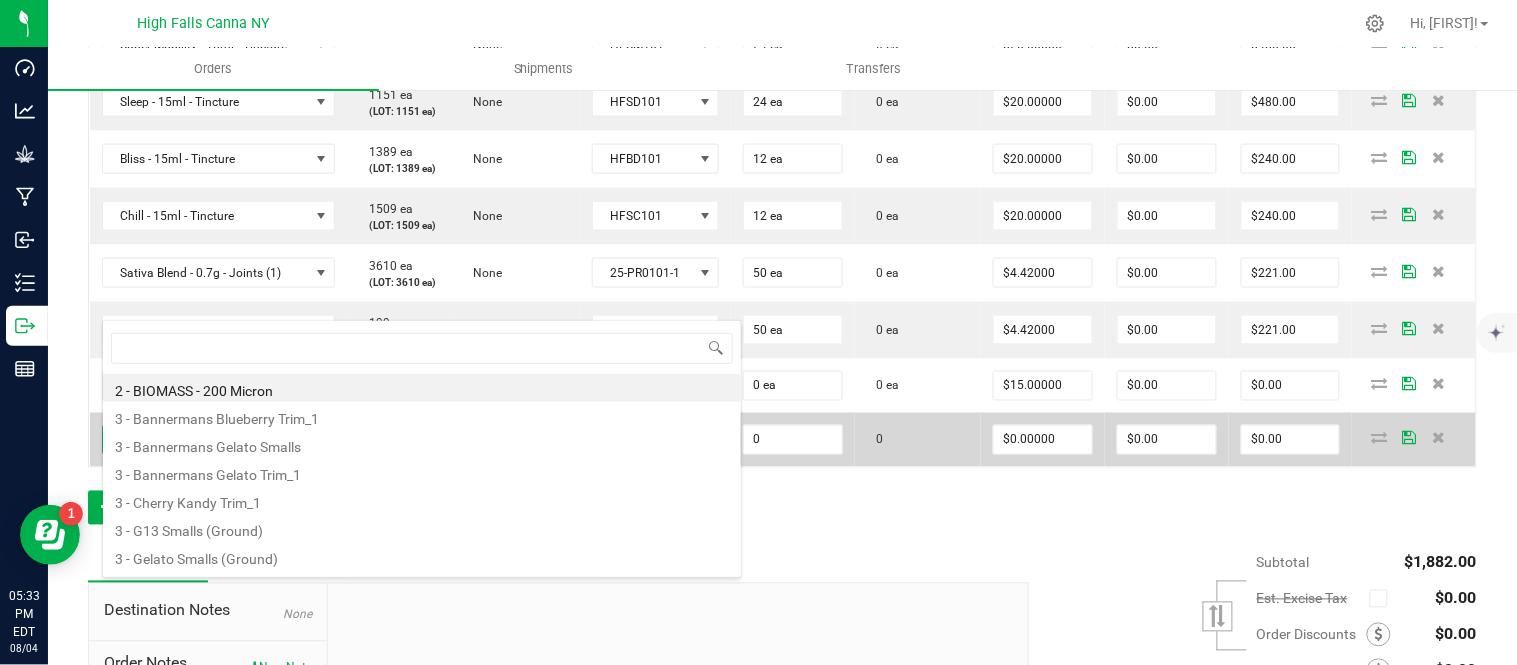 scroll, scrollTop: 99970, scrollLeft: 99767, axis: both 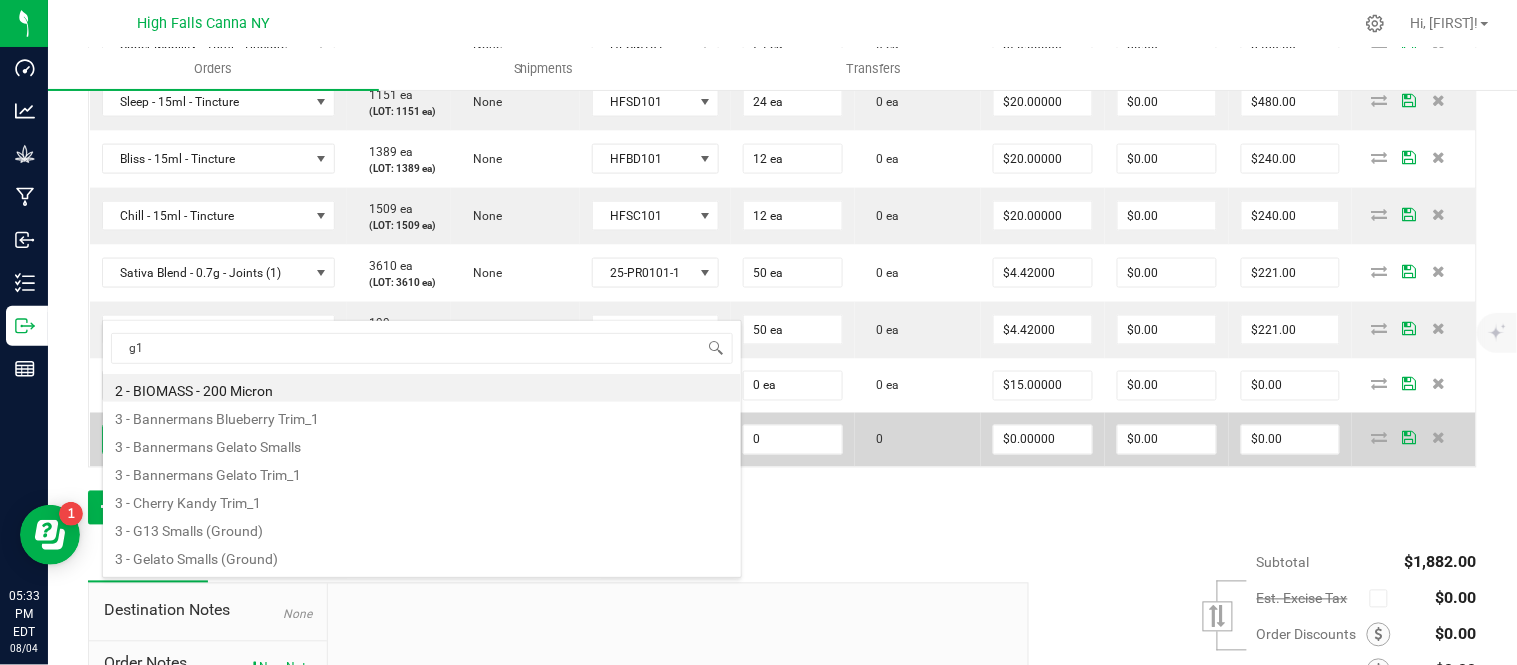 type on "g13" 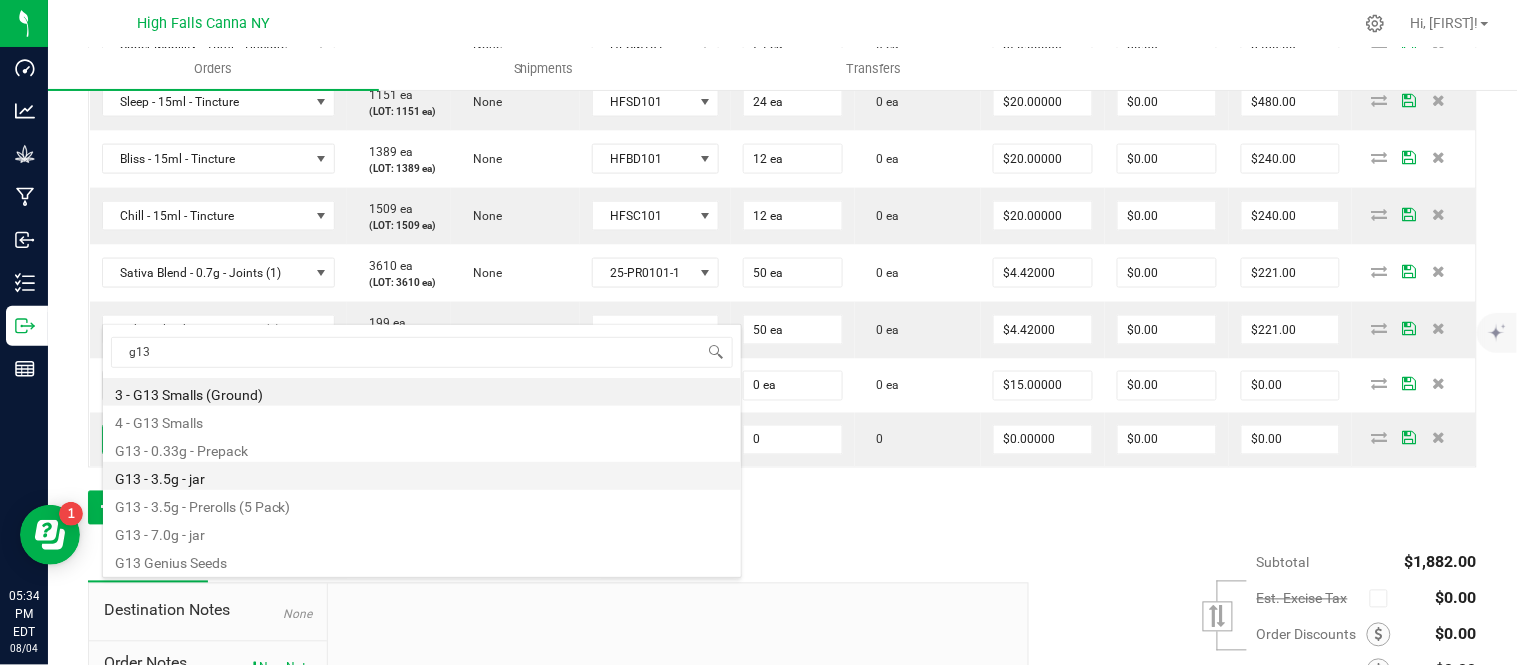 click on "G13 - 3.5g - jar" at bounding box center (422, 476) 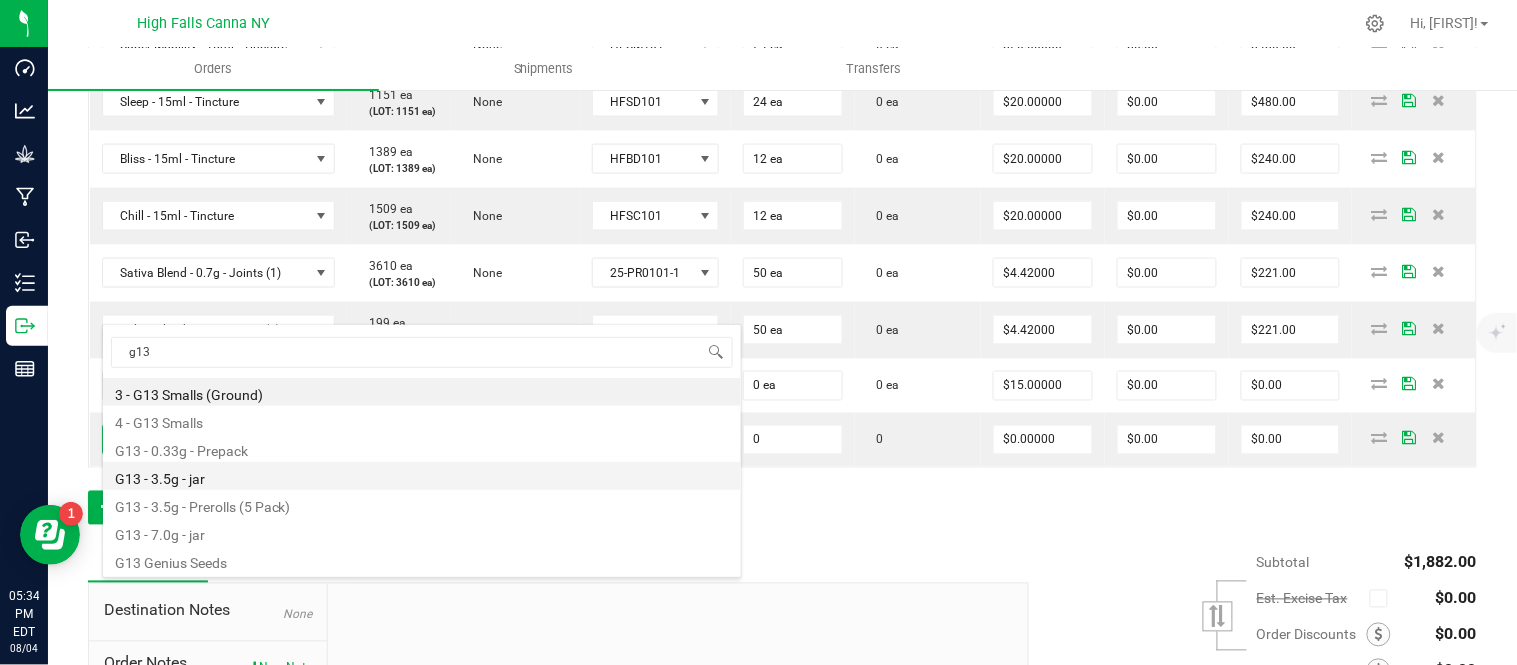 type on "0 ea" 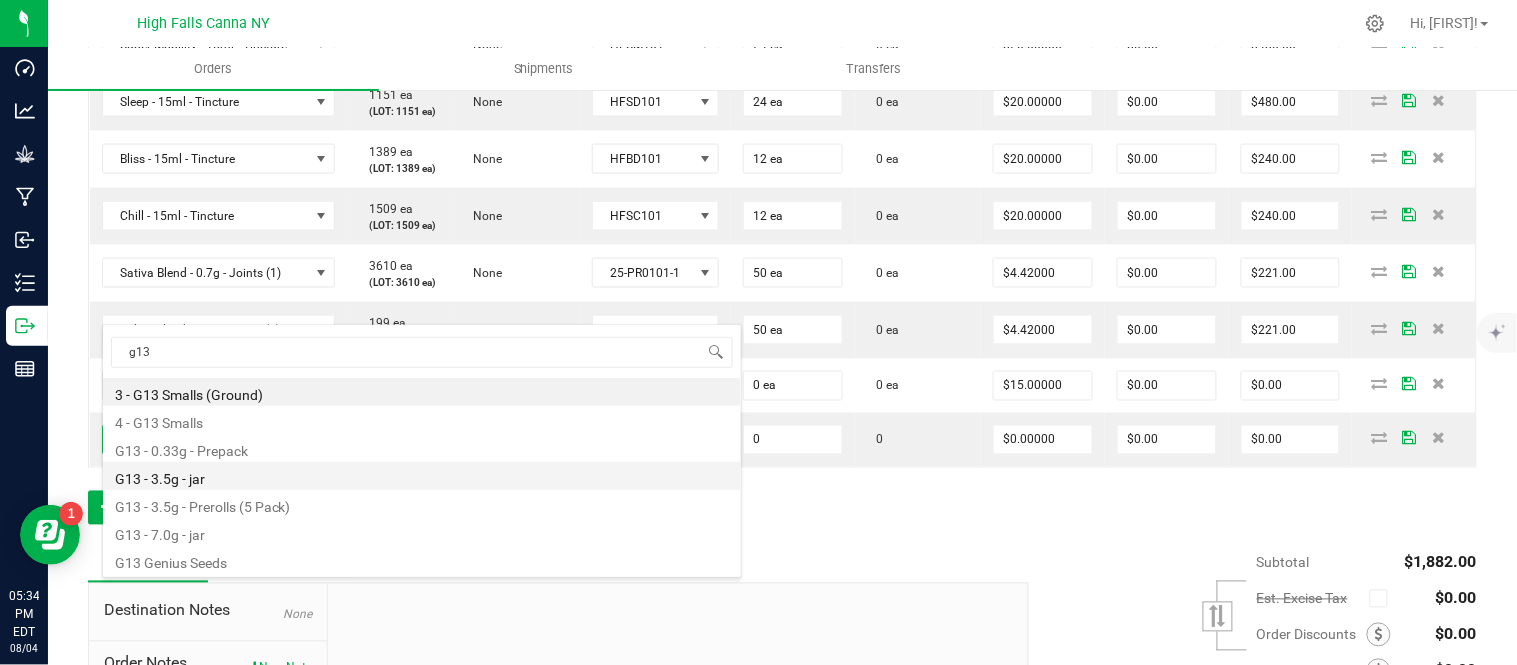type on "$15.00000" 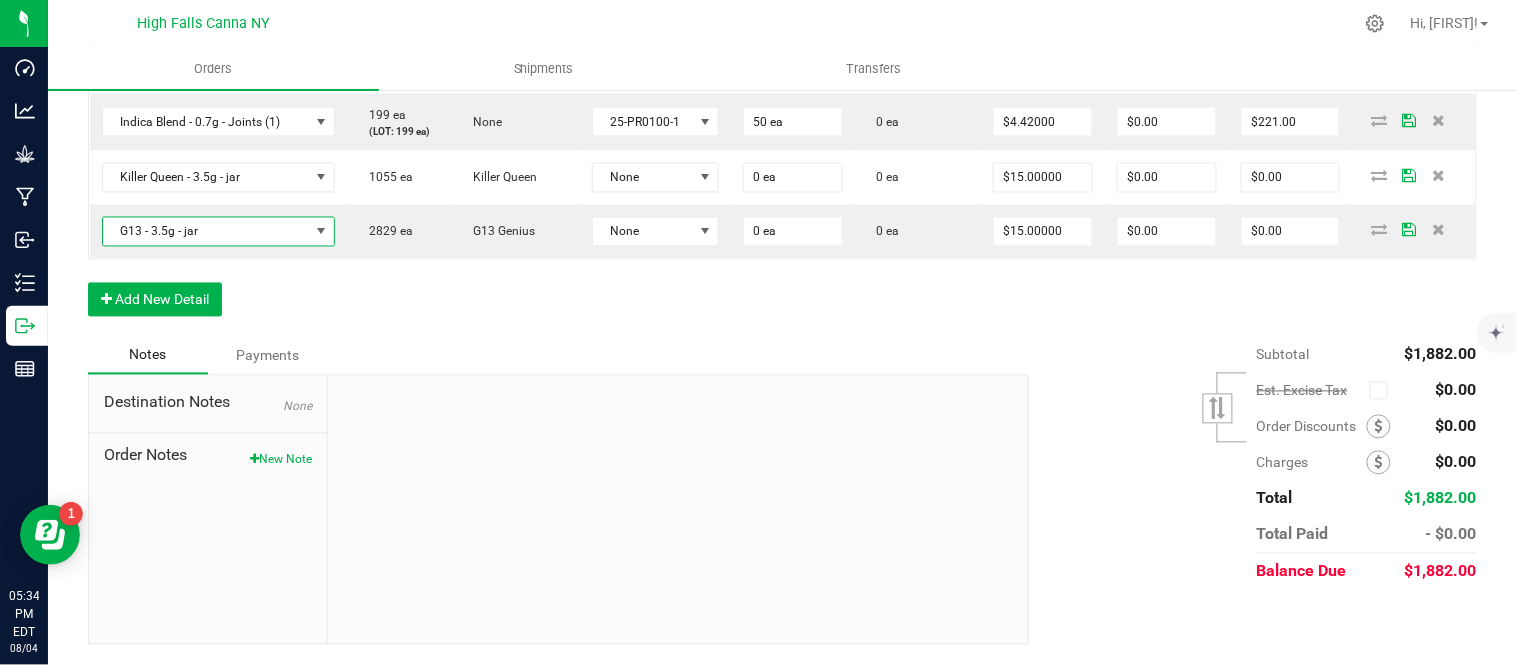 scroll, scrollTop: 888, scrollLeft: 0, axis: vertical 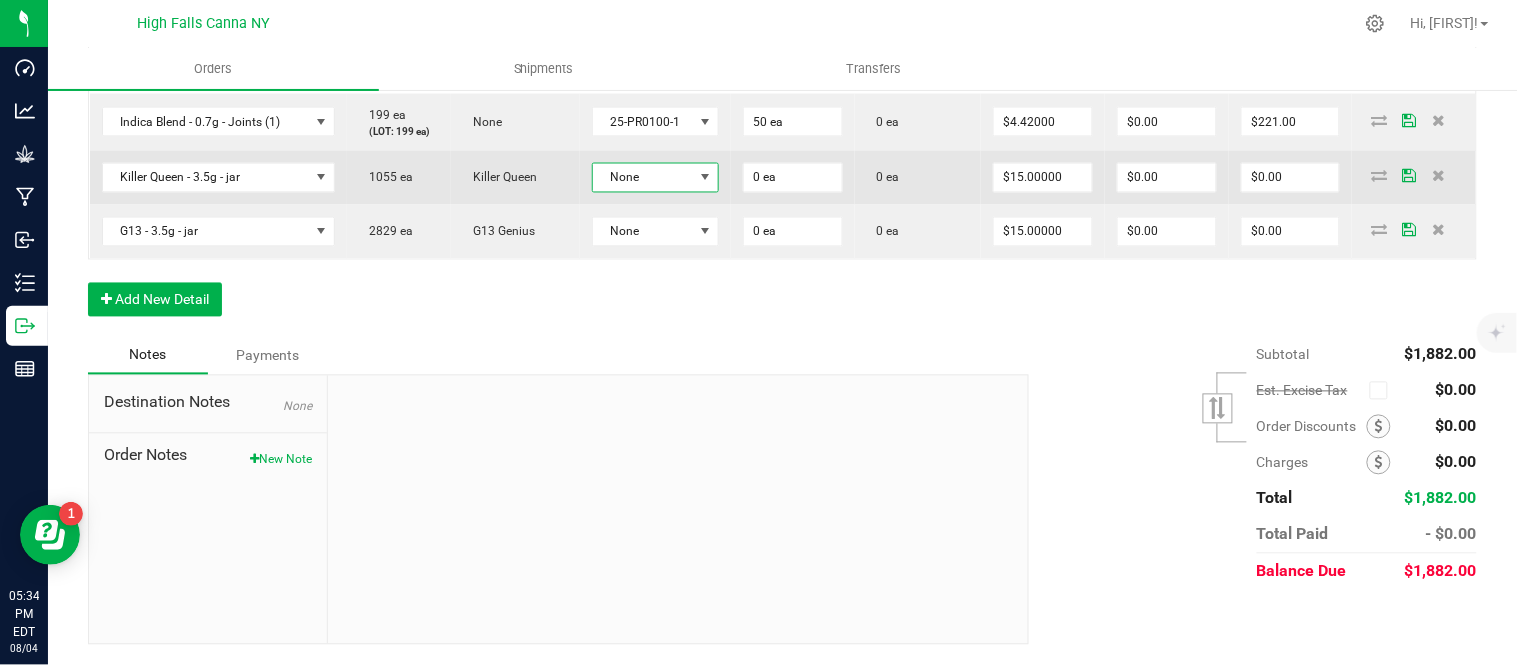 click on "None" at bounding box center [643, 178] 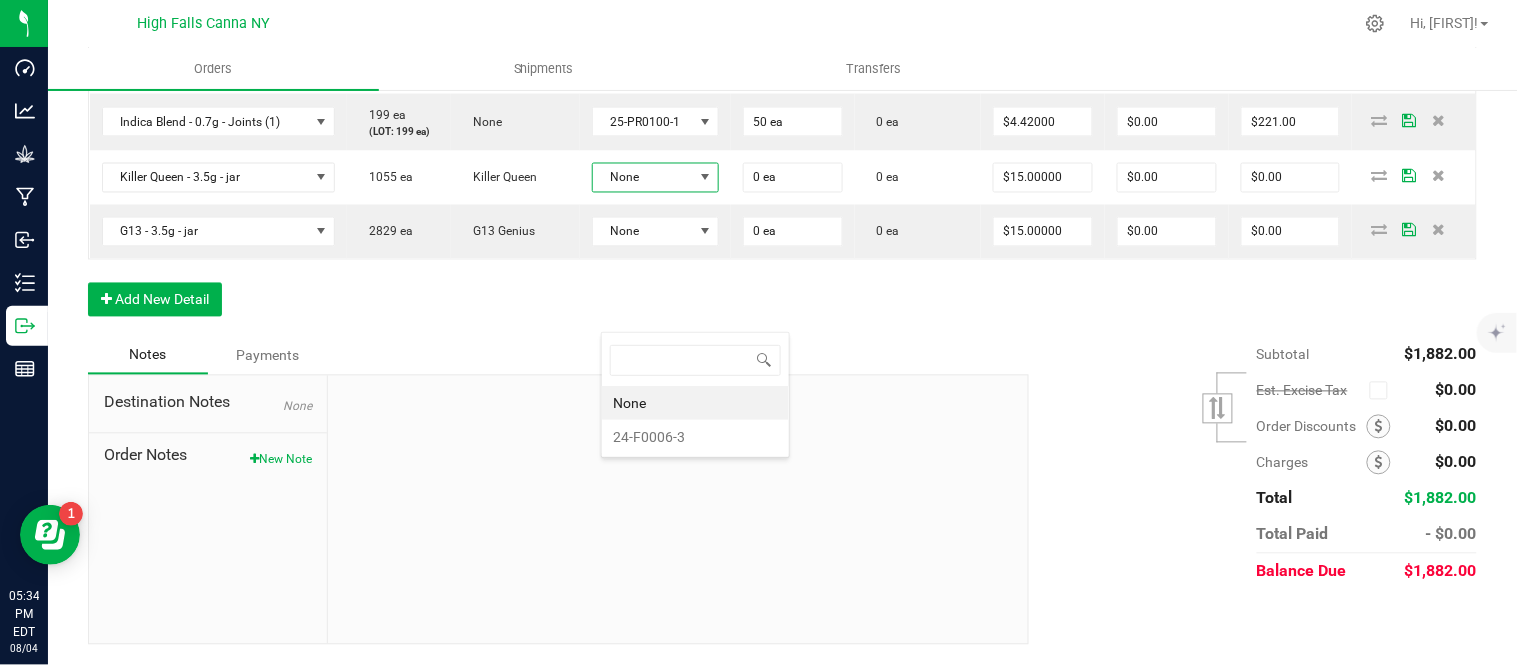 scroll, scrollTop: 99970, scrollLeft: 99872, axis: both 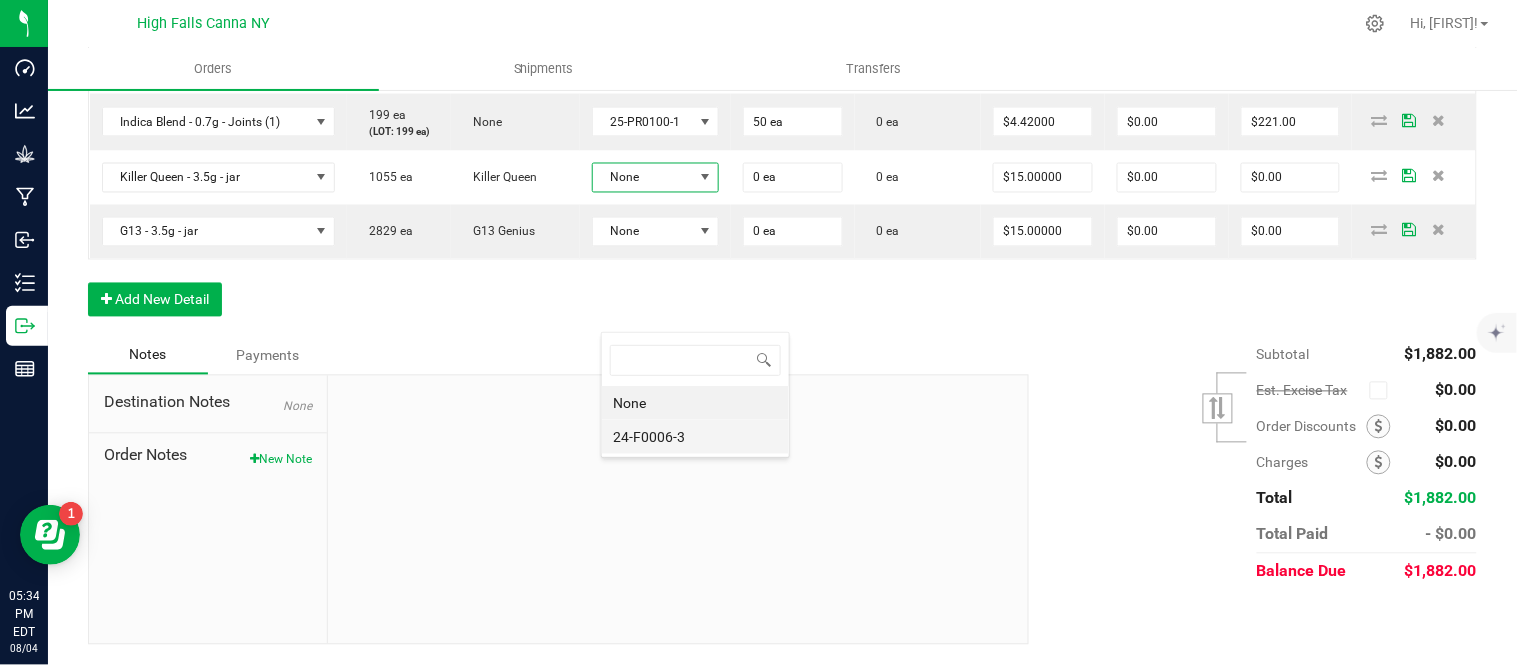 click on "24-F0006-3" at bounding box center (695, 437) 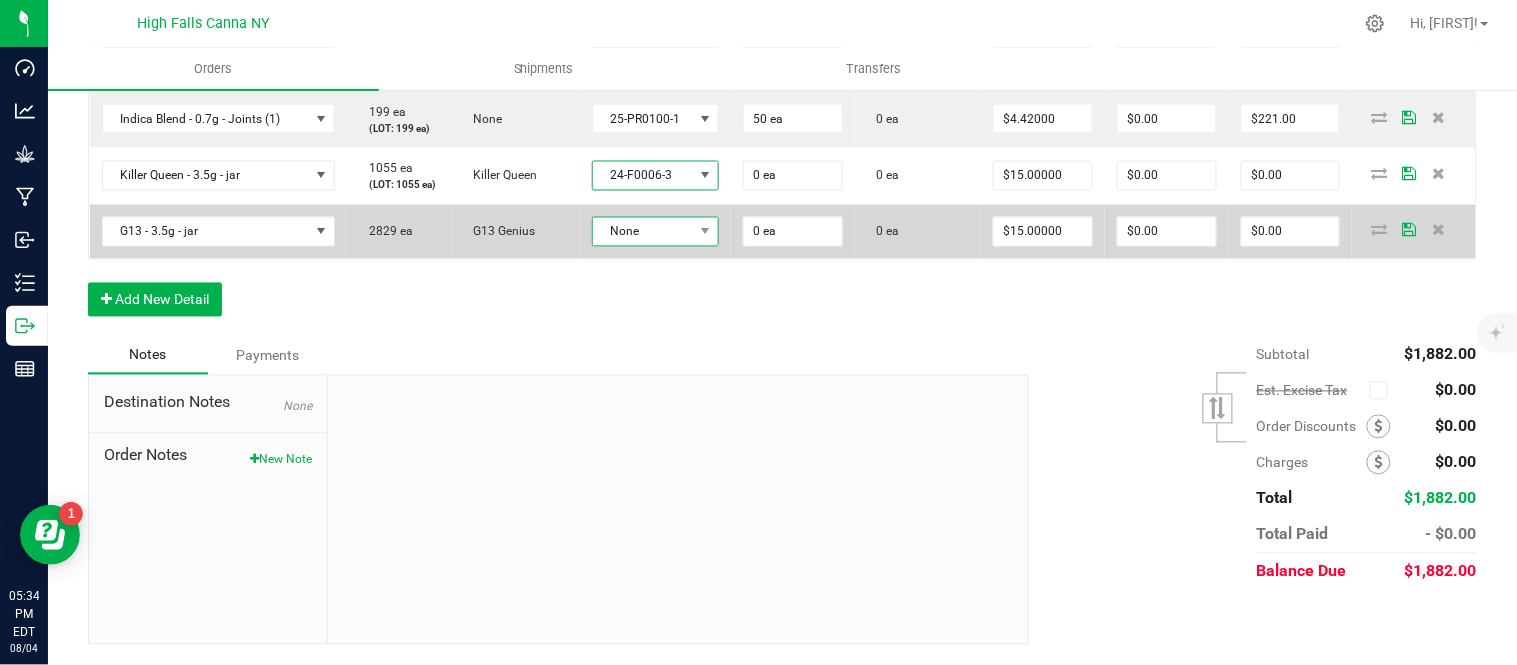 click on "None" at bounding box center [643, 232] 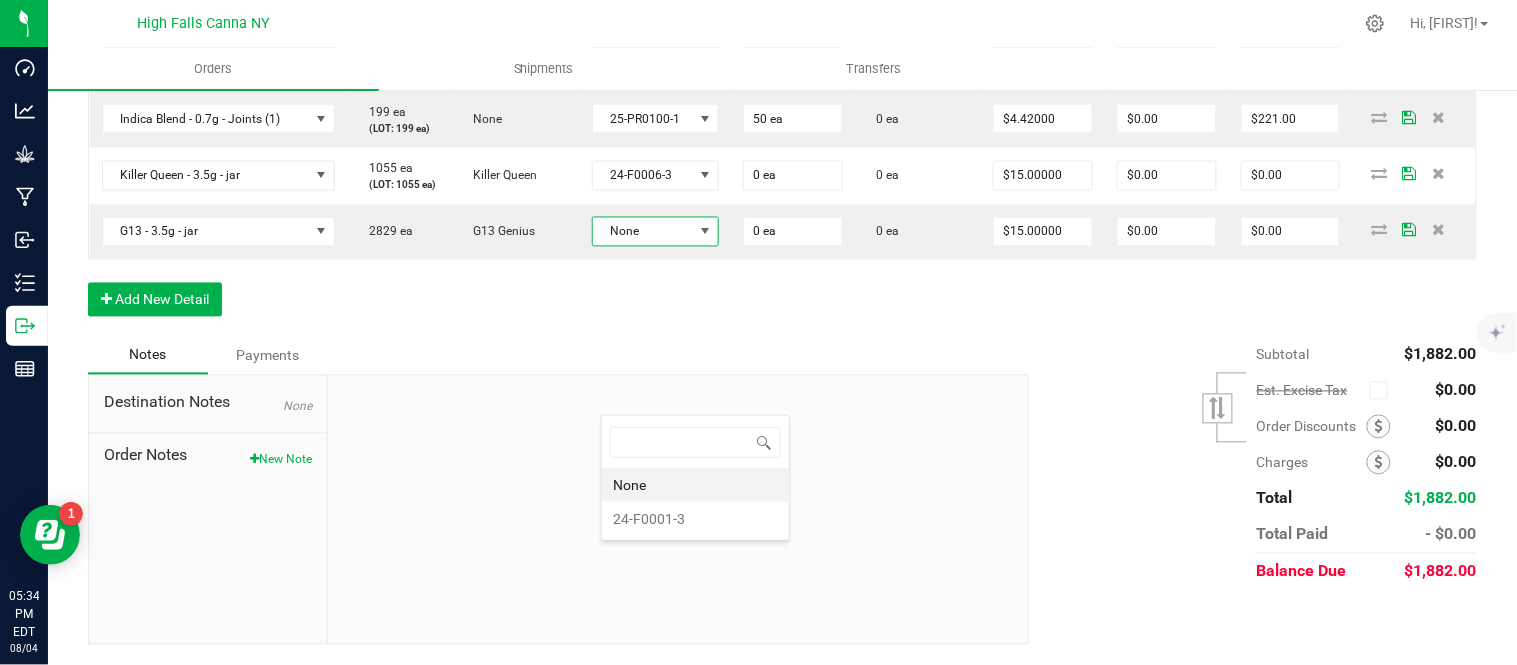 scroll, scrollTop: 99970, scrollLeft: 99872, axis: both 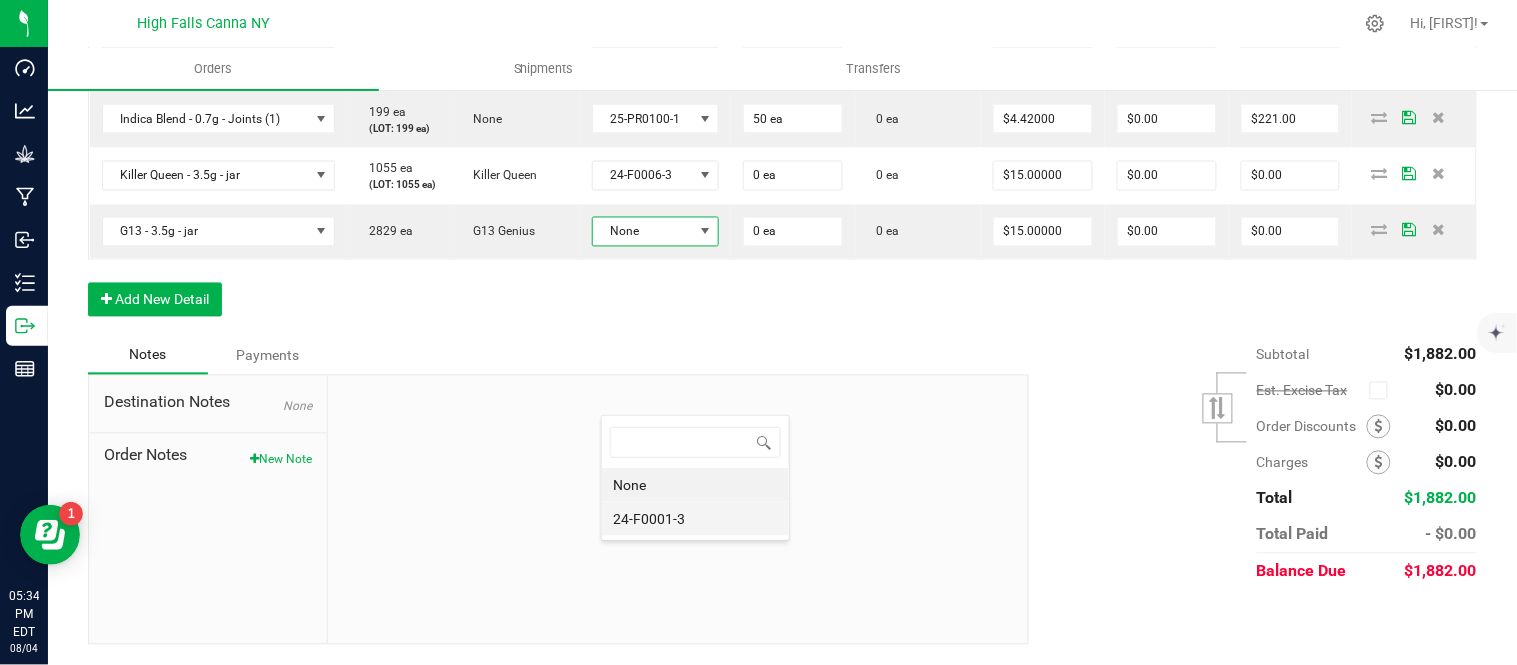 click on "24-F0001-3" at bounding box center [695, 519] 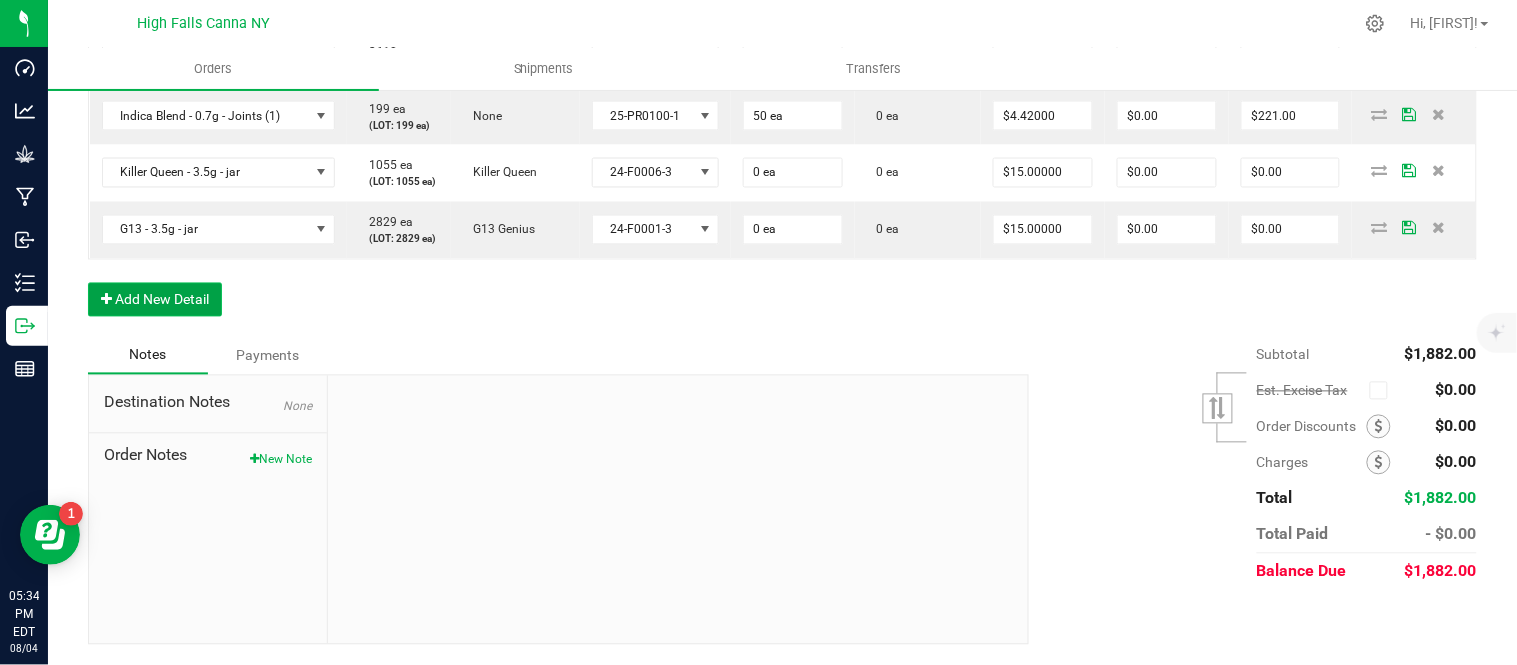 click on "Add New Detail" at bounding box center [155, 300] 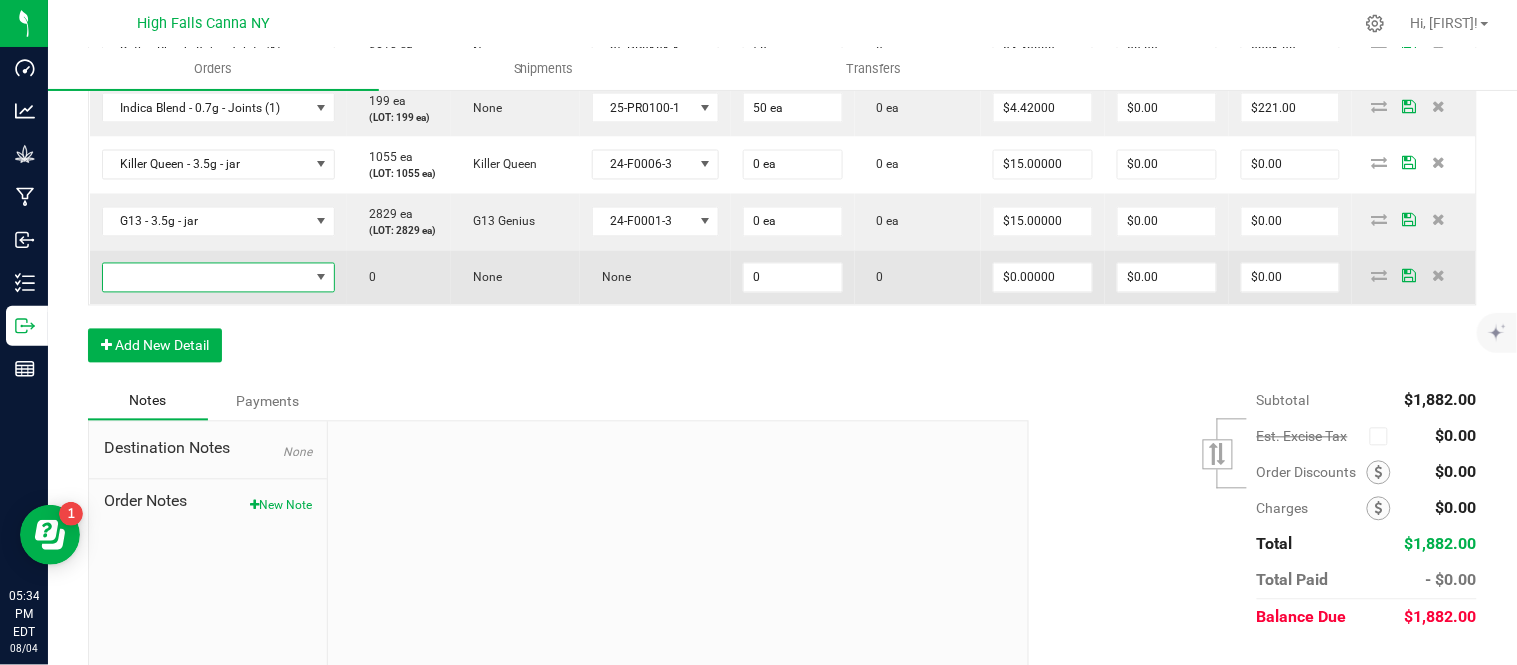 click at bounding box center [206, 278] 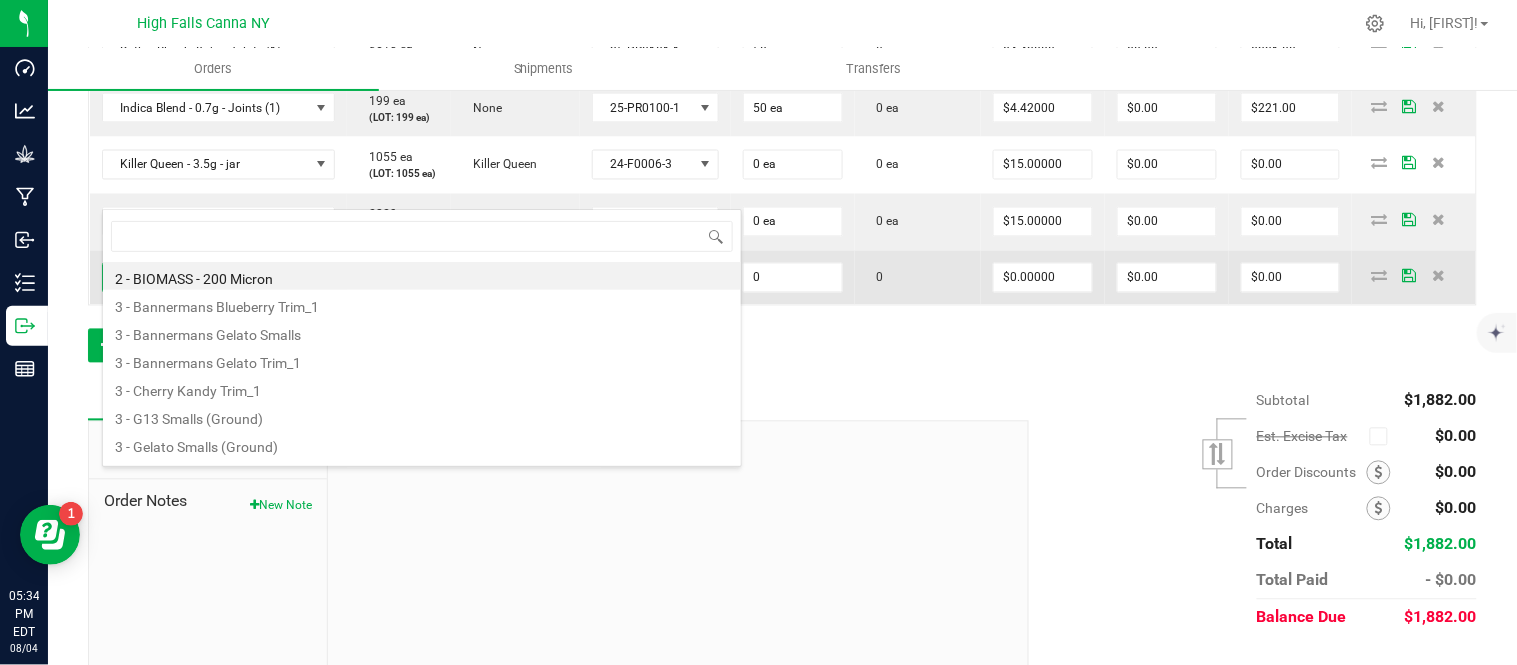 scroll, scrollTop: 99970, scrollLeft: 99767, axis: both 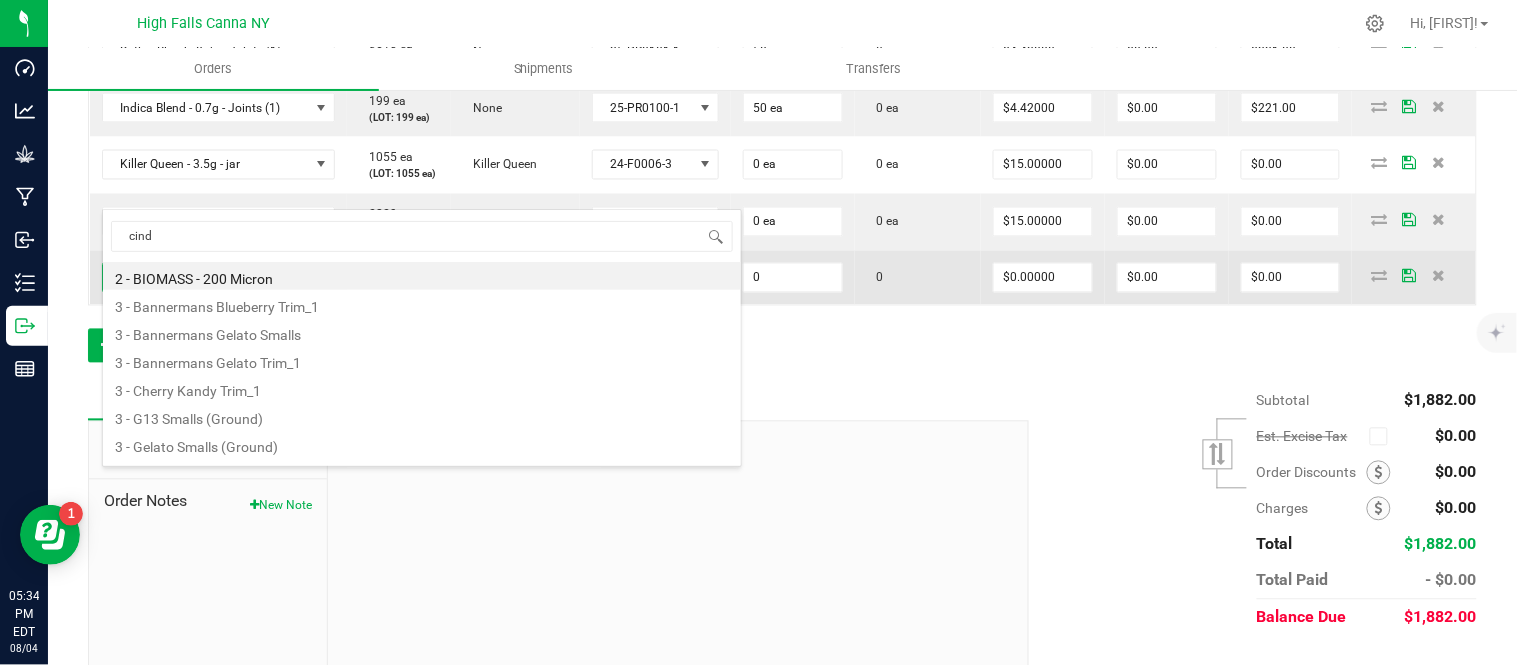 type on "[FIRST]" 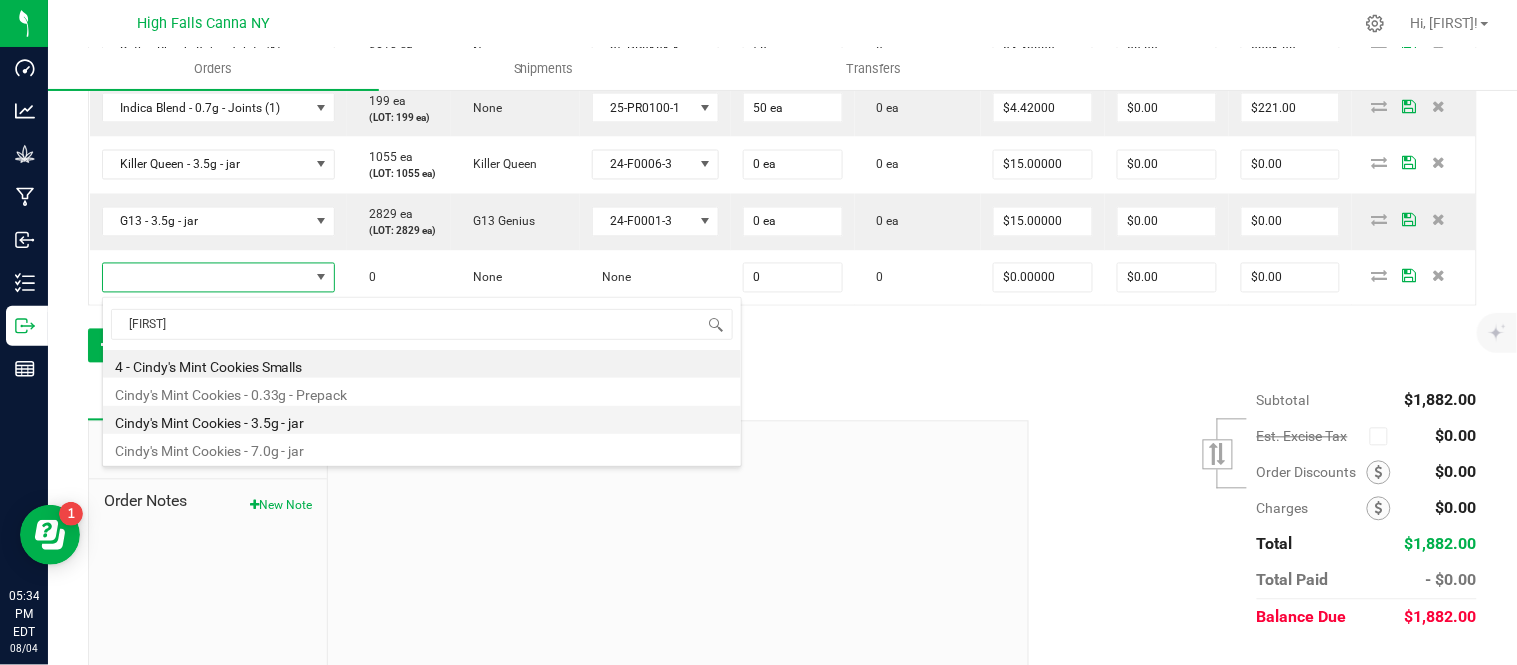 click on "Cindy's Mint Cookies - 3.5g - jar" at bounding box center [422, 420] 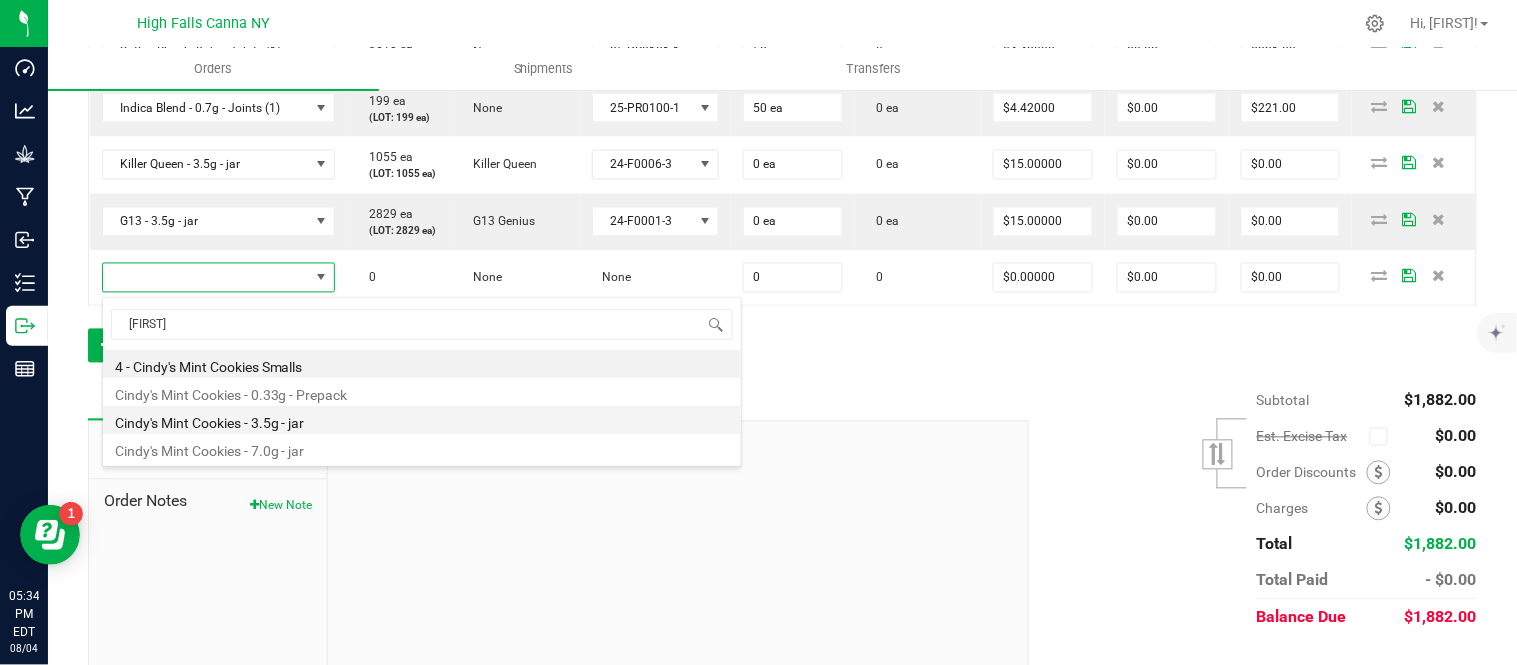 type on "0 ea" 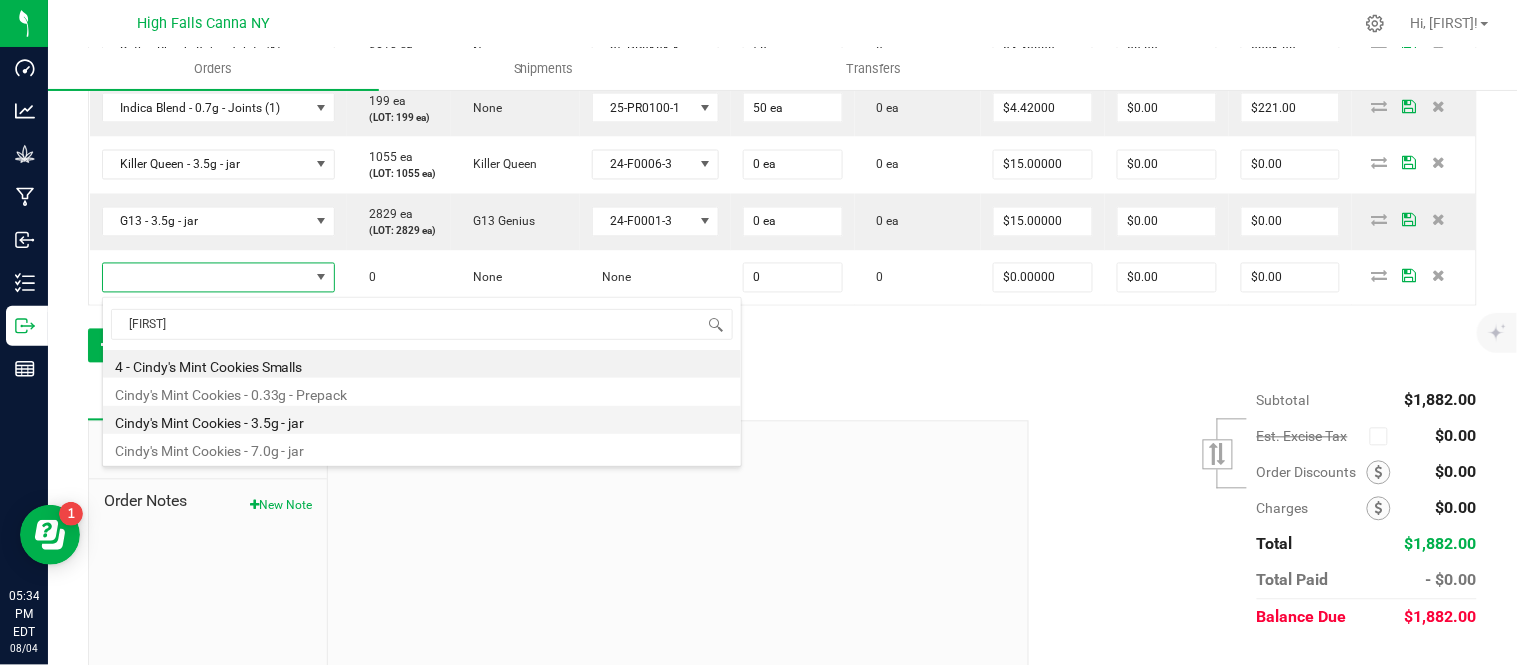 type on "$17.50000" 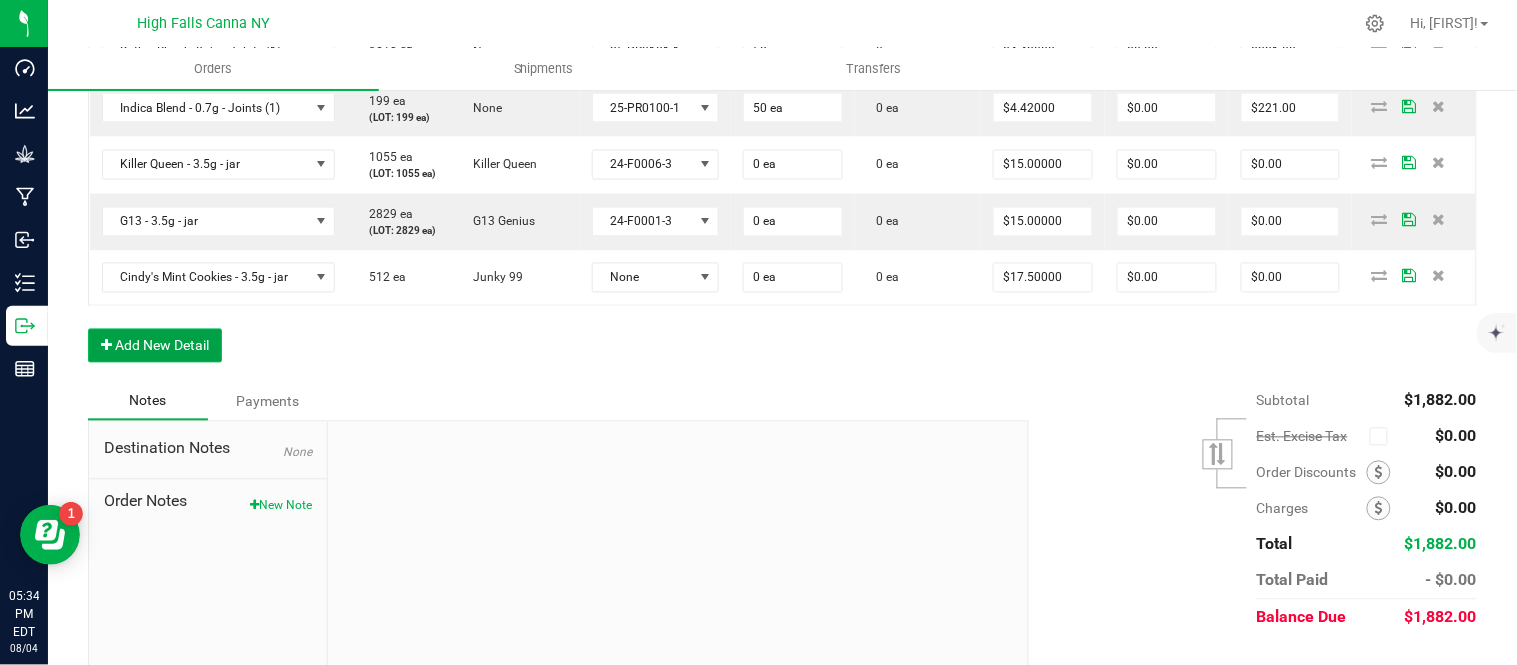 click on "Add New Detail" at bounding box center (155, 346) 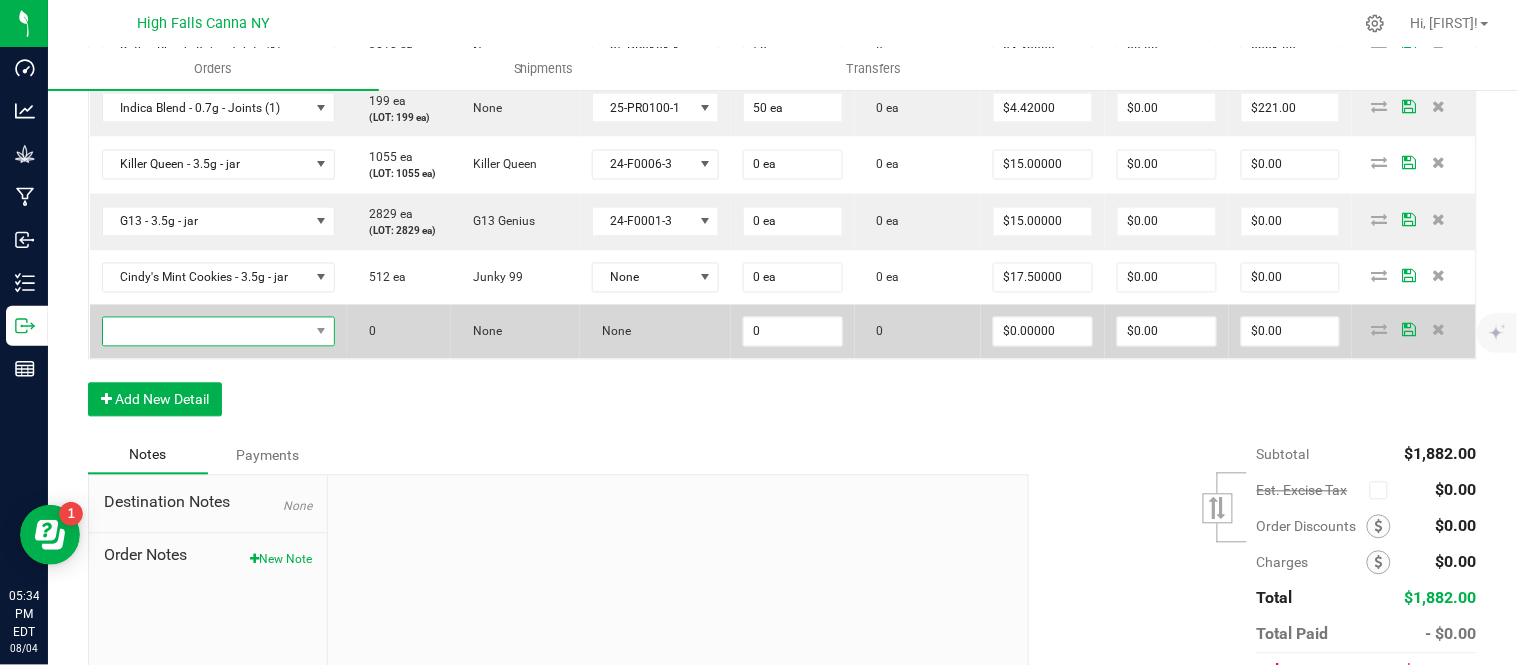 click at bounding box center [206, 332] 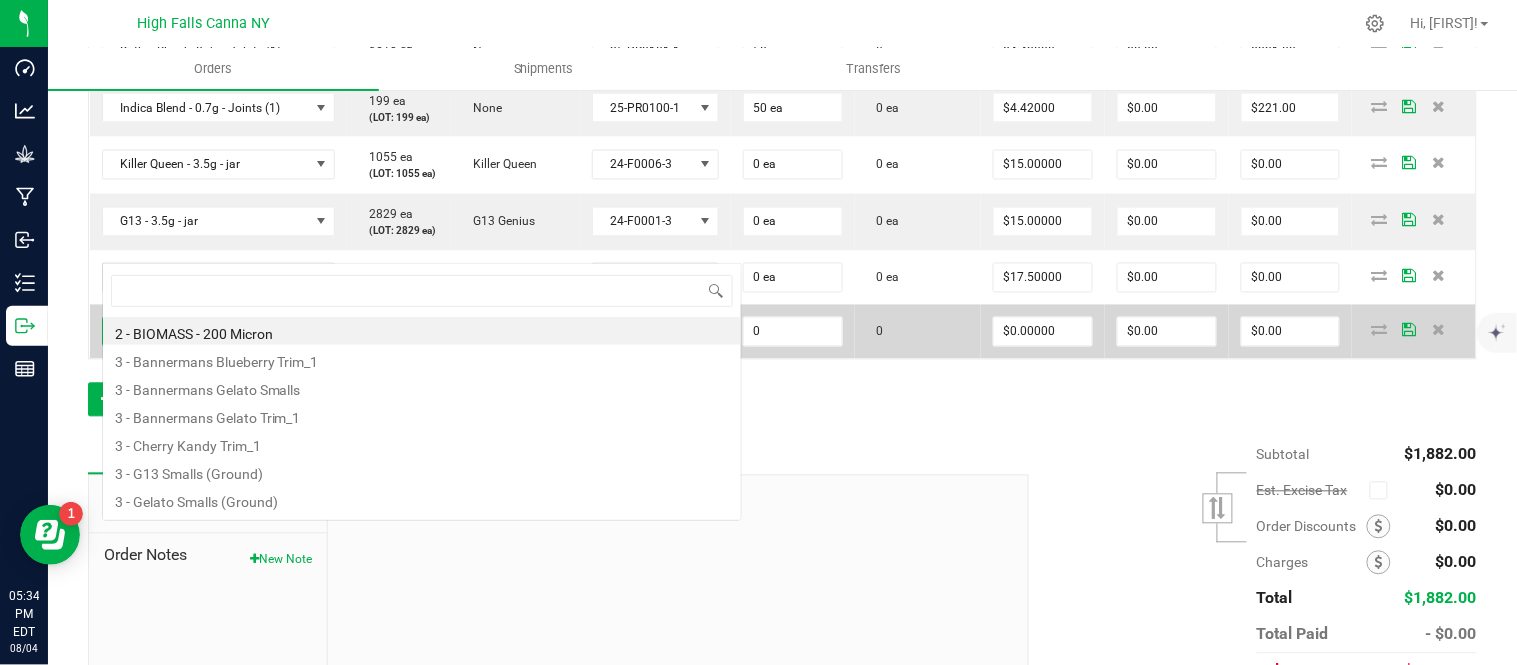 scroll, scrollTop: 0, scrollLeft: 0, axis: both 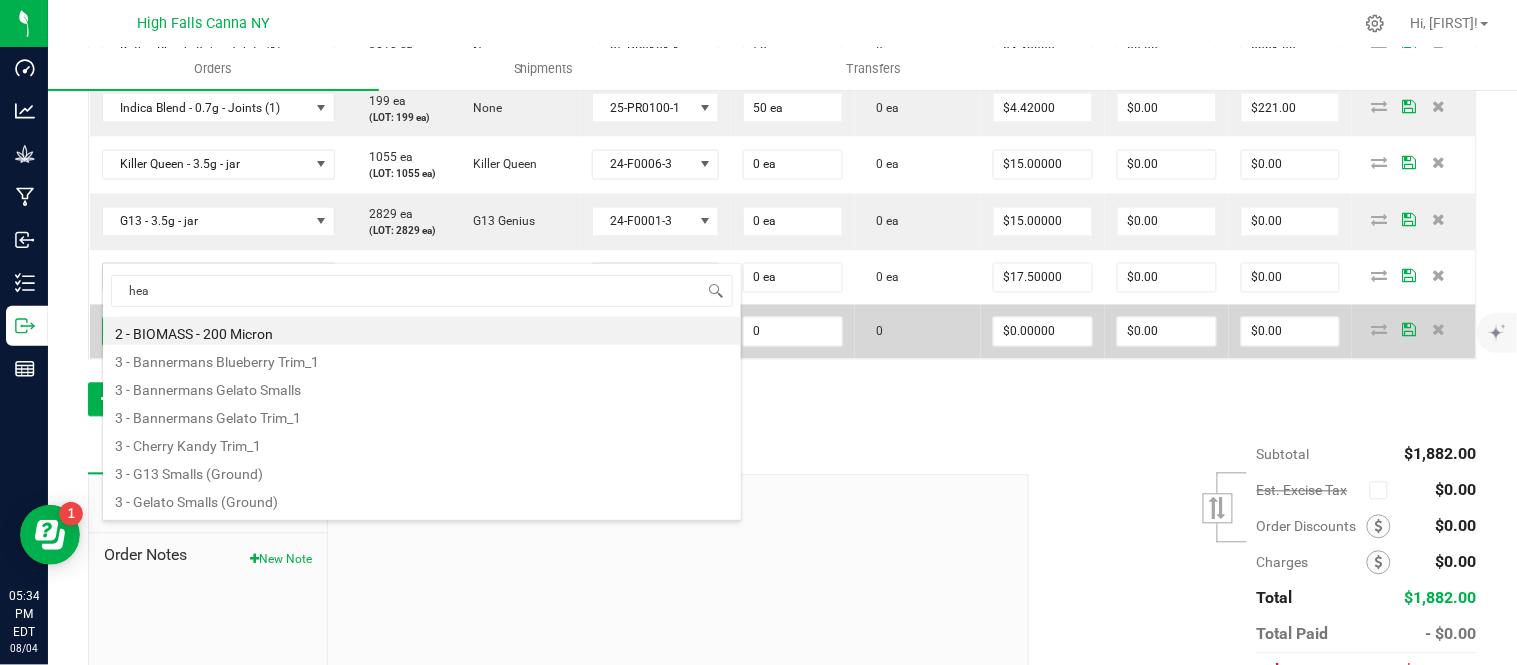 type on "head" 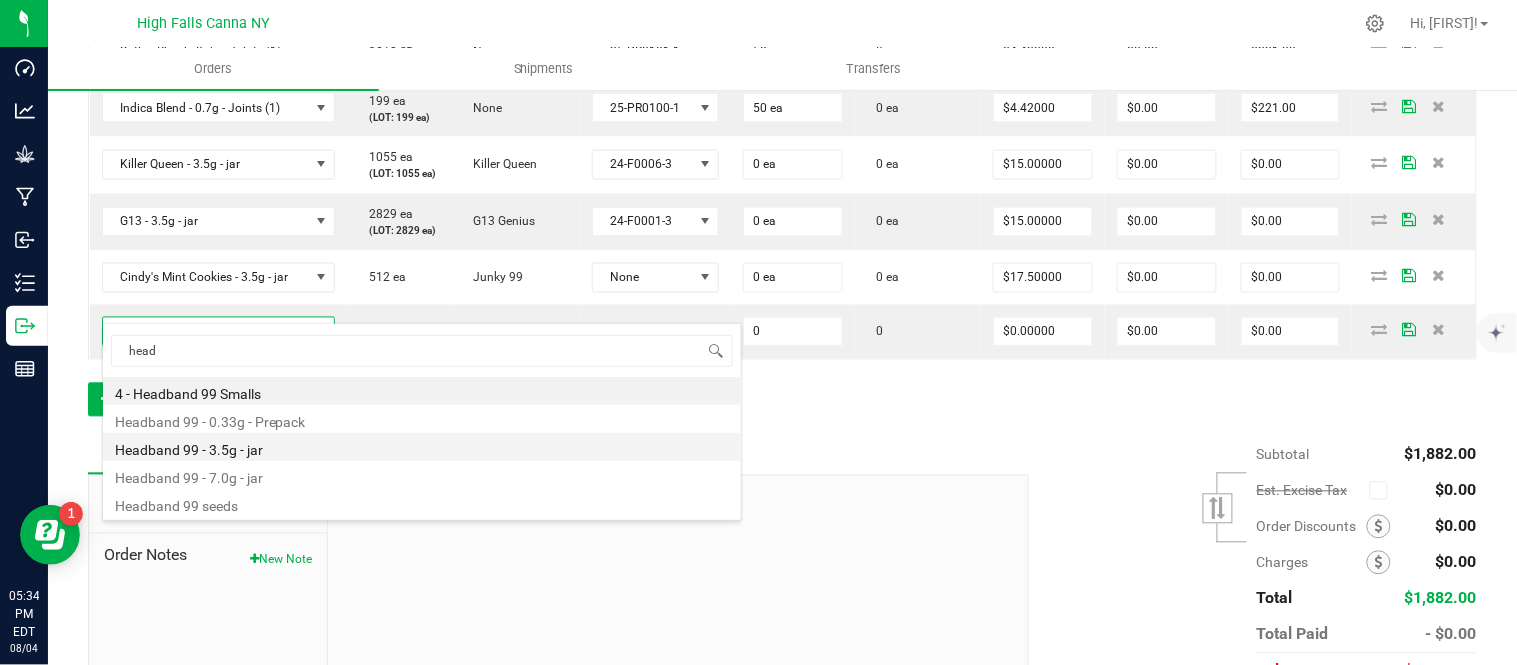 click on "Headband 99 - 3.5g - jar" at bounding box center [422, 447] 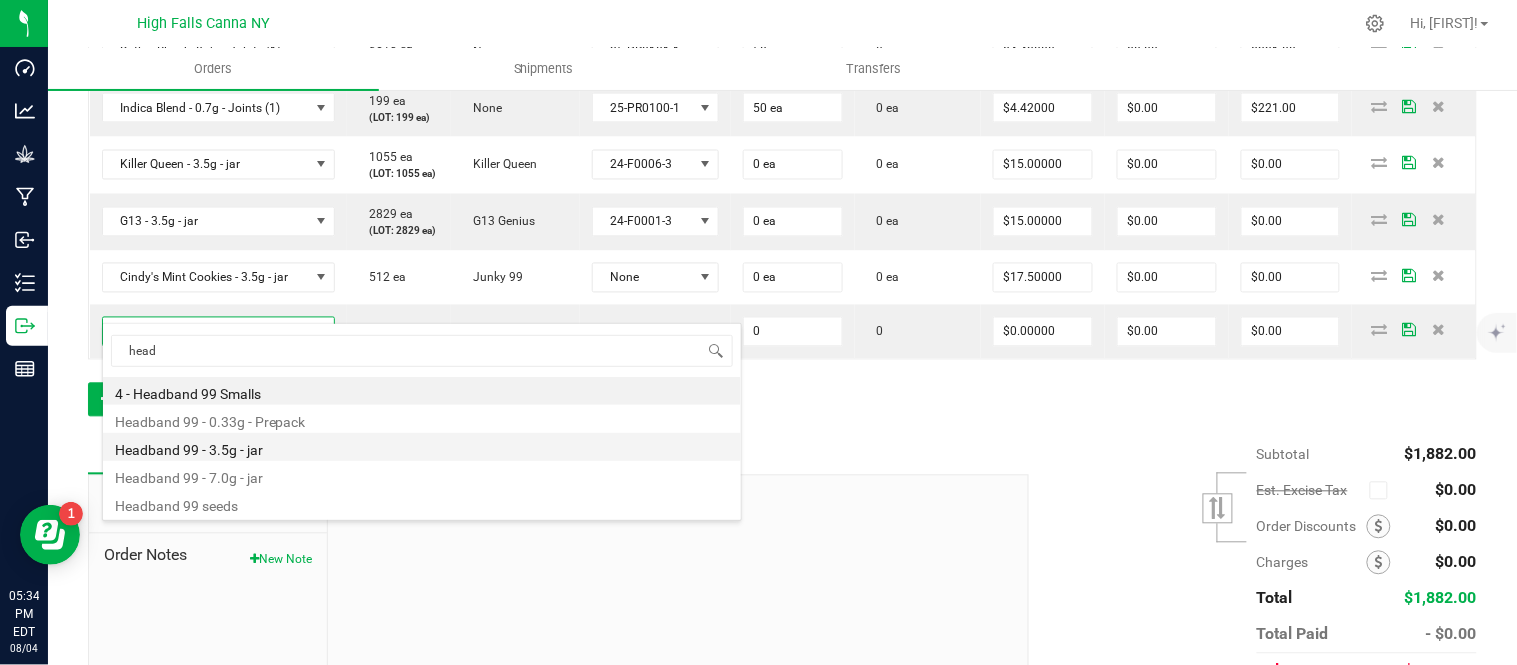 type on "0 ea" 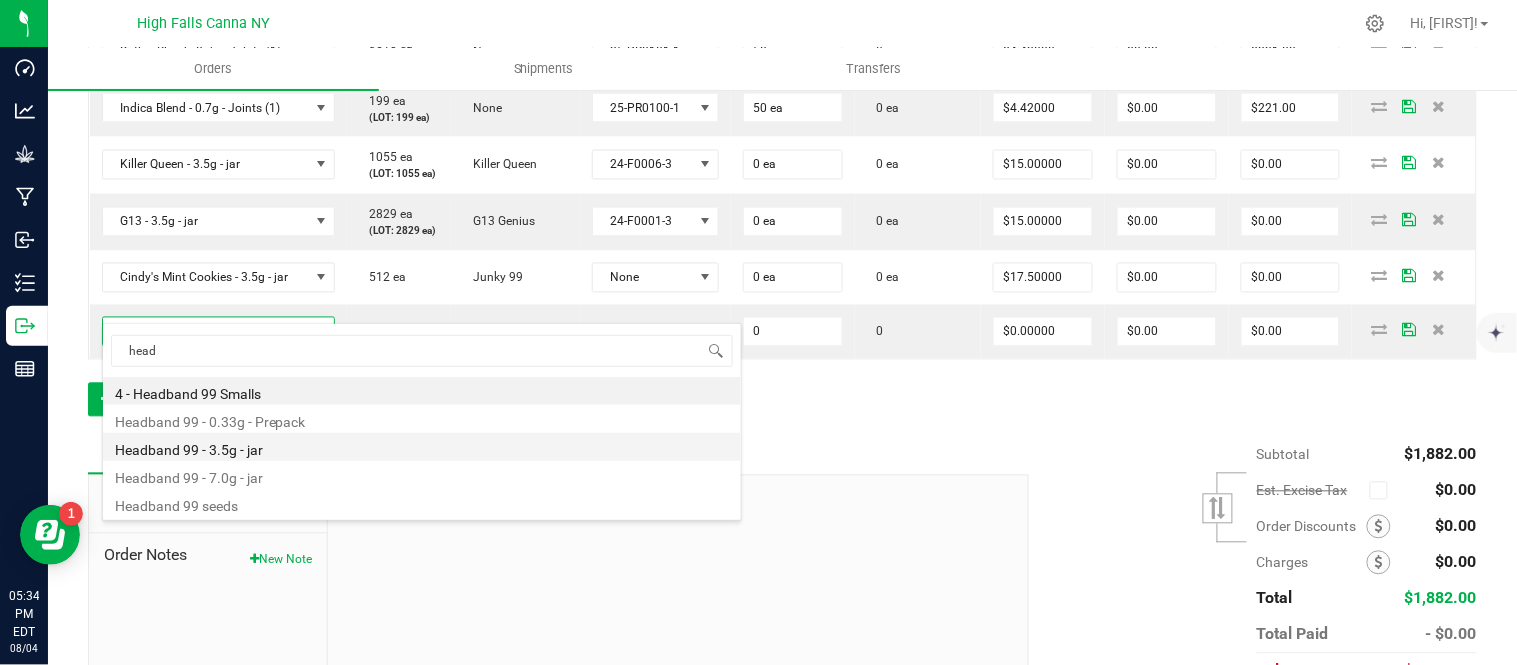 type on "$15.00000" 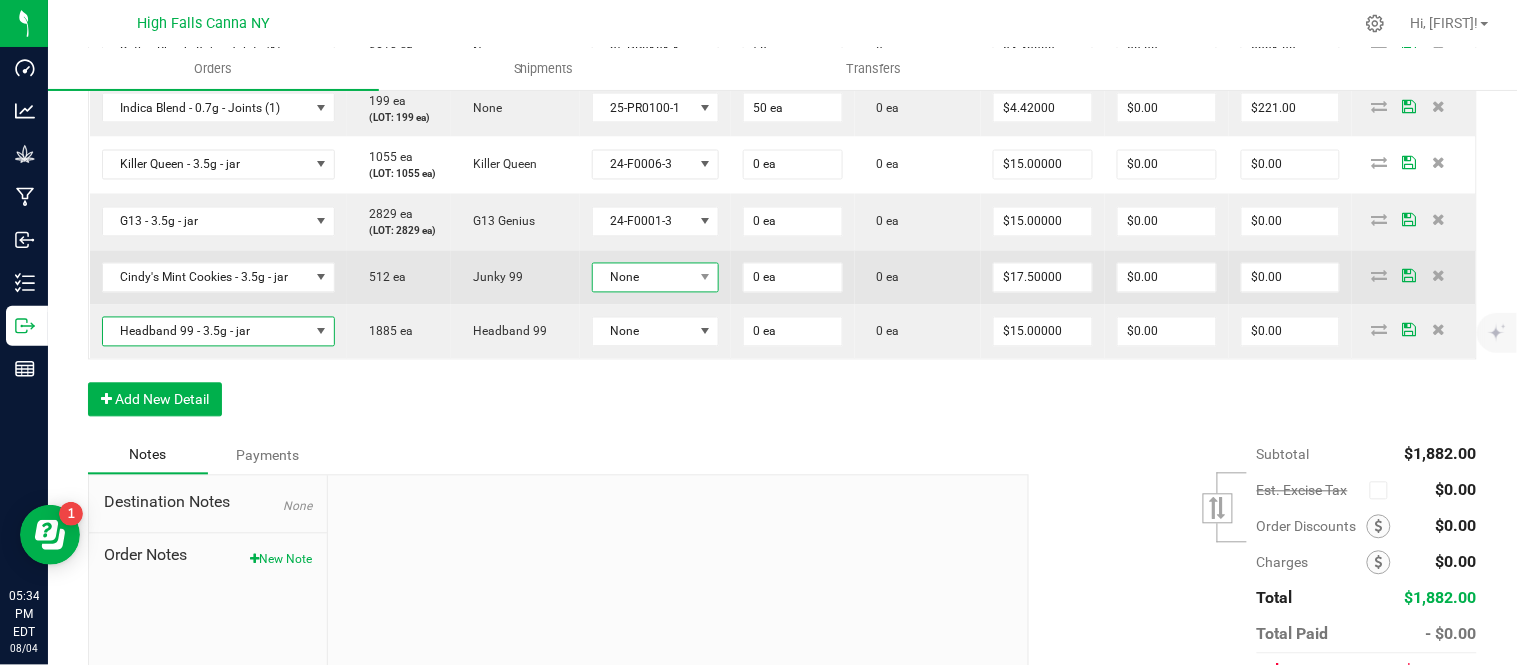 click on "None" at bounding box center (643, 278) 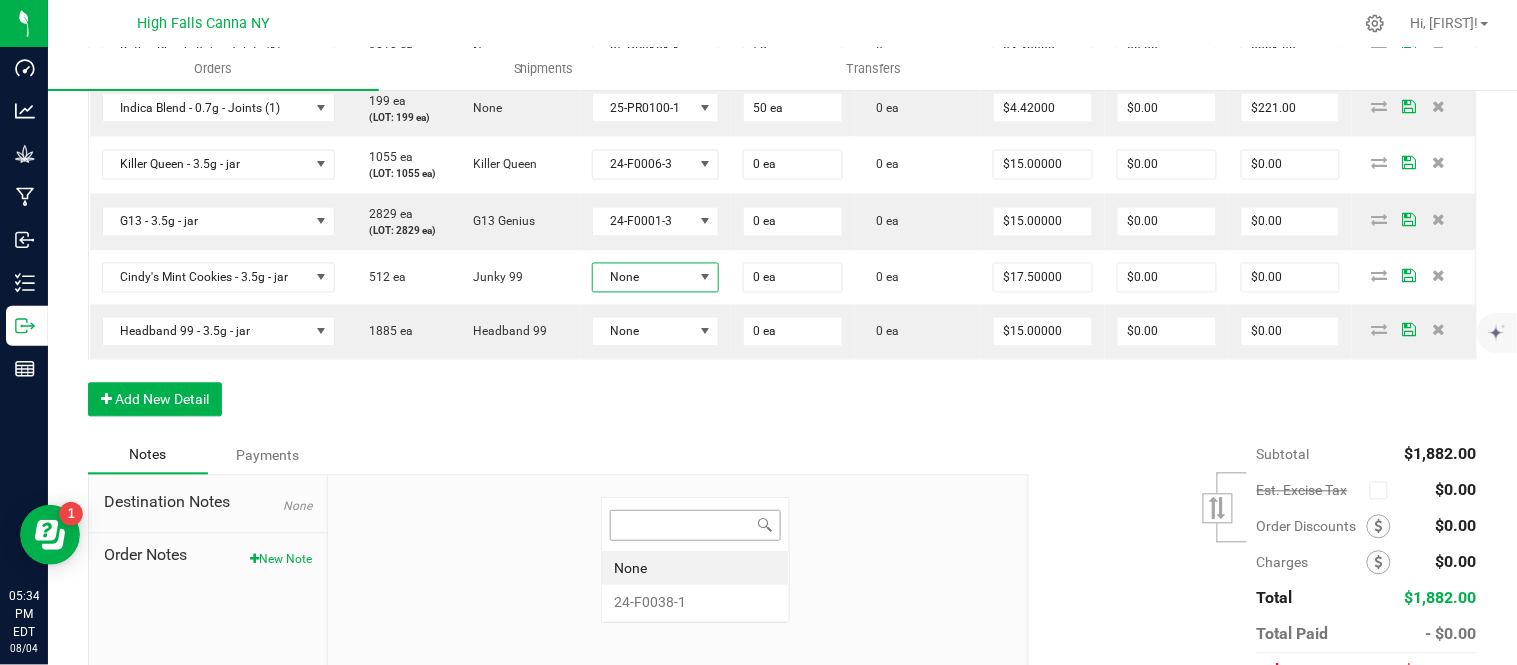scroll, scrollTop: 99970, scrollLeft: 99872, axis: both 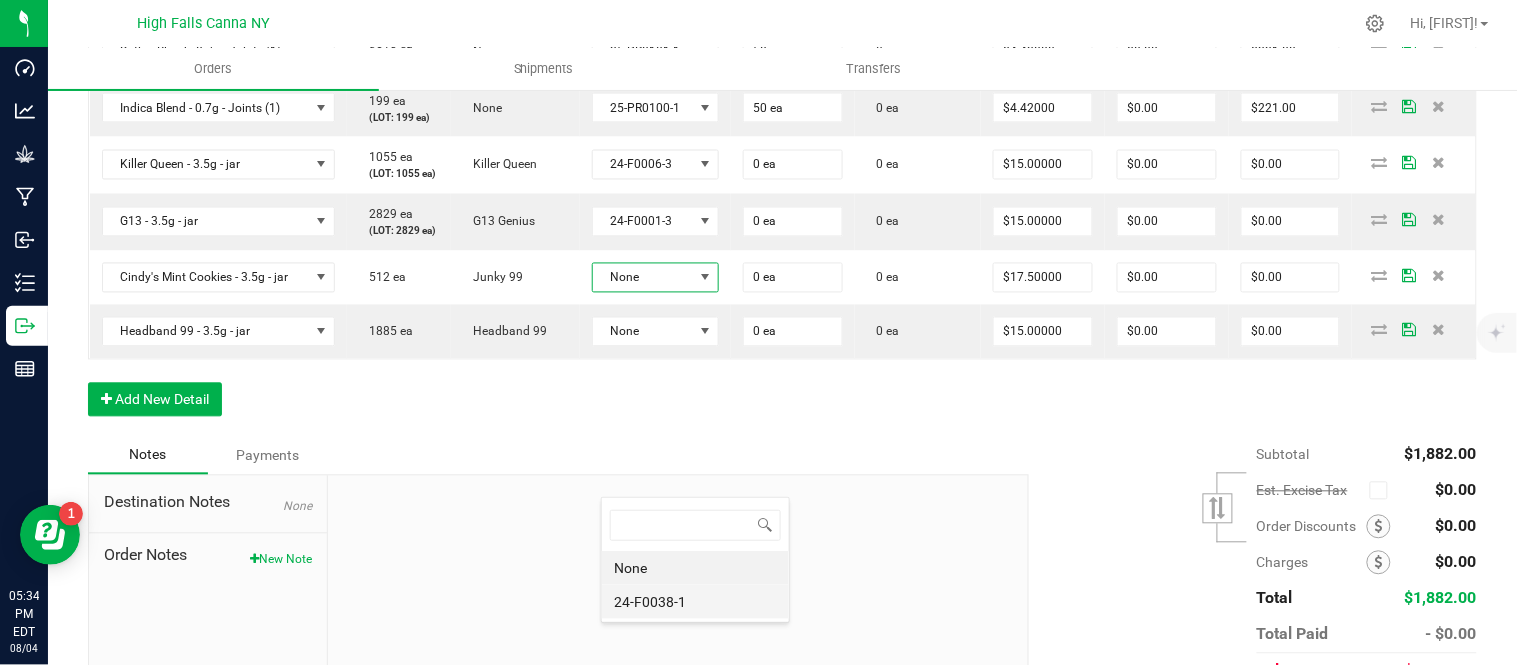 click on "24-F0038-1" at bounding box center (695, 602) 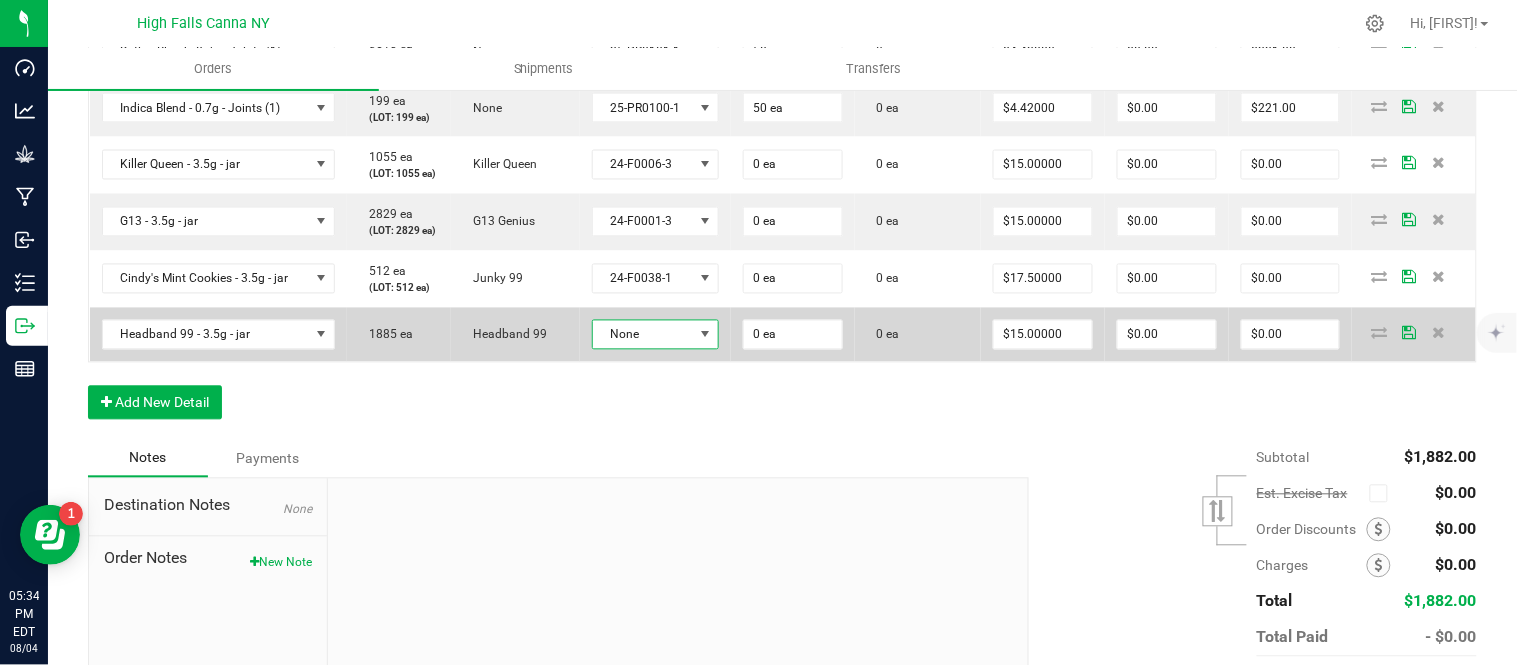 click on "None" at bounding box center (643, 335) 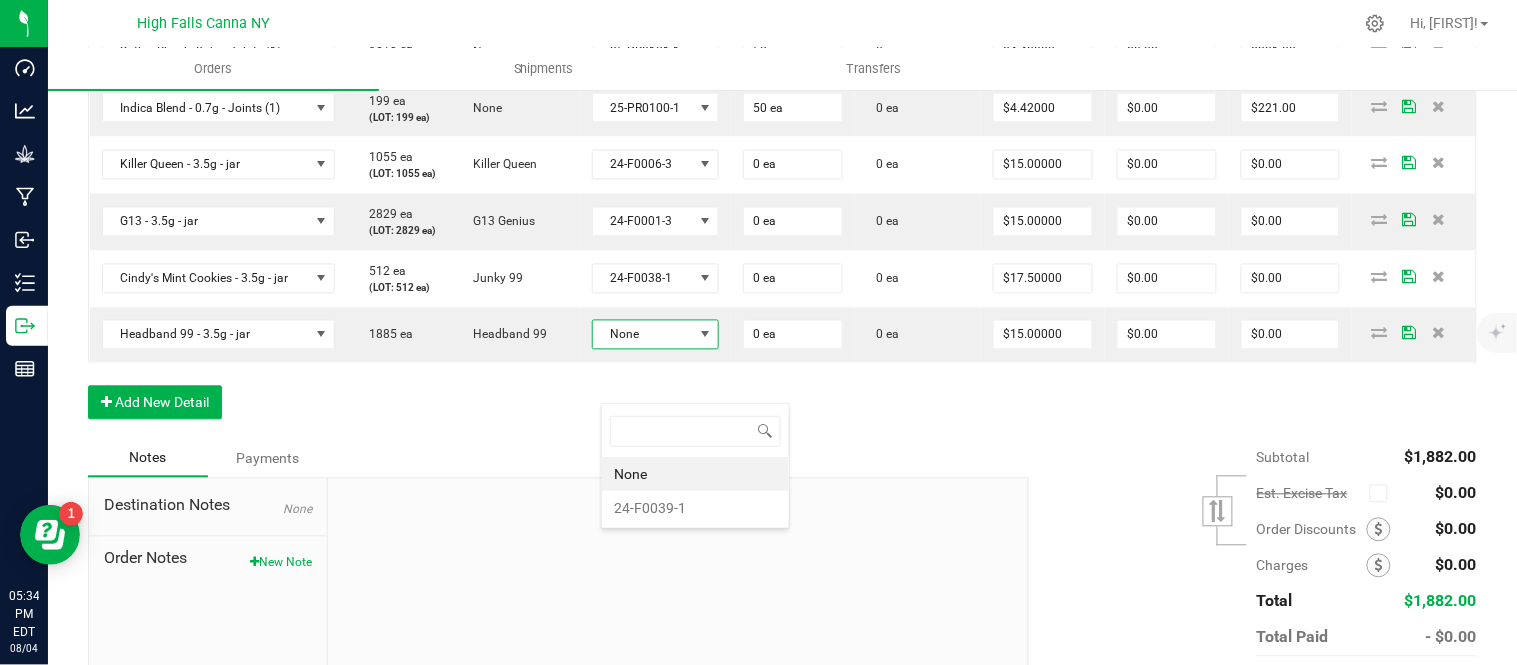 scroll, scrollTop: 99970, scrollLeft: 99872, axis: both 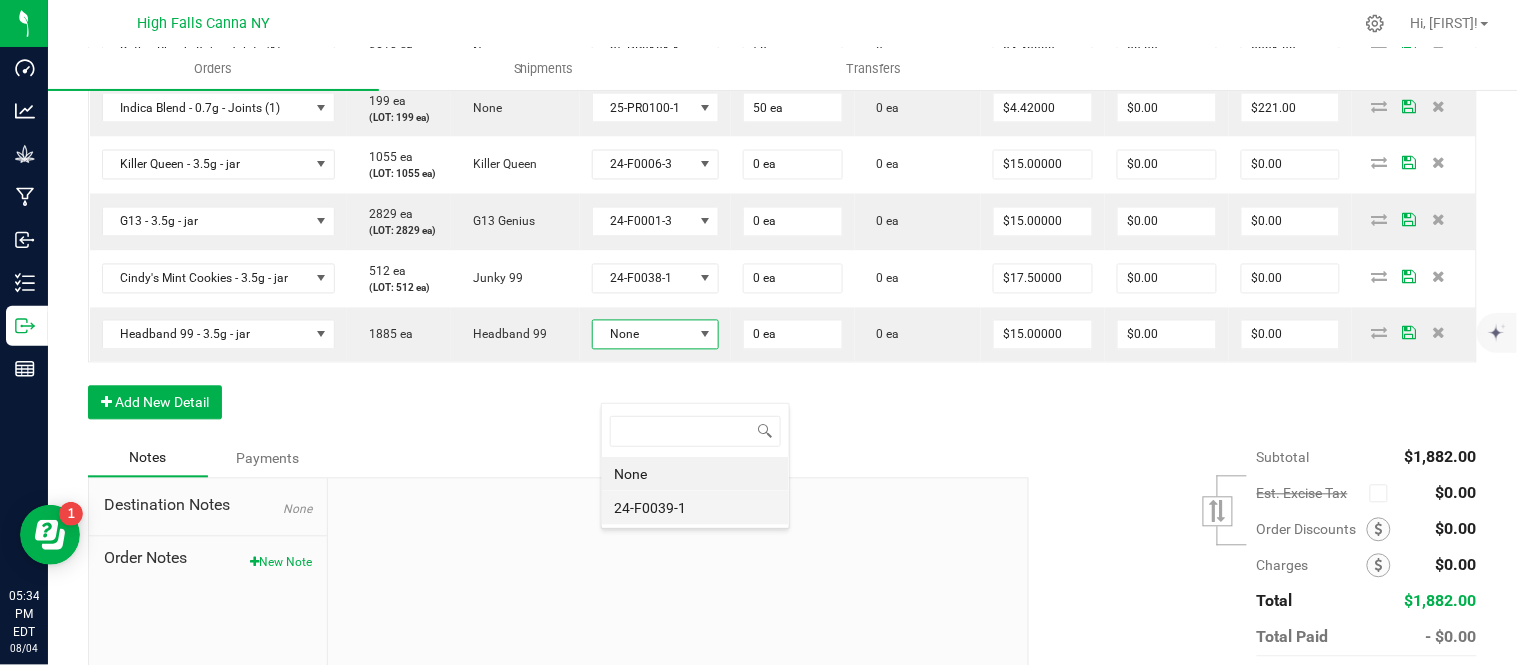 click on "24-F0039-1" at bounding box center (695, 508) 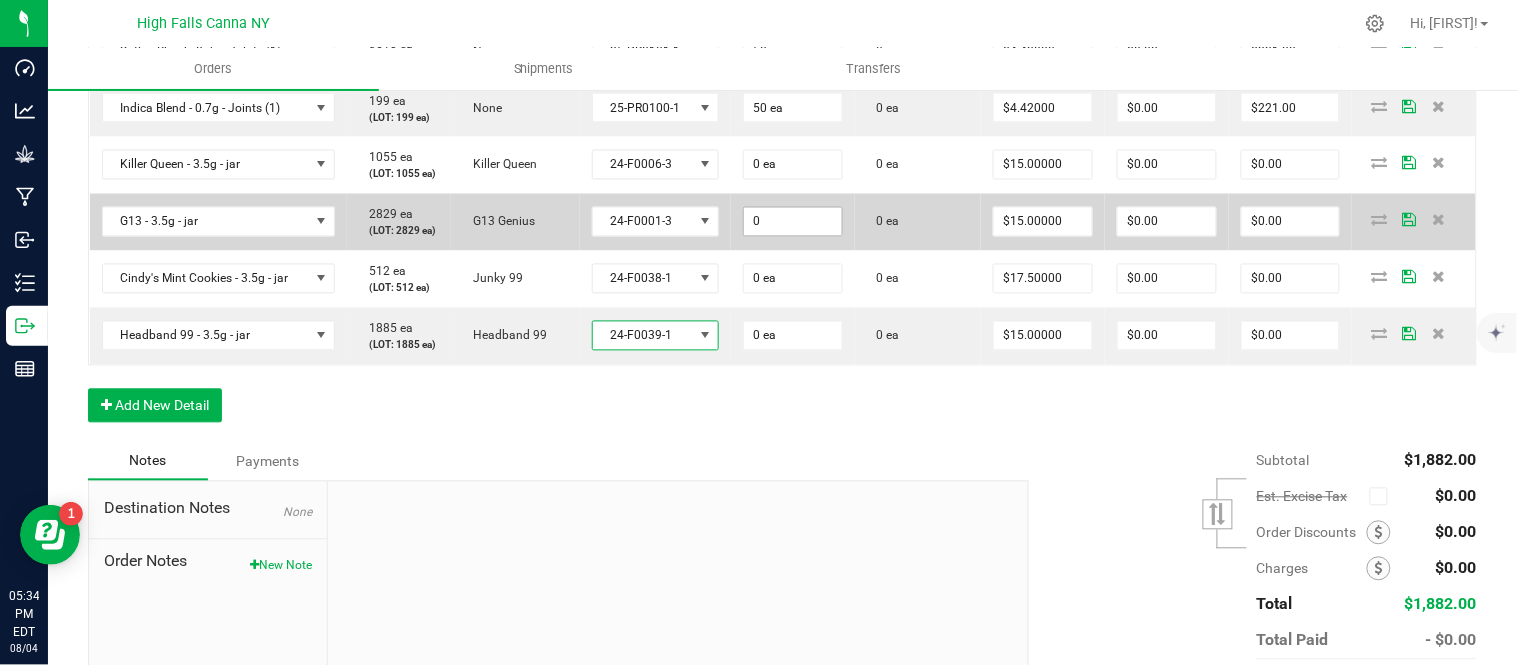 click on "0" at bounding box center [793, 222] 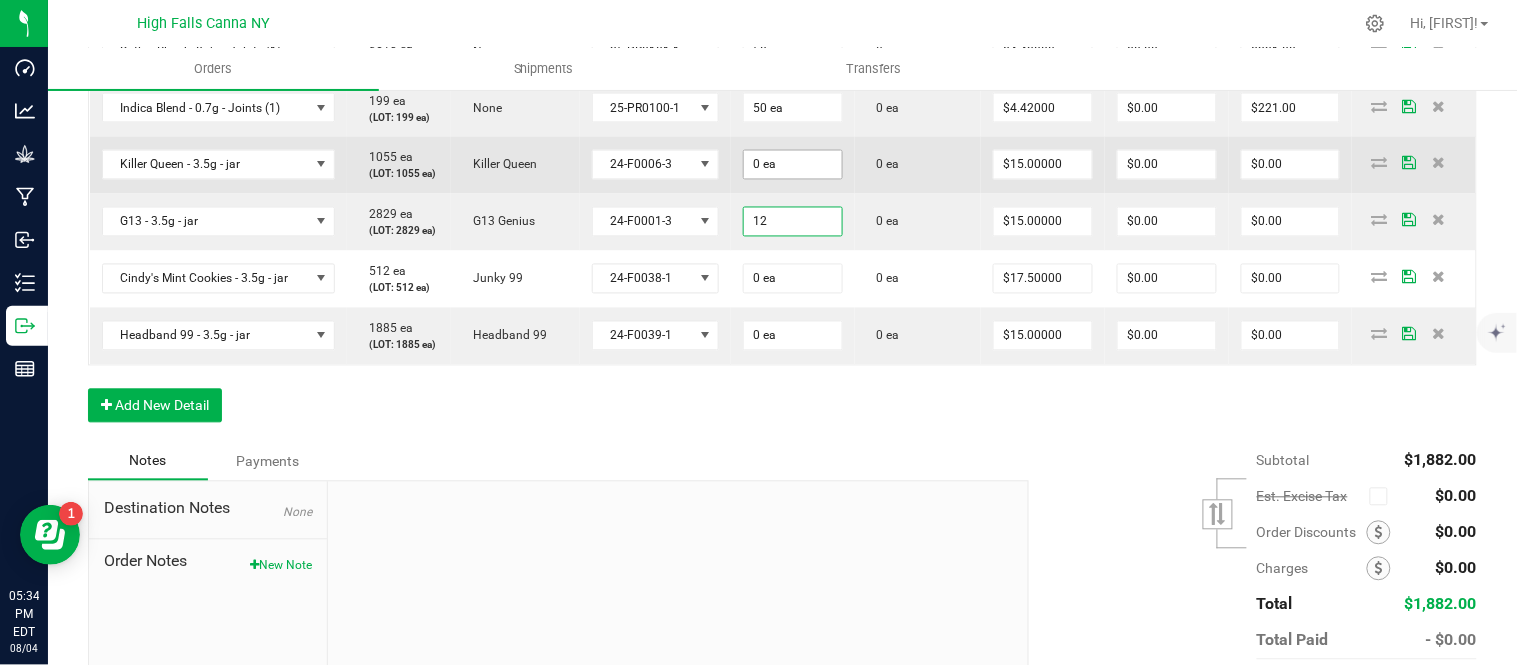 type on "12" 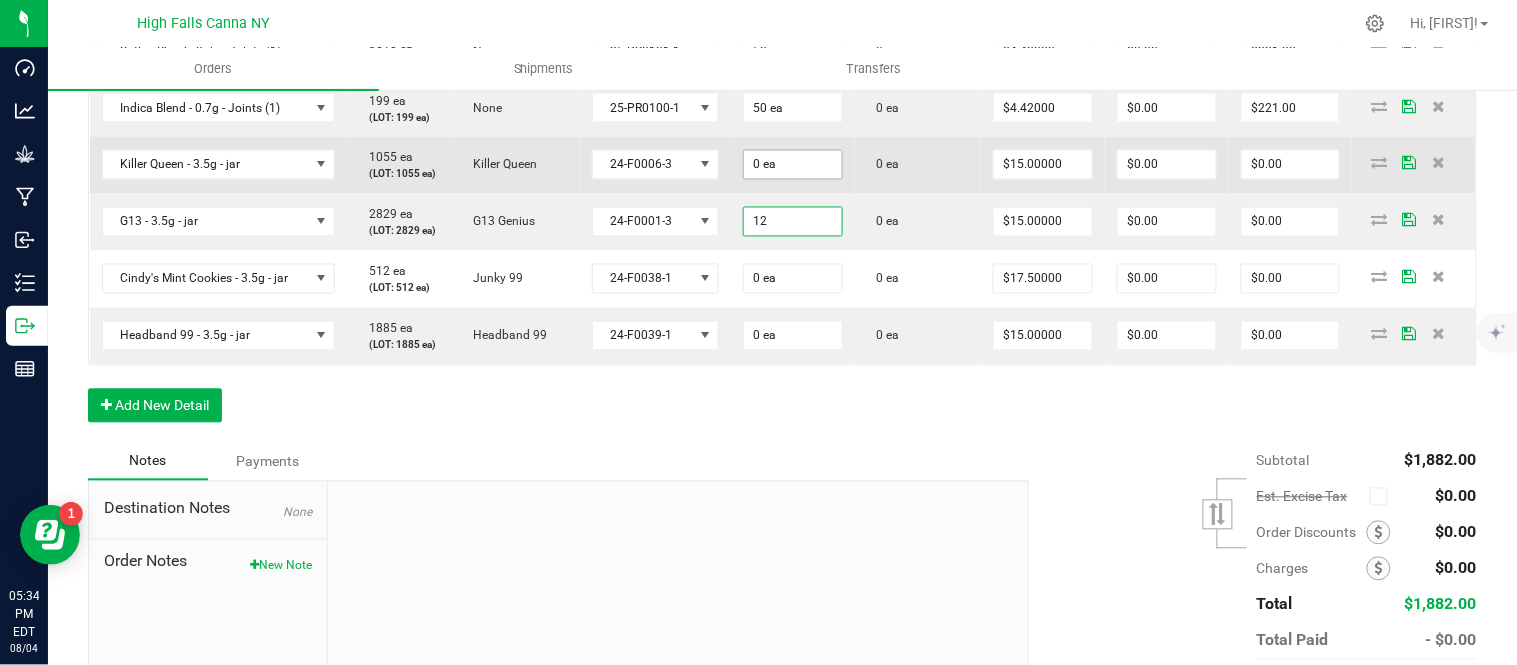 type on "0" 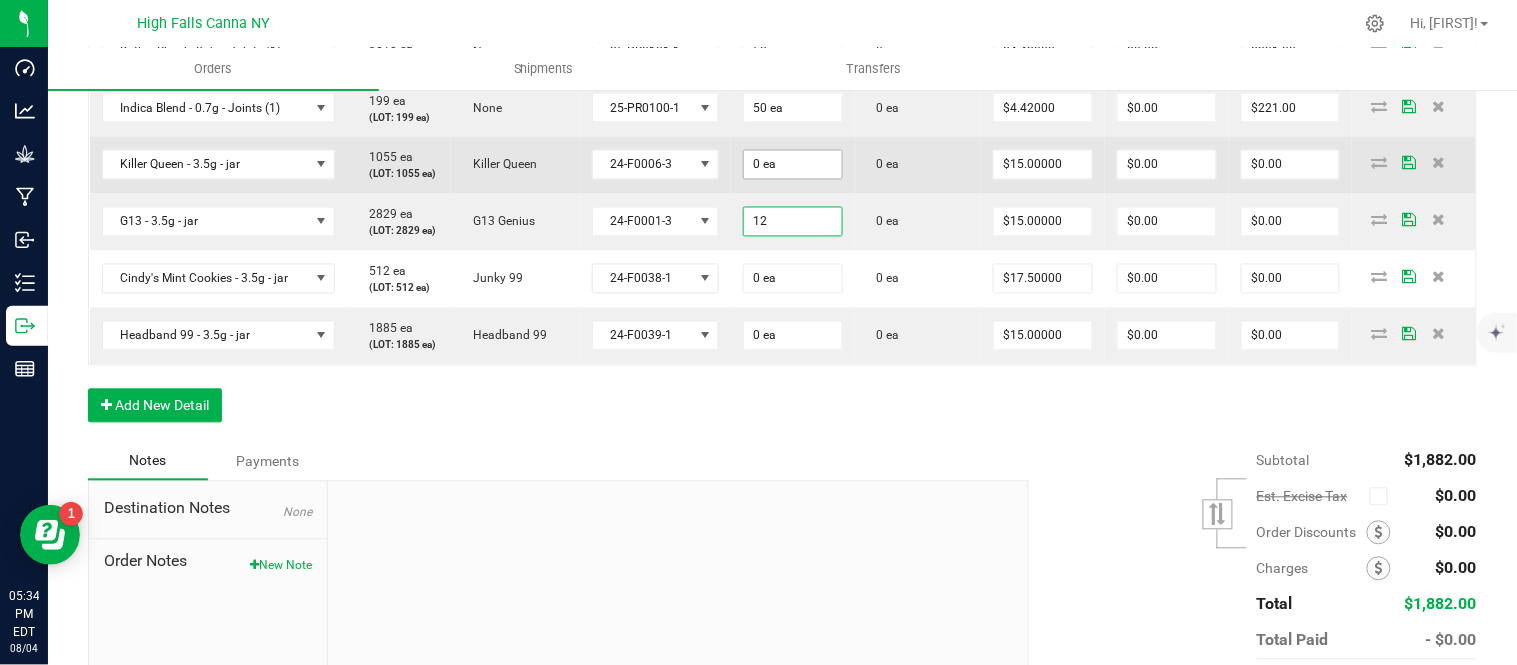 type on "12 ea" 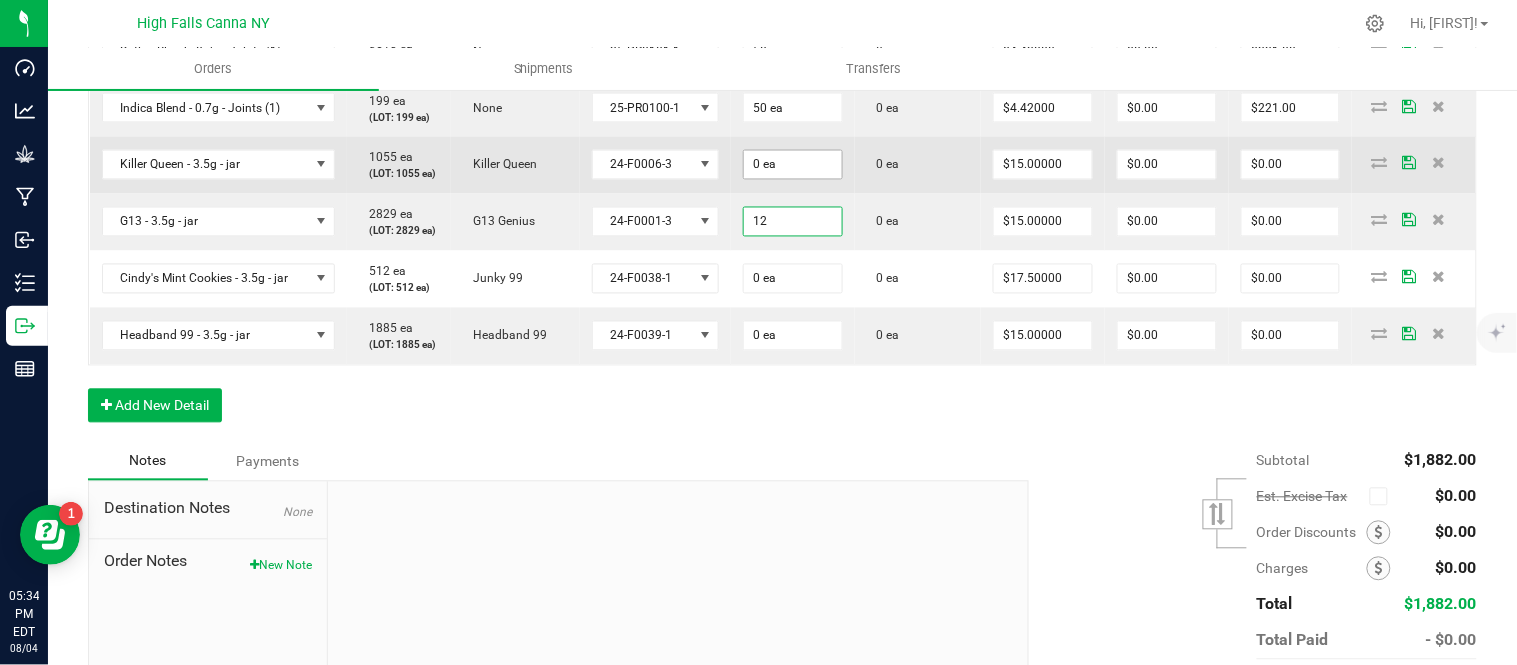 type on "$180.00" 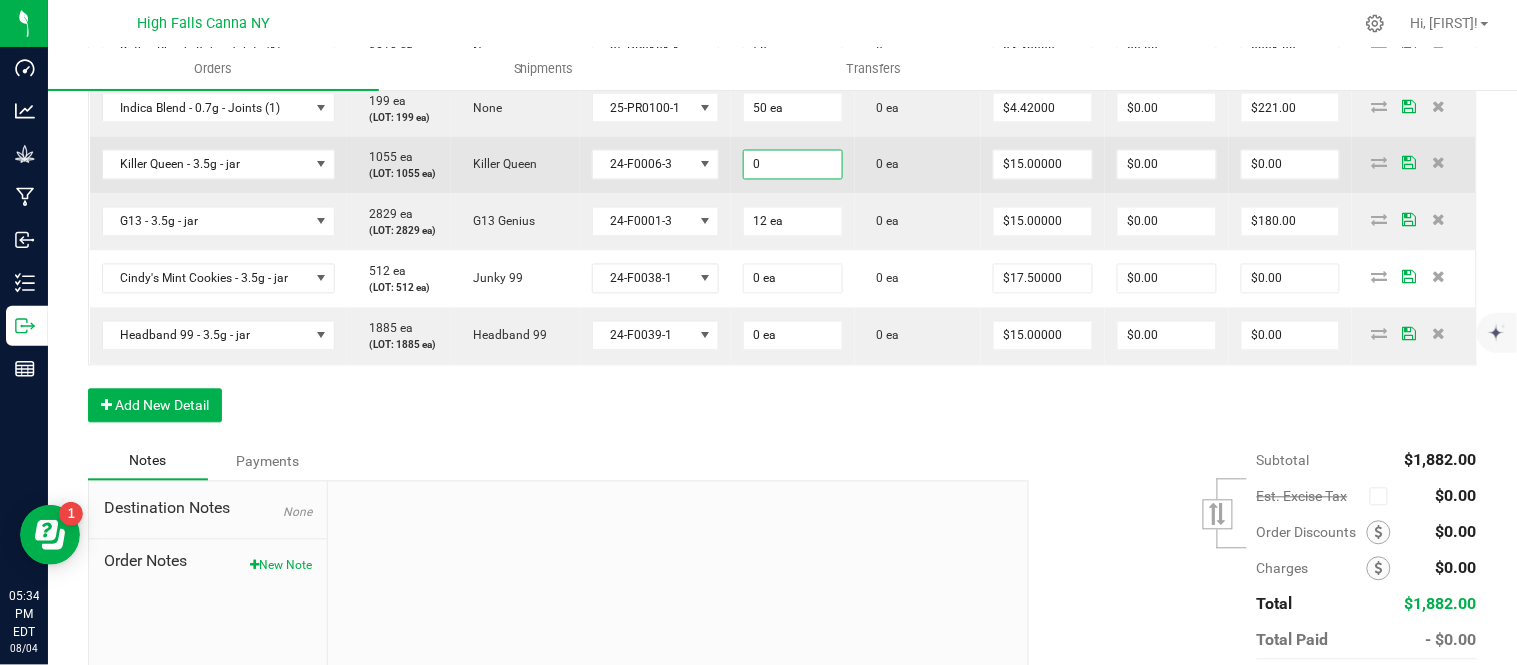 click on "0" at bounding box center (793, 165) 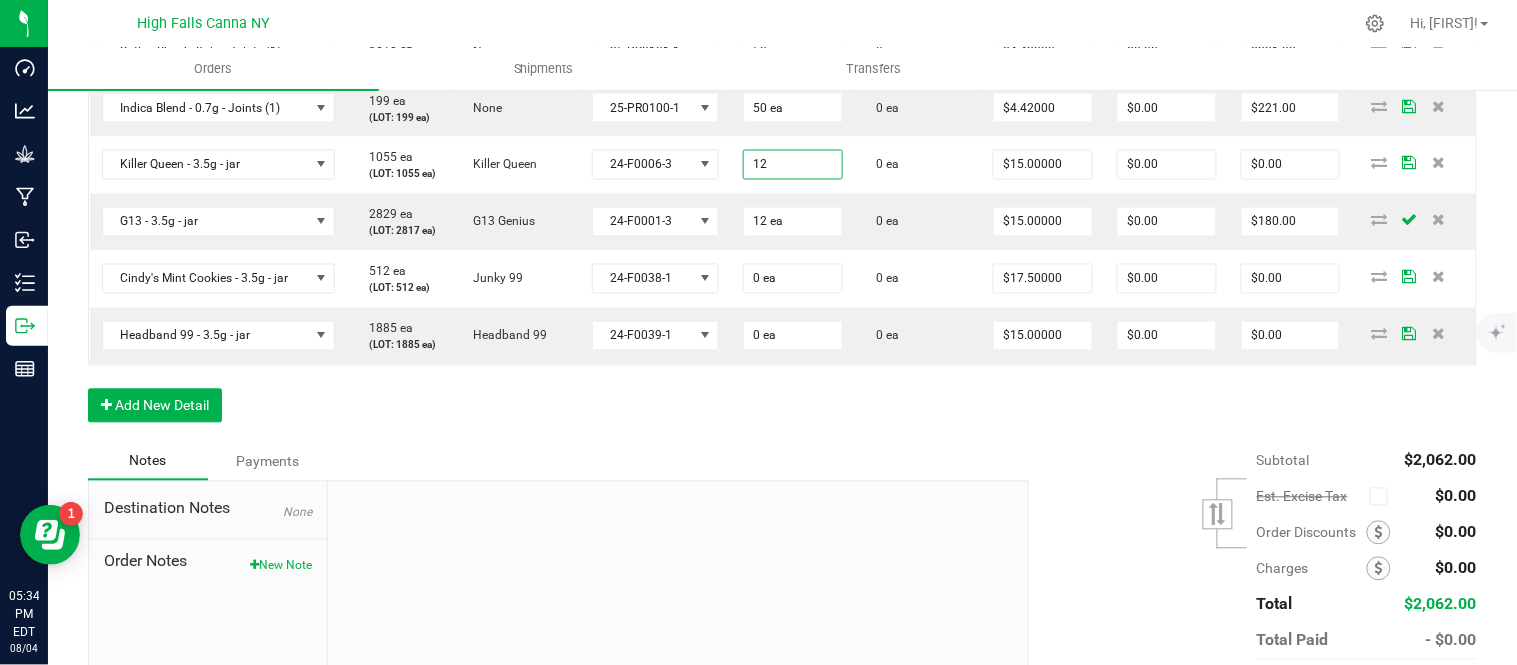 type on "12 ea" 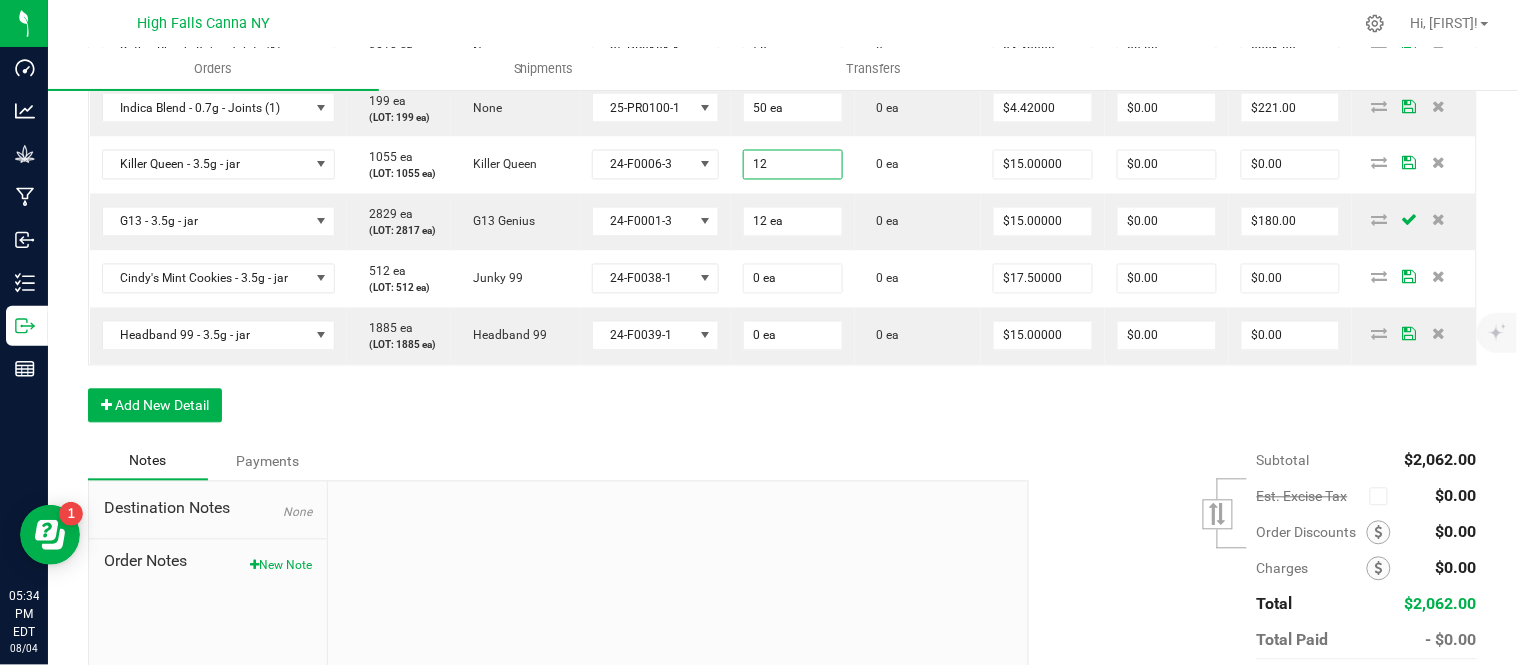type on "$180.00" 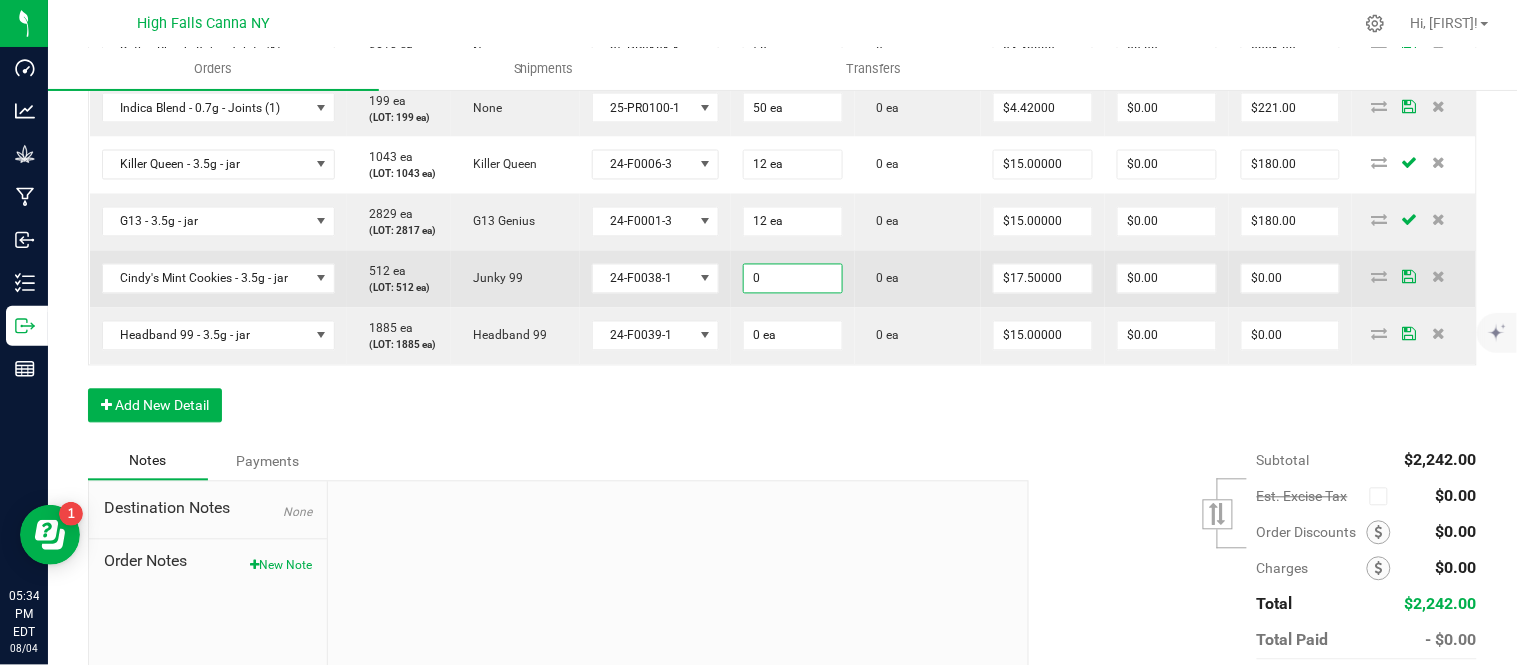 click on "0" at bounding box center (793, 279) 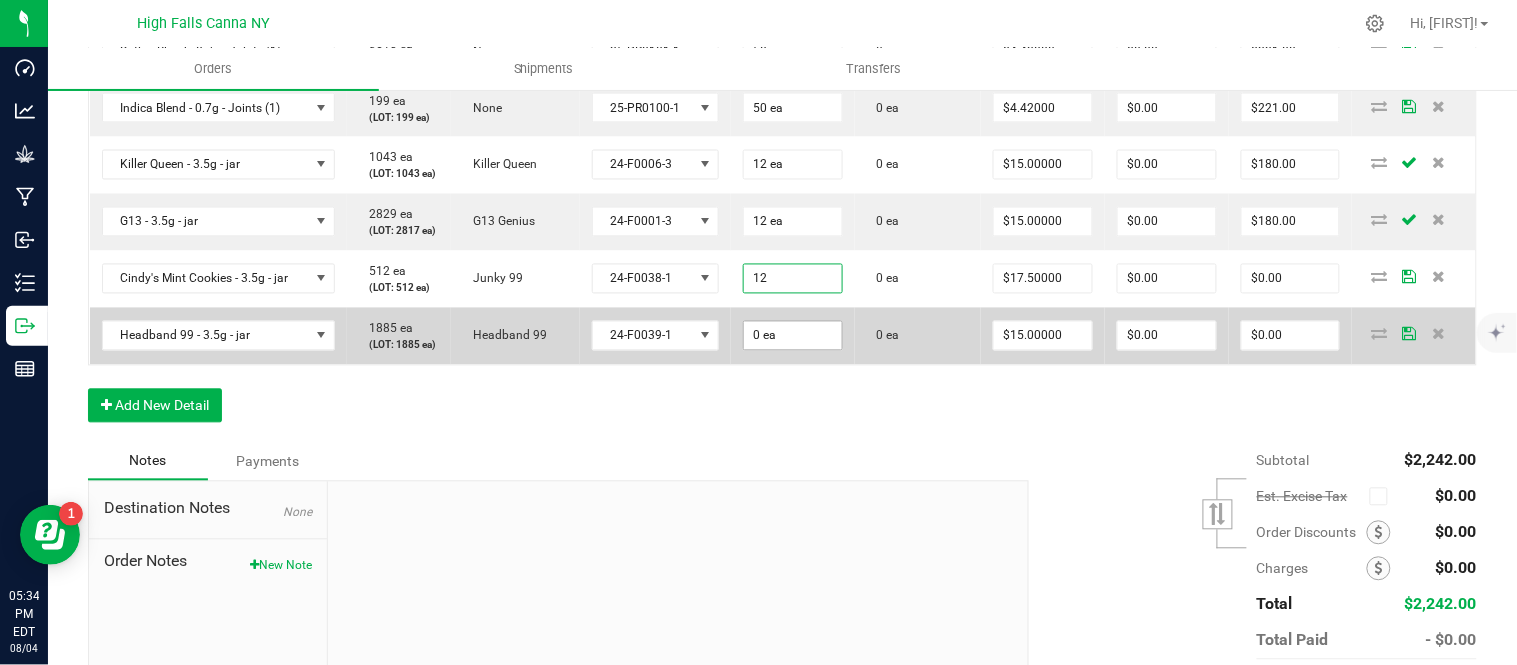type on "12 ea" 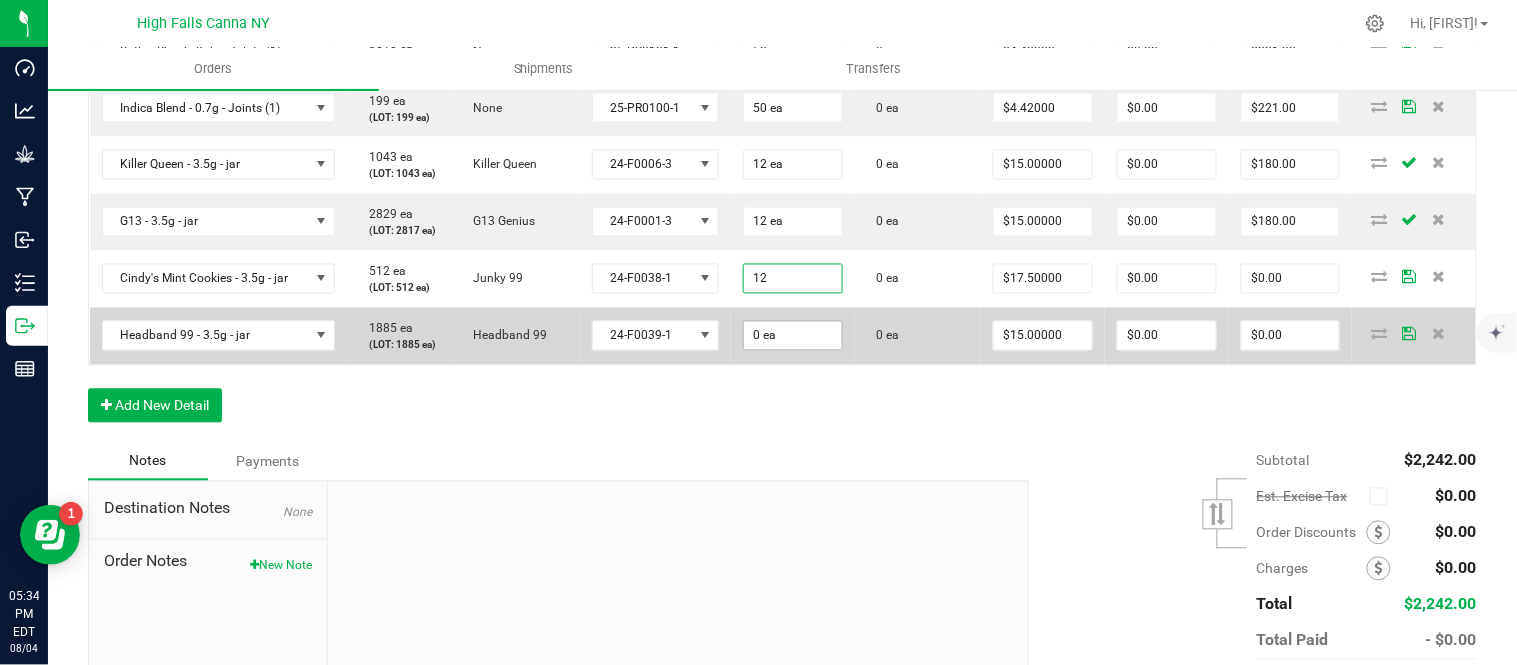 type on "$210.00" 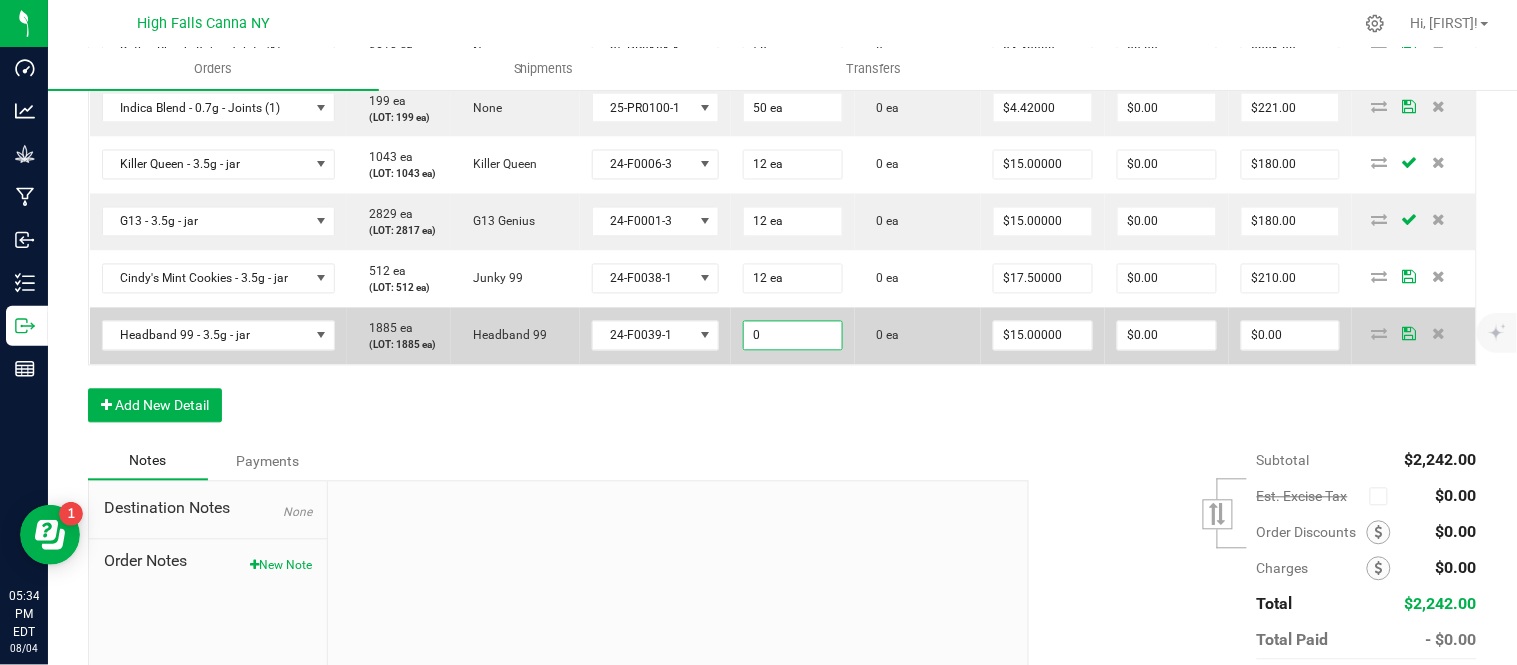 click on "0" at bounding box center (793, 336) 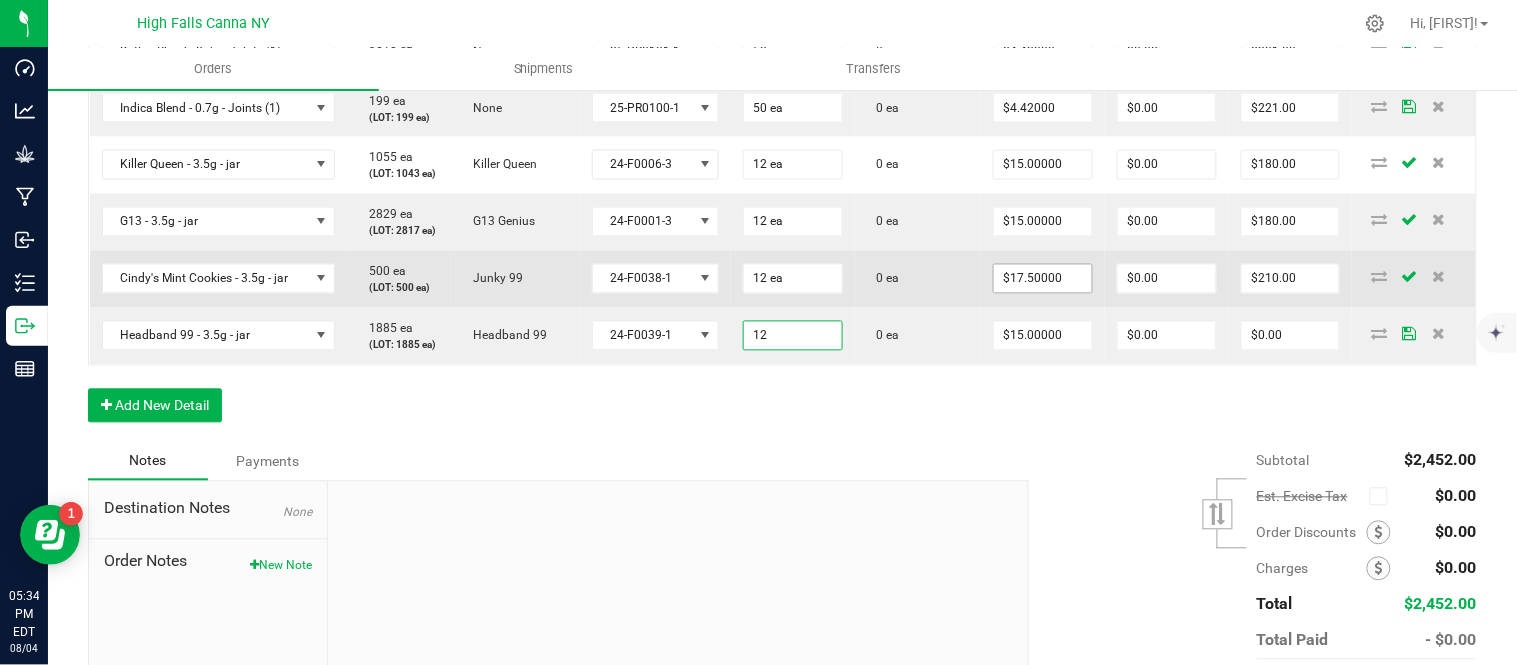 type on "12 ea" 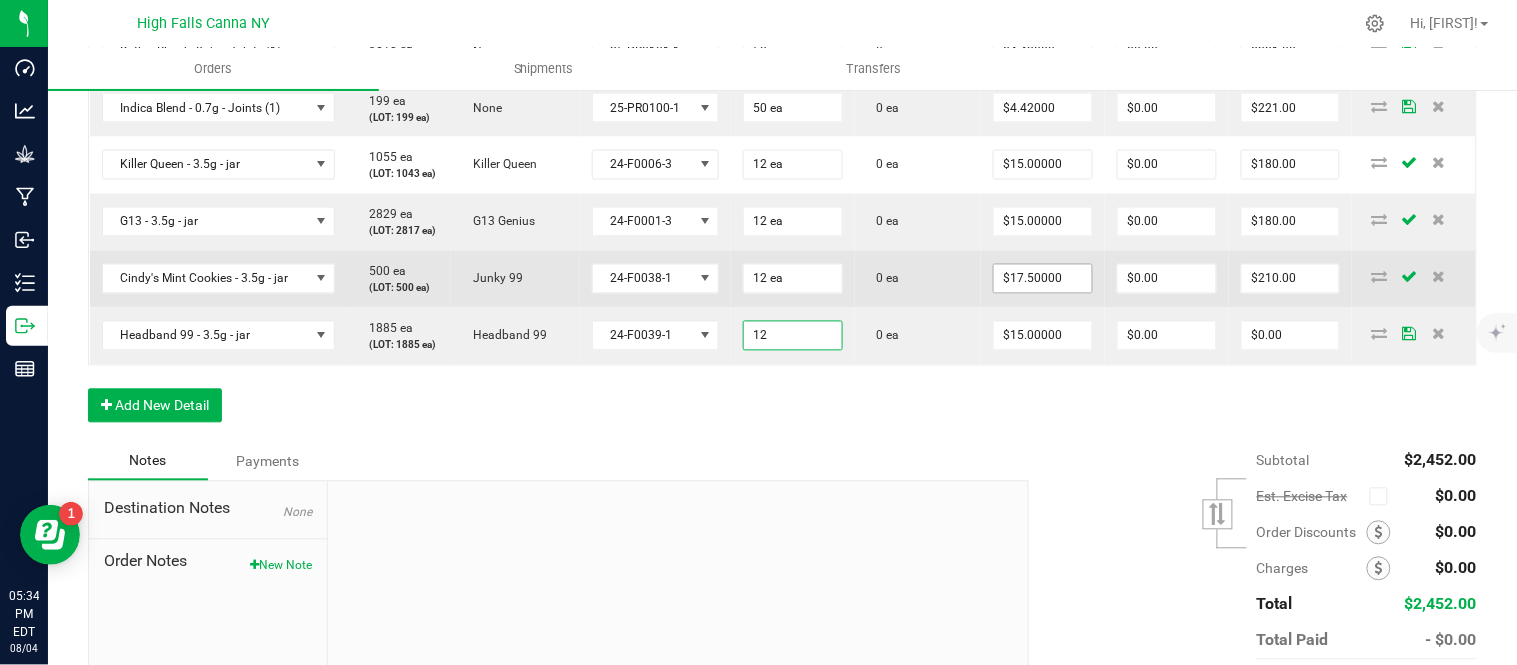 type on "$180.00" 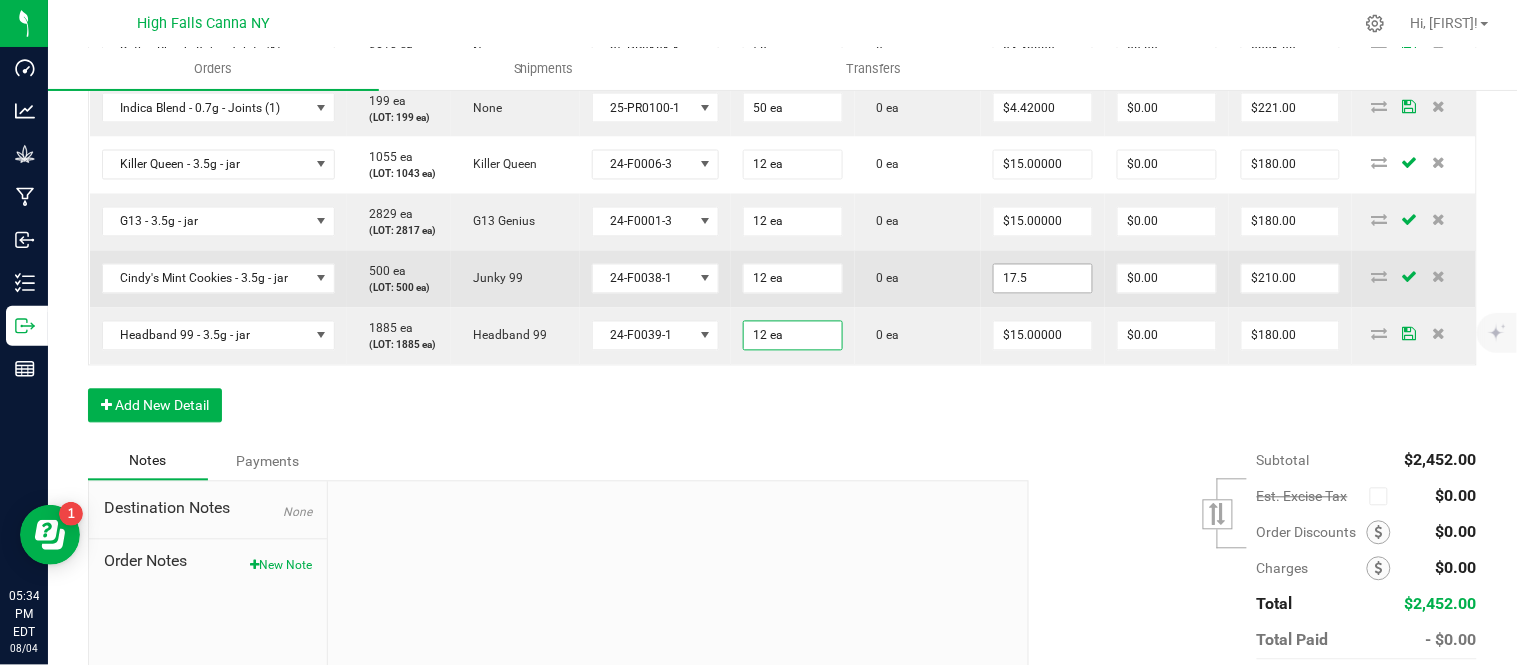 click on "17.5" at bounding box center (1043, 279) 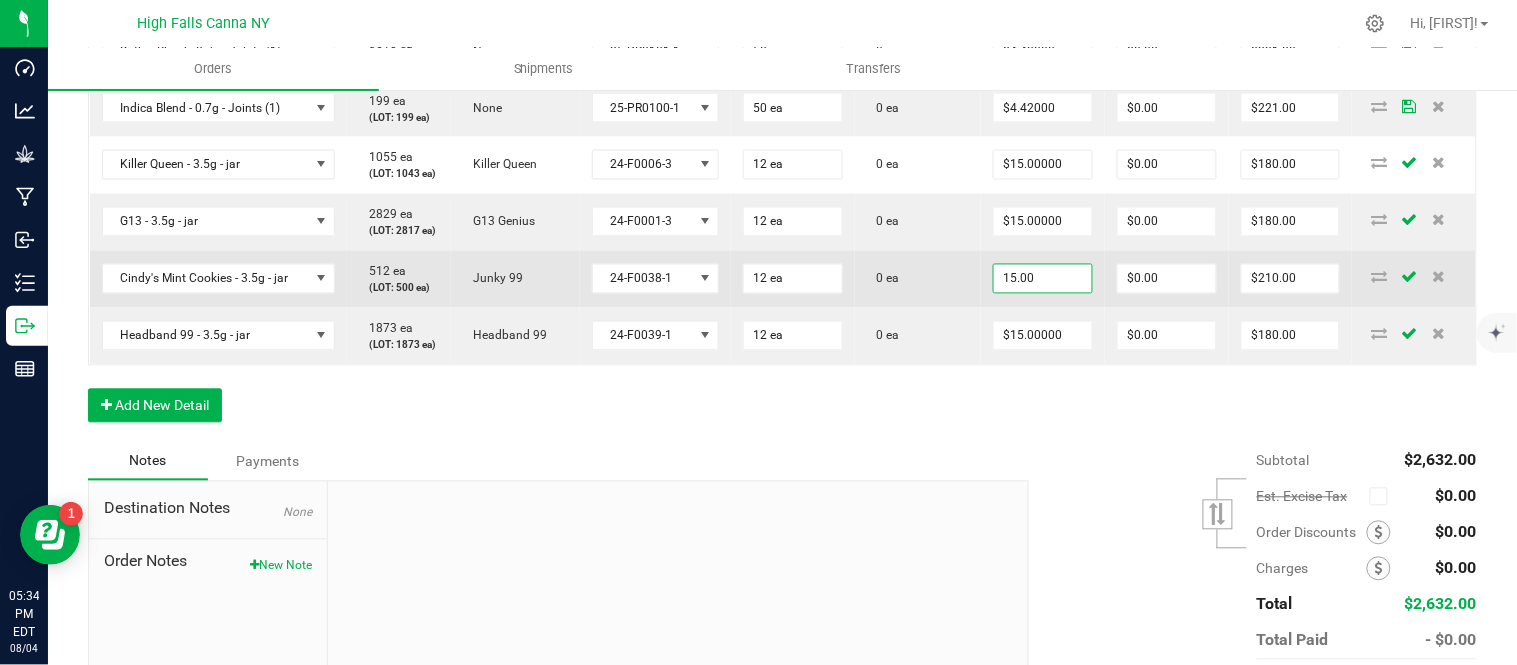 type on "$15.00000" 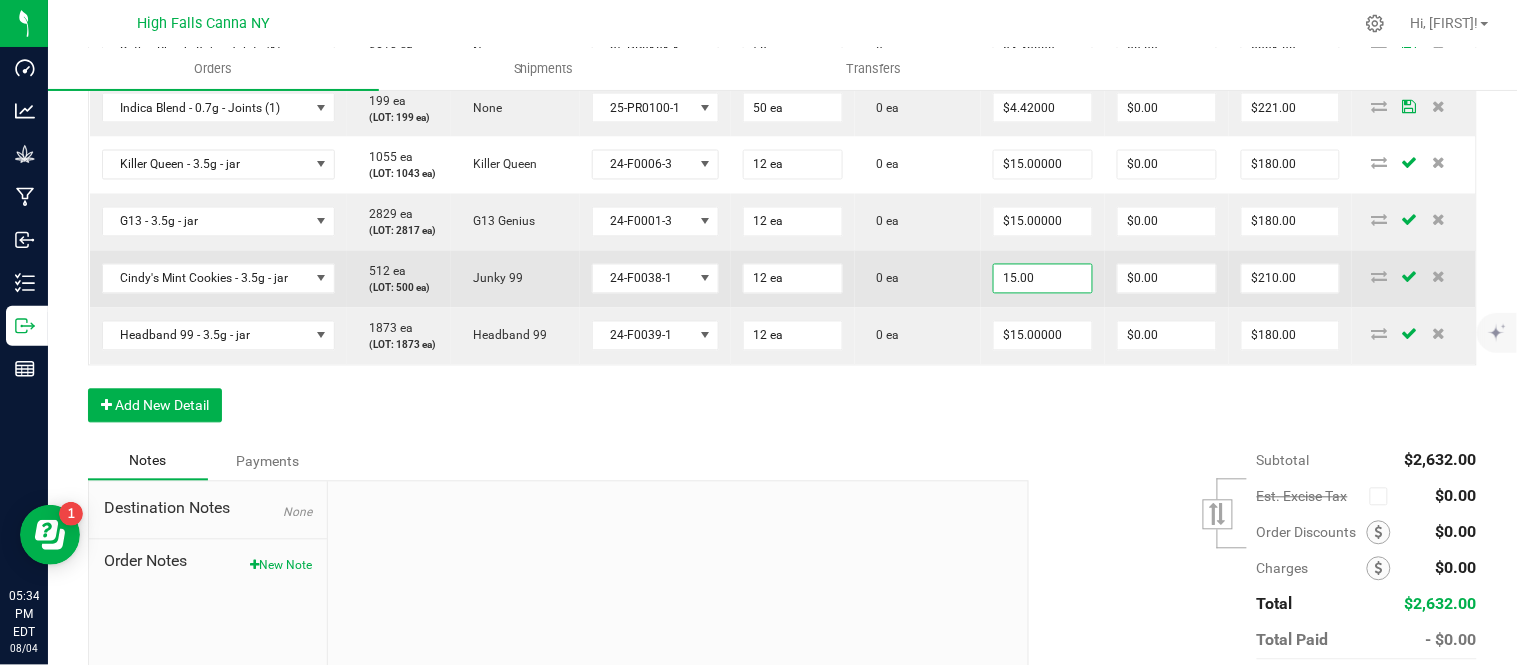 type on "$180.00" 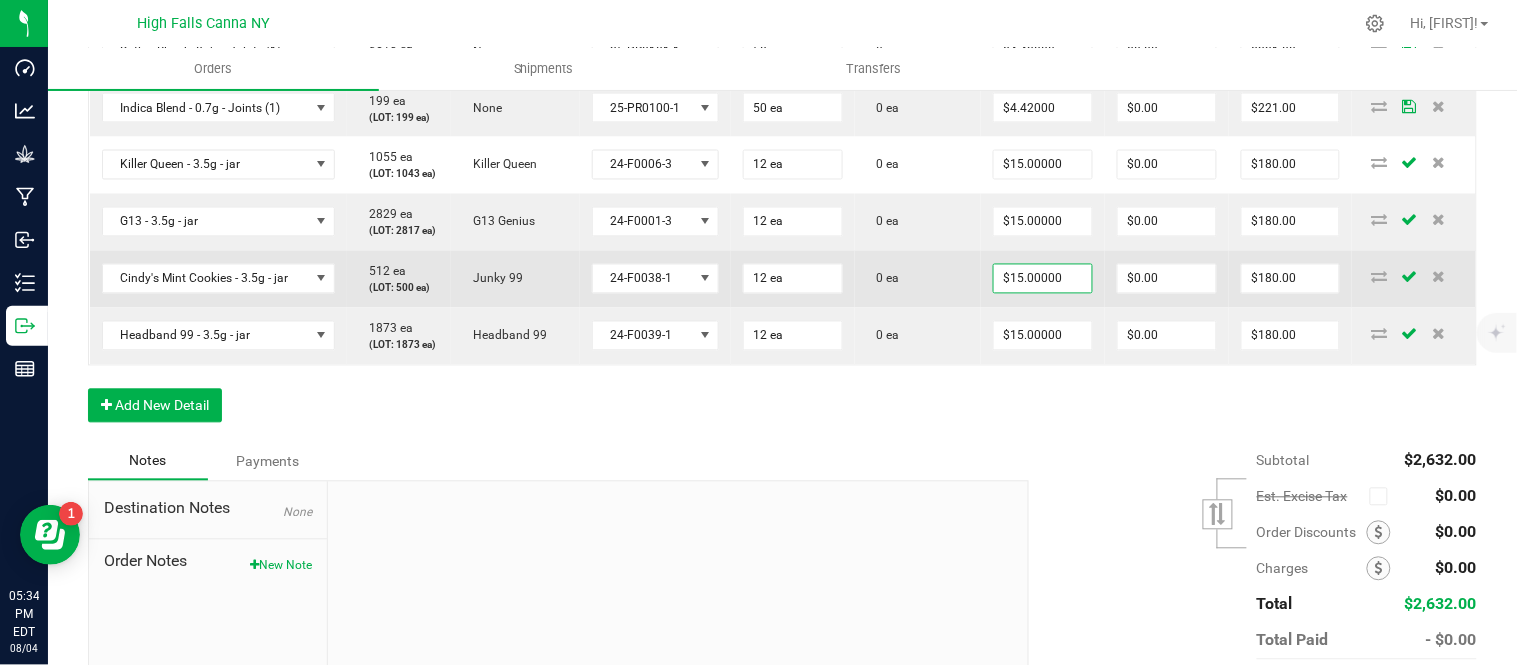 click on "0 ea" at bounding box center (918, 279) 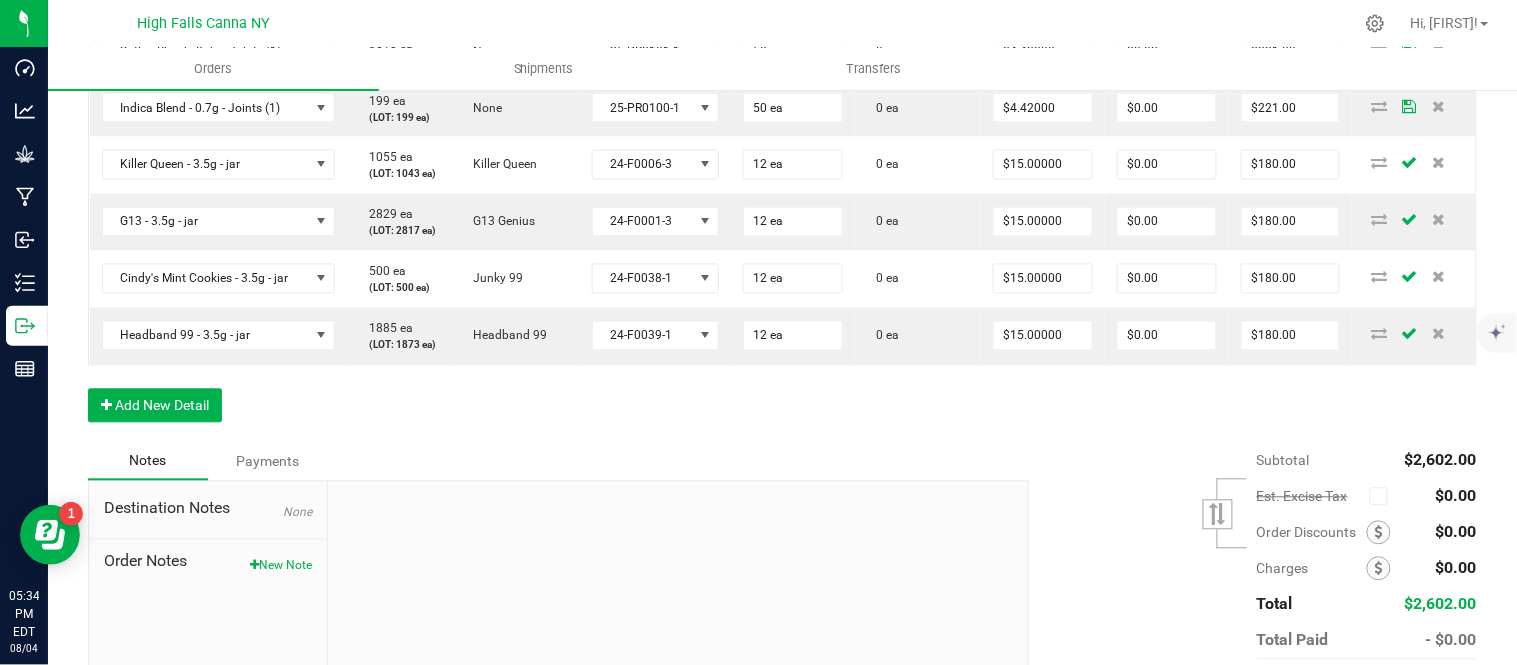 click on "Order Details Print All Labels Item  Sellable  Strain  Lot Number  Qty Ordered Qty Allocated Unit Price Line Discount Total Actions Super Mobility - 15ml - Tincture  1106 ea   (LOT: 1106 ea)   None  HFSM101 24 ea  0 ea  $20.00000 $0.00 $480.00 Sleep - 15ml - Tincture  1151 ea   (LOT: 1151 ea)   None  HFSD101 24 ea  0 ea  $20.00000 $0.00 $480.00 Bliss - 15ml - Tincture  1389 ea   (LOT: 1389 ea)   None  HFBD101 12 ea  0 ea  $20.00000 $0.00 $240.00 Chill - 15ml - Tincture  1509 ea   (LOT: 1509 ea)   None  HFSC101 12 ea  0 ea  $20.00000 $0.00 $240.00 Sativa Blend - 0.7g - Joints (1)  3610 ea   (LOT: 3610 ea)   None  25-PR0101-1 50 ea  0 ea  $4.42000 $0.00 $221.00 Indica Blend - 0.7g - Joints (1)  199 ea   (LOT: 199 ea)   None  25-PR0100-1 50 ea  0 ea  $4.42000 $0.00 $221.00 Killer Queen - 3.5g - jar  1055 ea   (LOT: 1043 ea)   Killer Queen  24-F0006-3 12 ea  0 ea  $15.00000 $0.00 $180.00 G13 - 3.5g - jar  2829 ea   (LOT: 2817 ea)   G13 Genius  24-F0001-3 12 ea  0 ea  $15.00000" at bounding box center [782, 74] 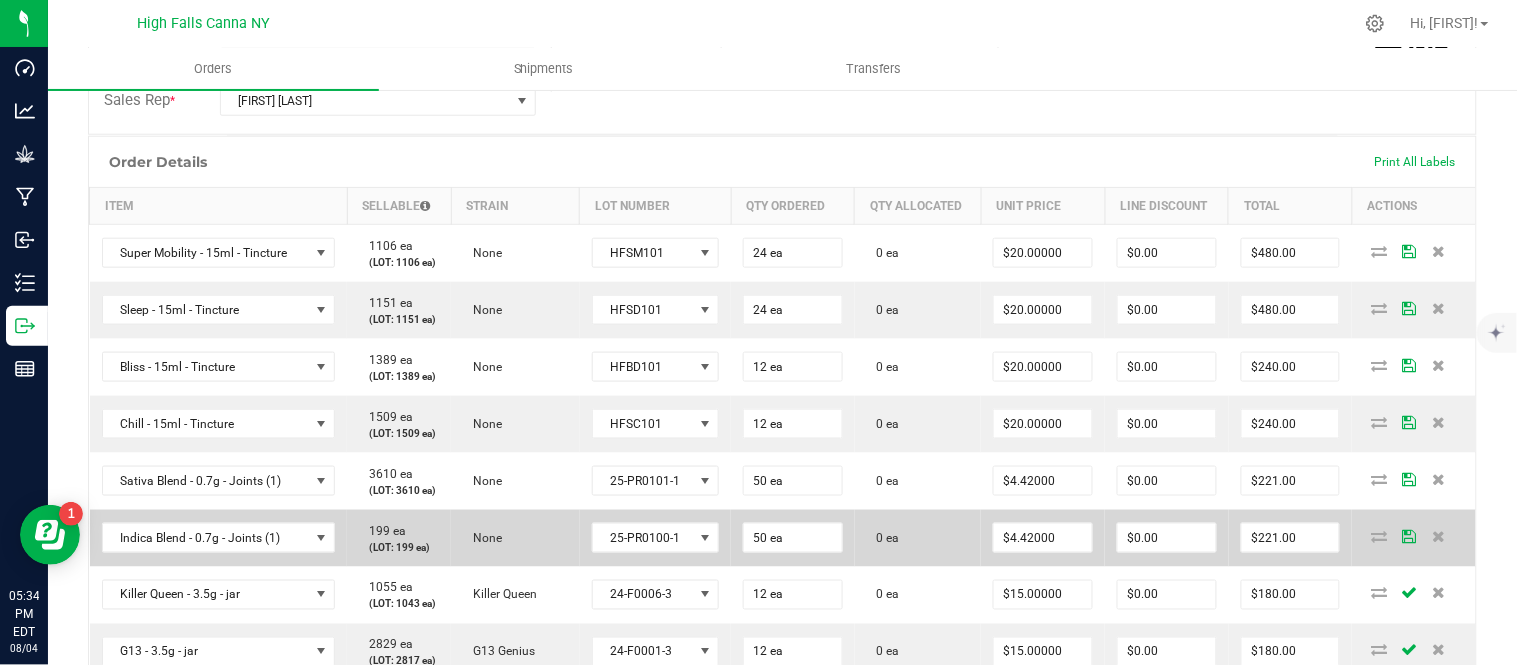 scroll, scrollTop: 444, scrollLeft: 0, axis: vertical 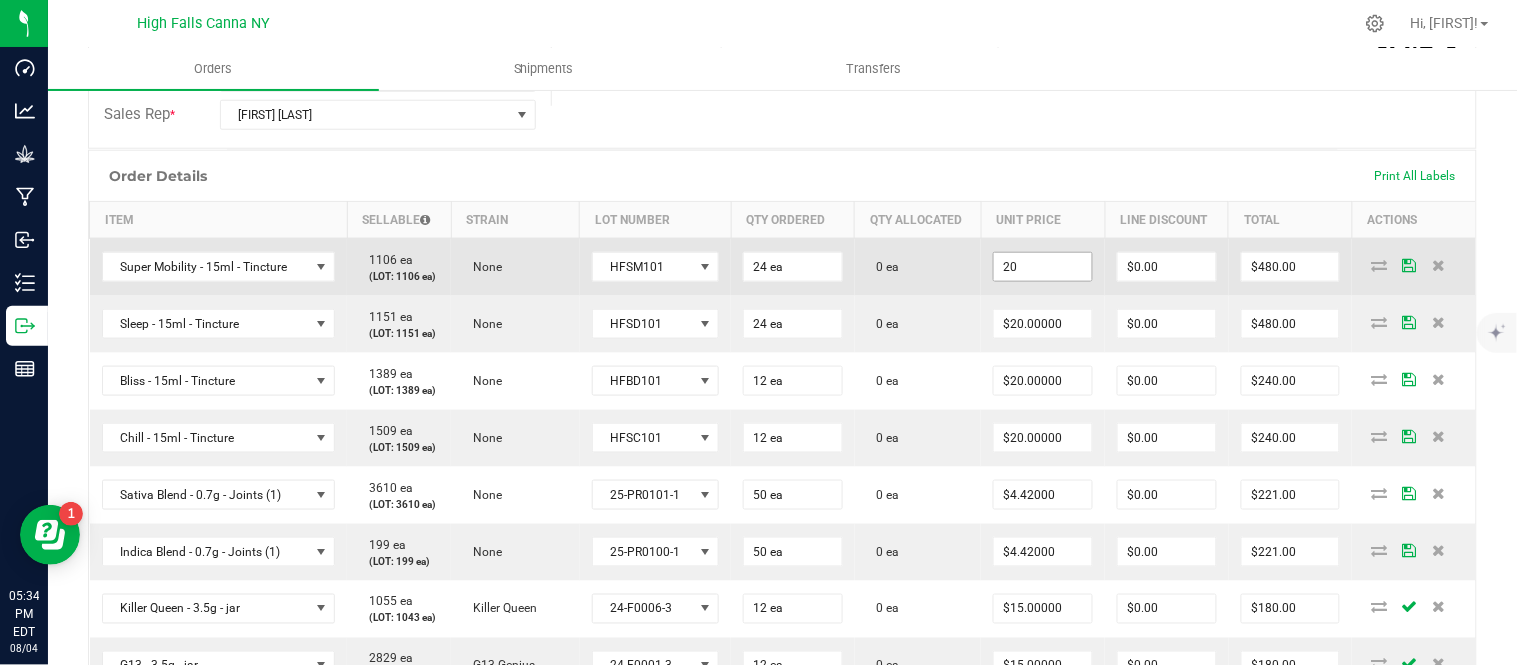 click on "20" at bounding box center [1043, 267] 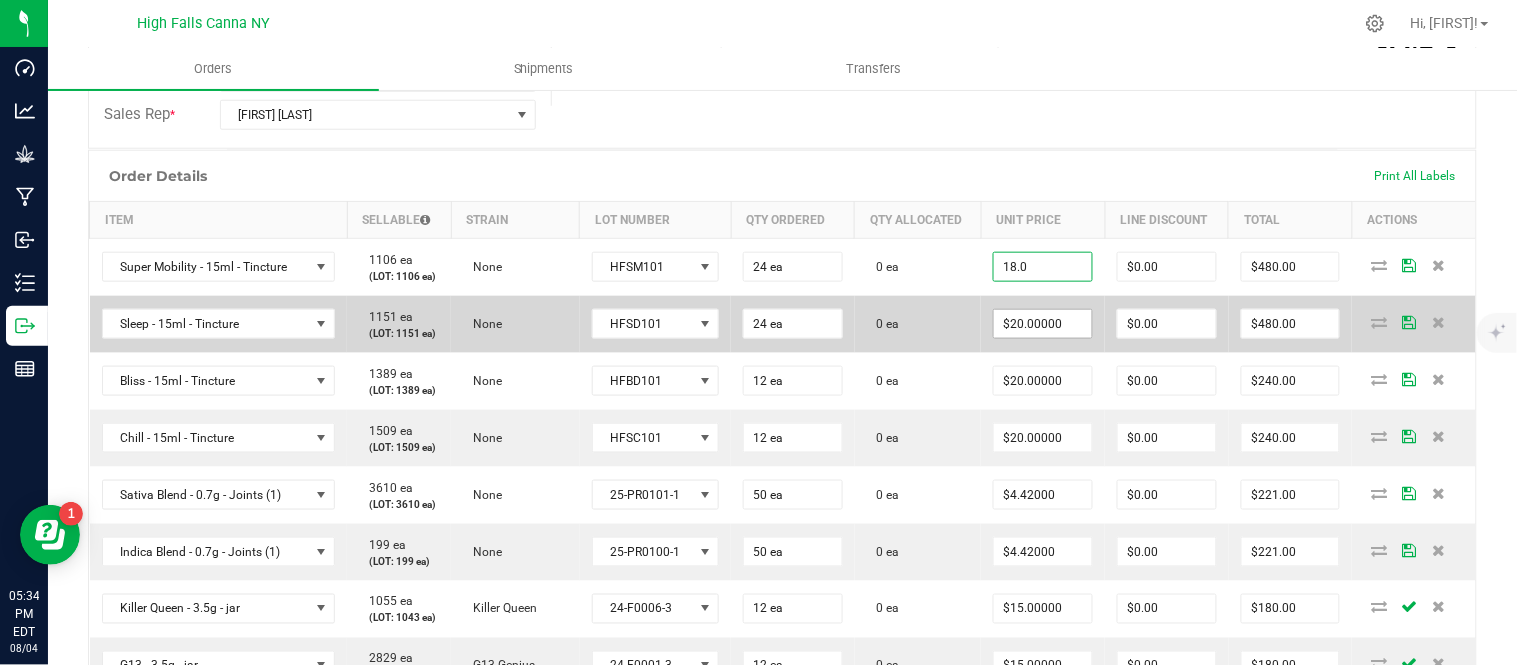 type on "$18.00000" 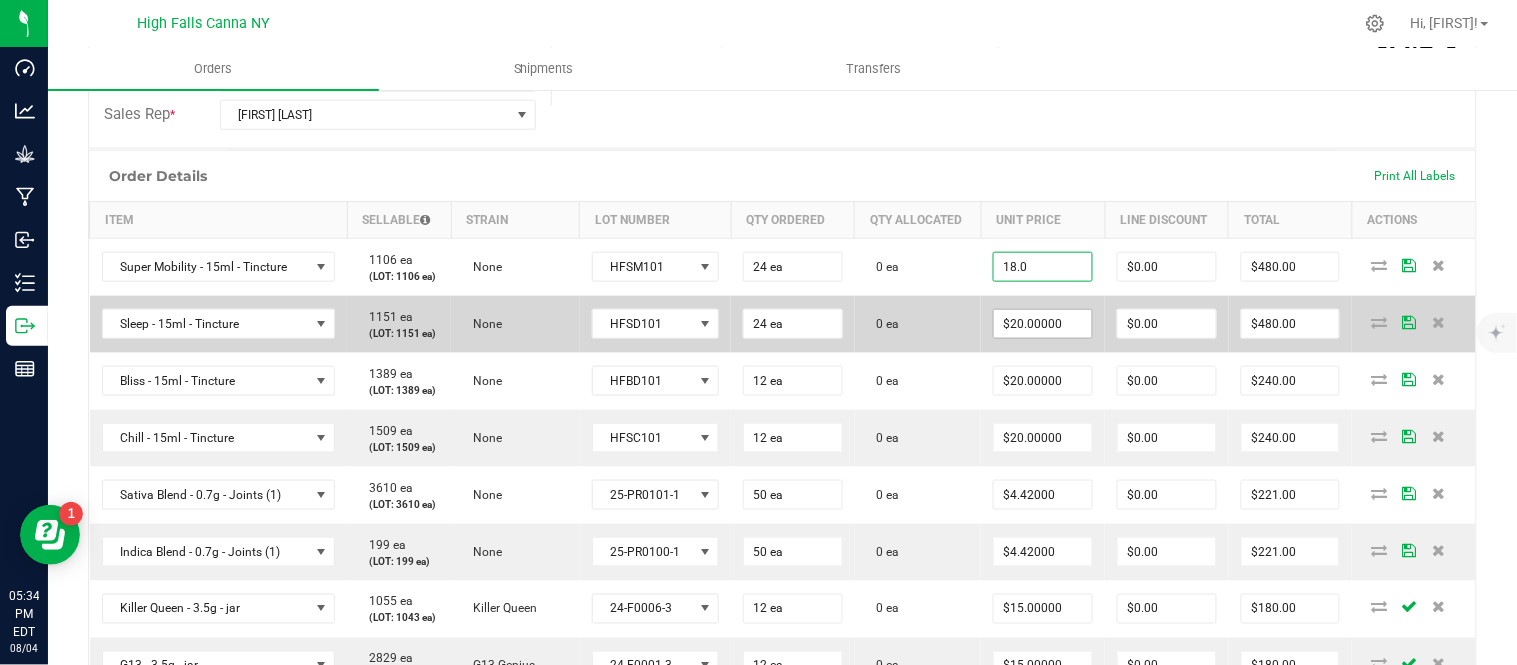 type on "$432.00" 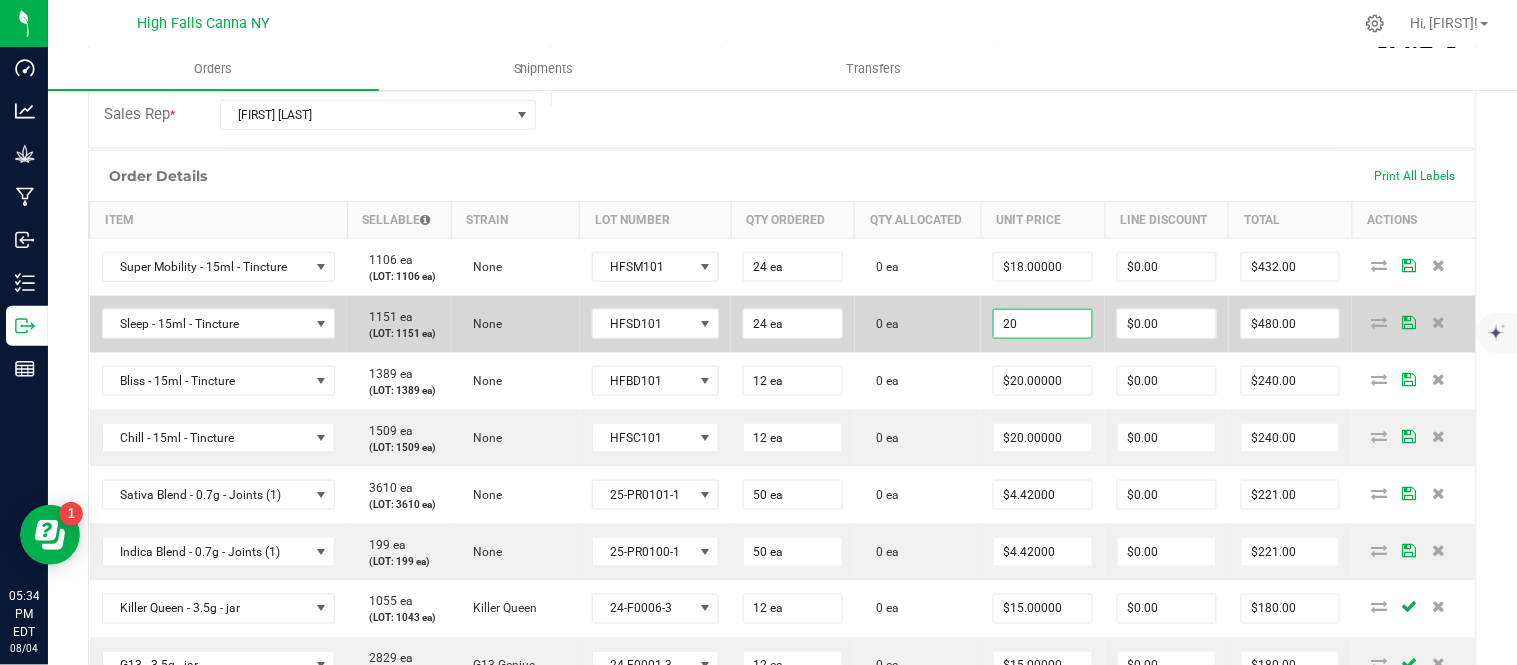 click on "20" at bounding box center (1043, 324) 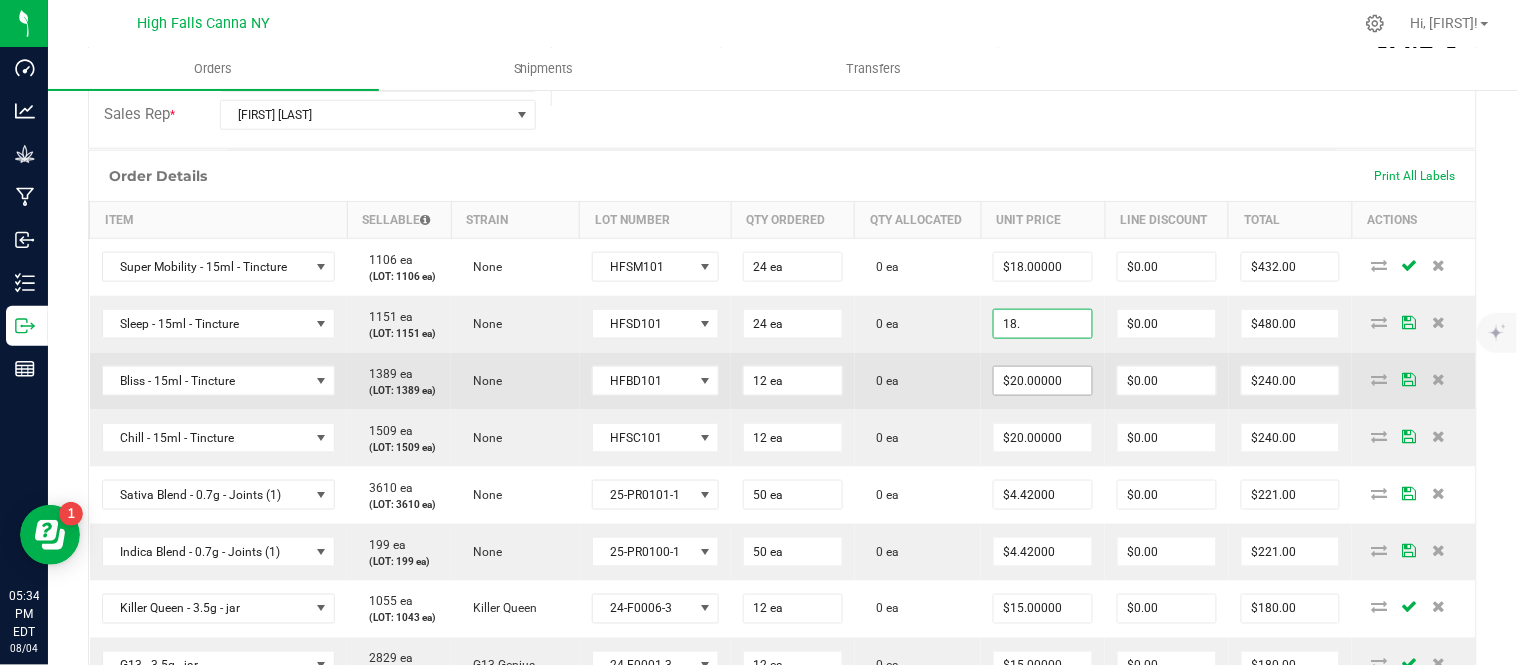 type on "$18.00000" 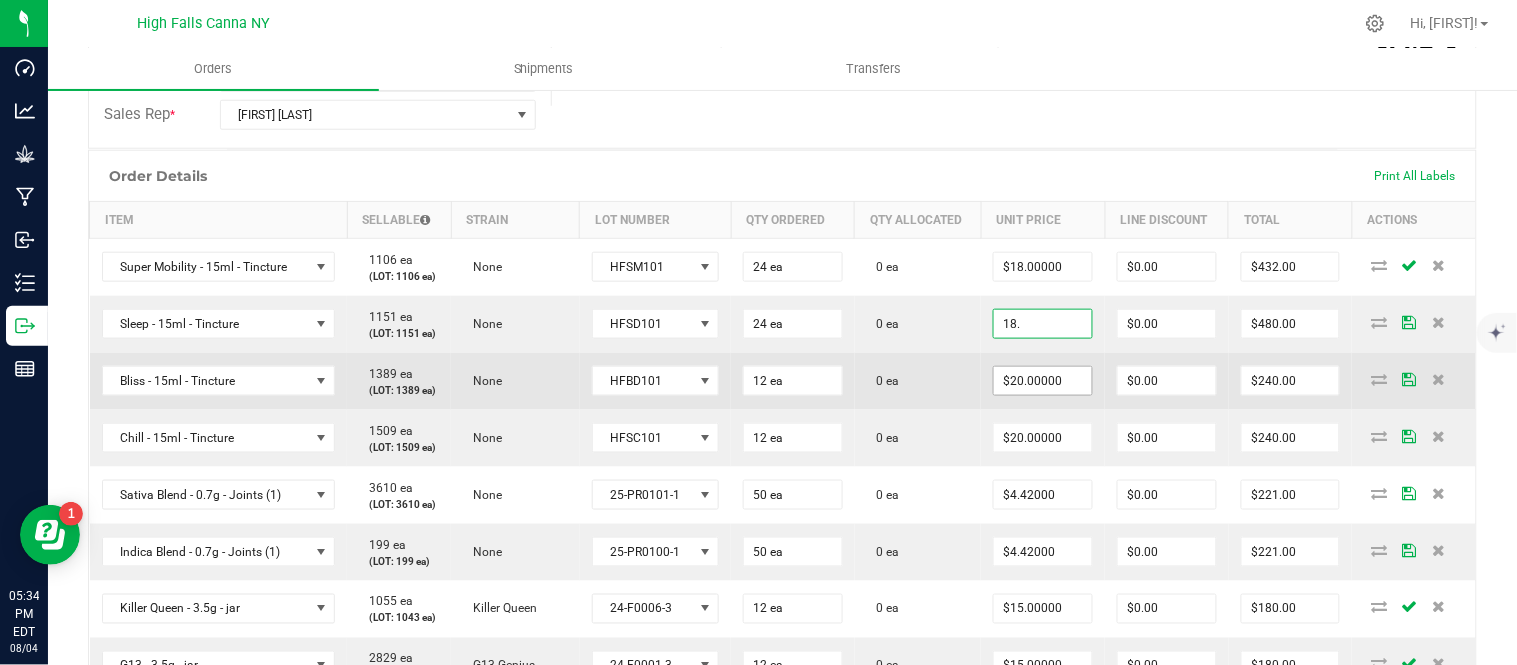 type on "$432.00" 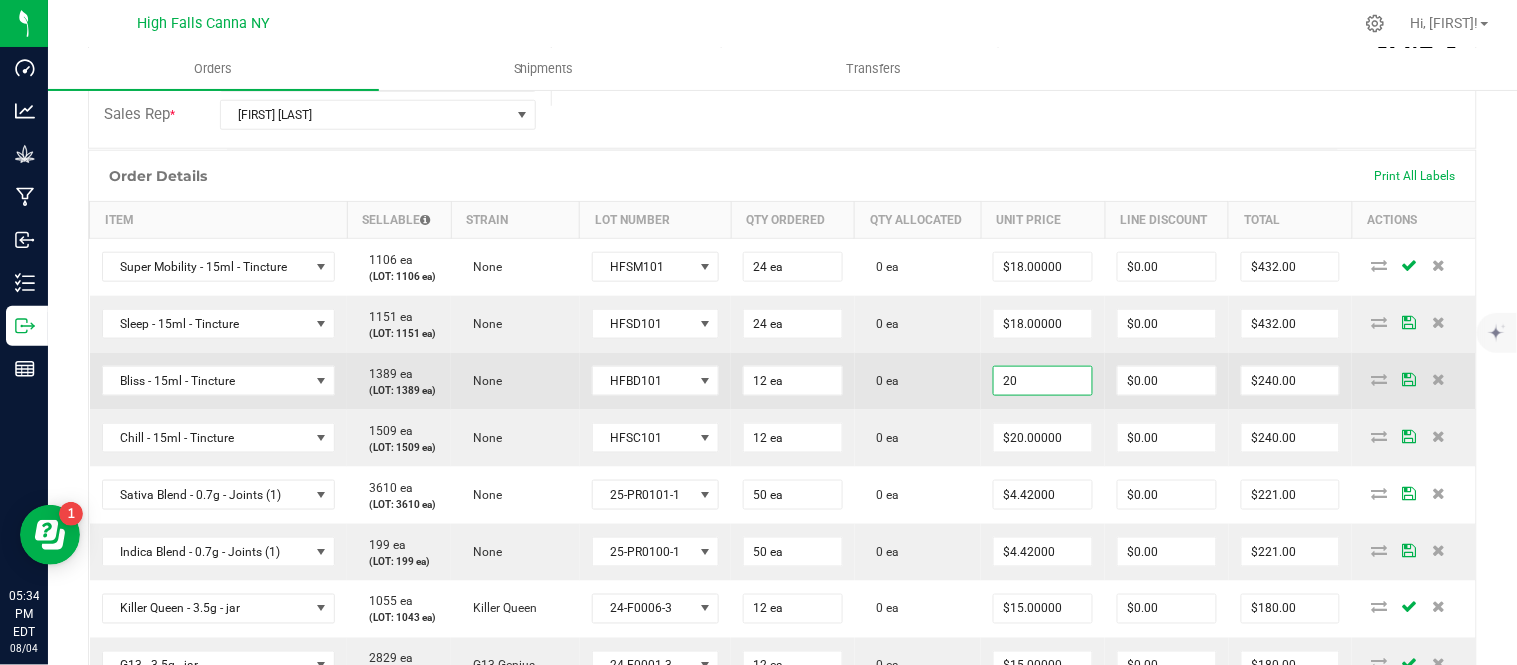 click on "20" at bounding box center (1043, 381) 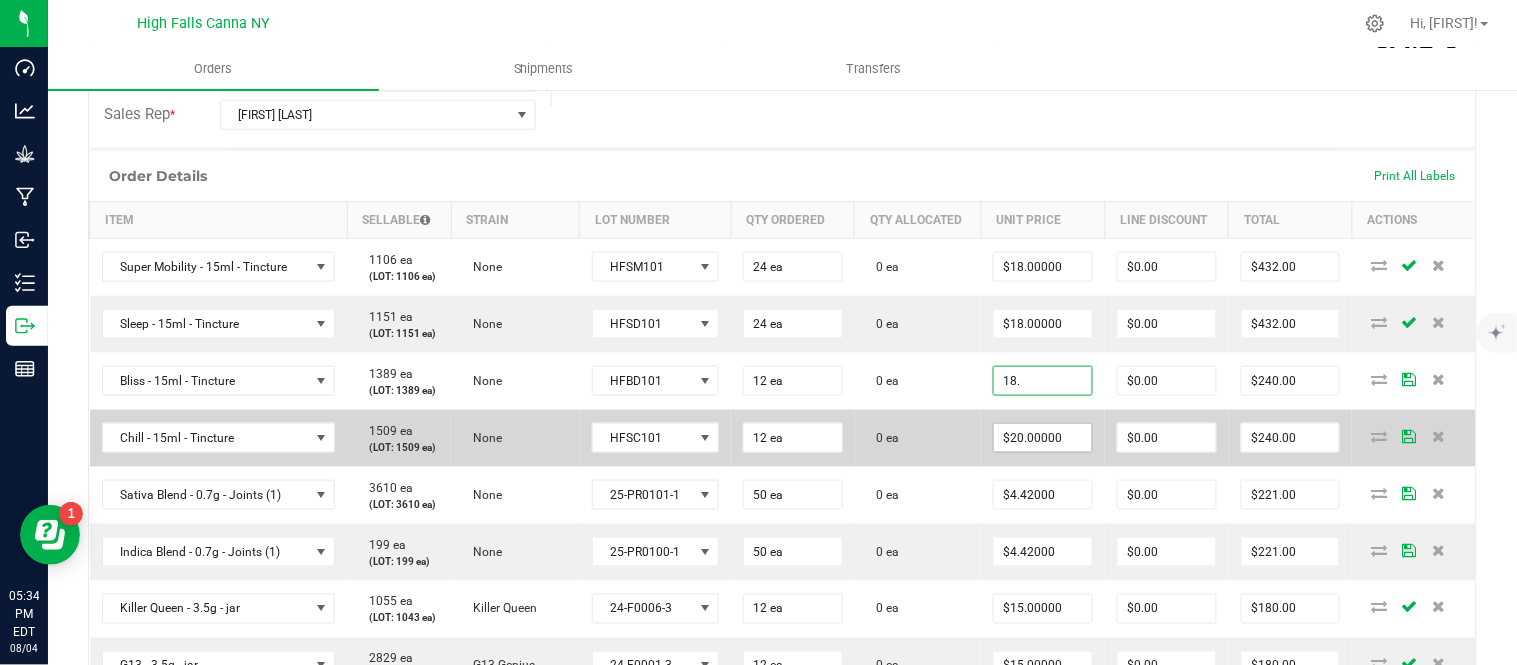 type on "$18.00000" 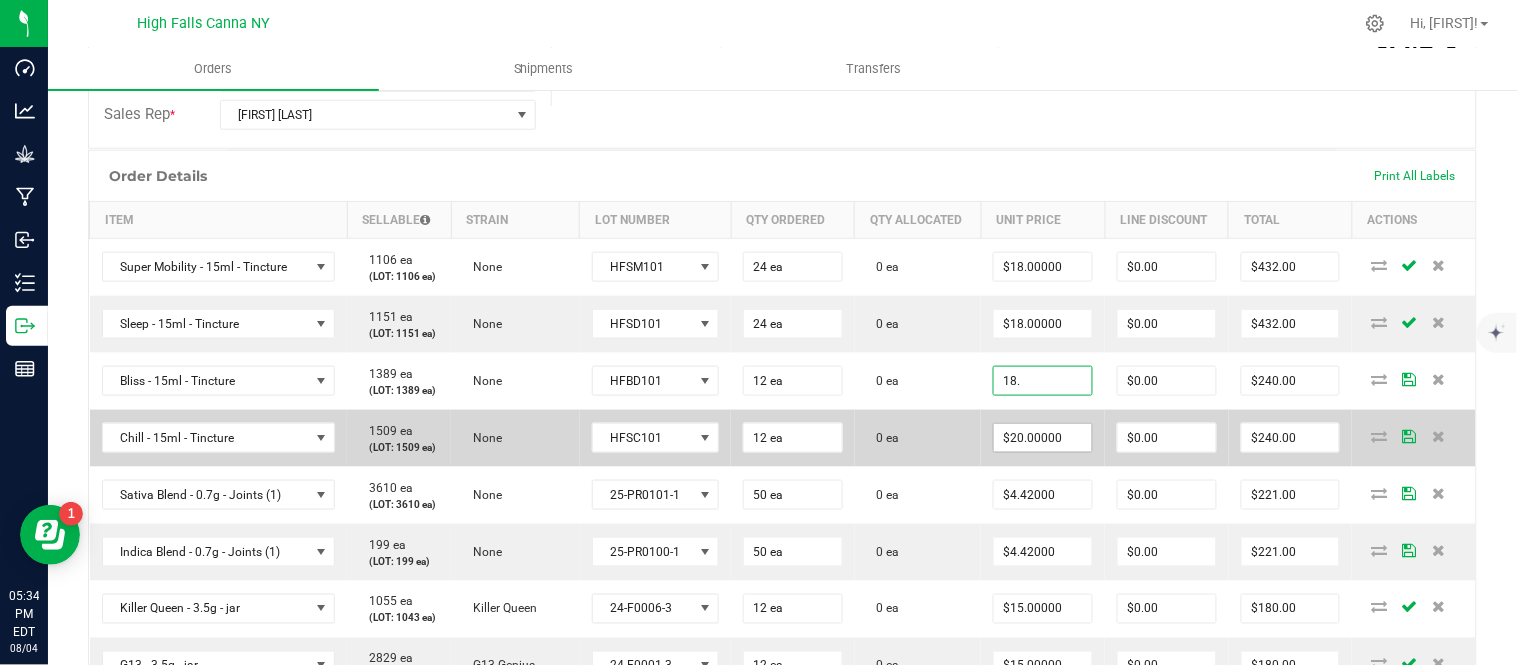 type on "$216.00" 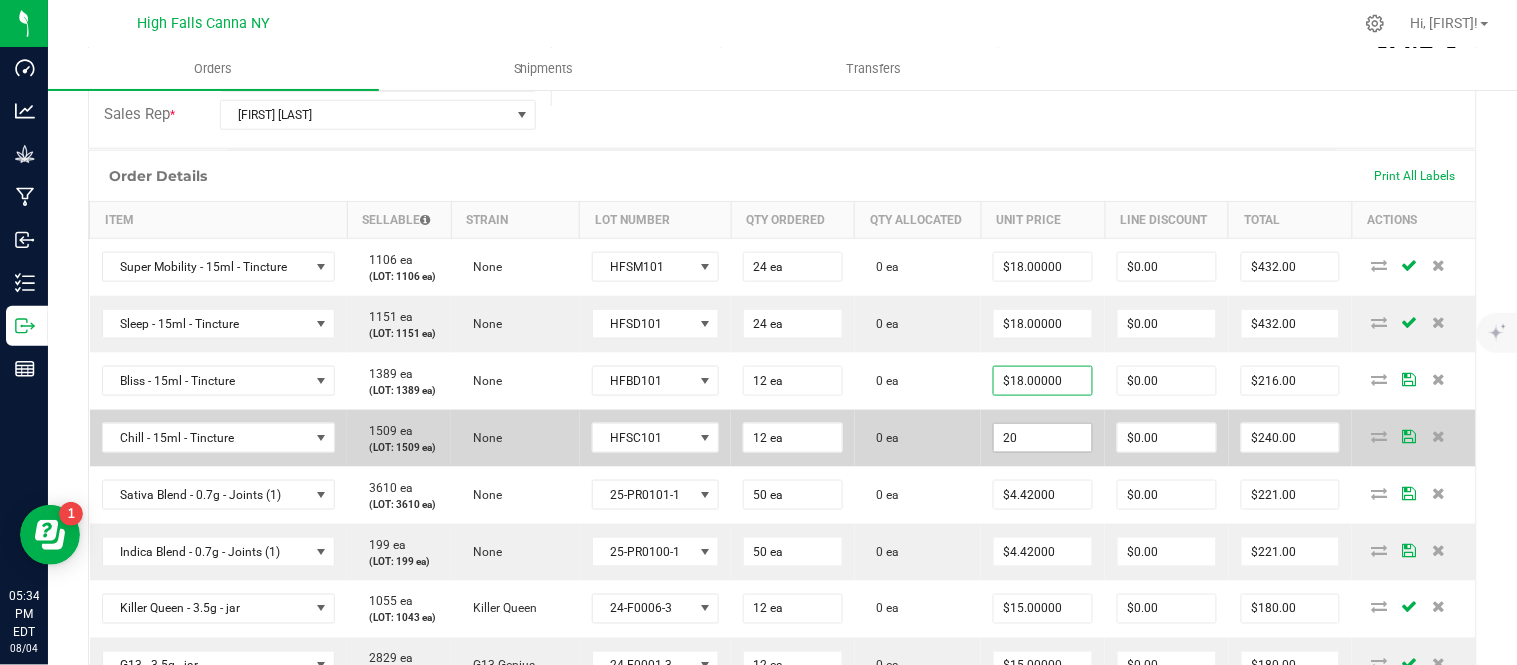 click on "20" at bounding box center [1043, 438] 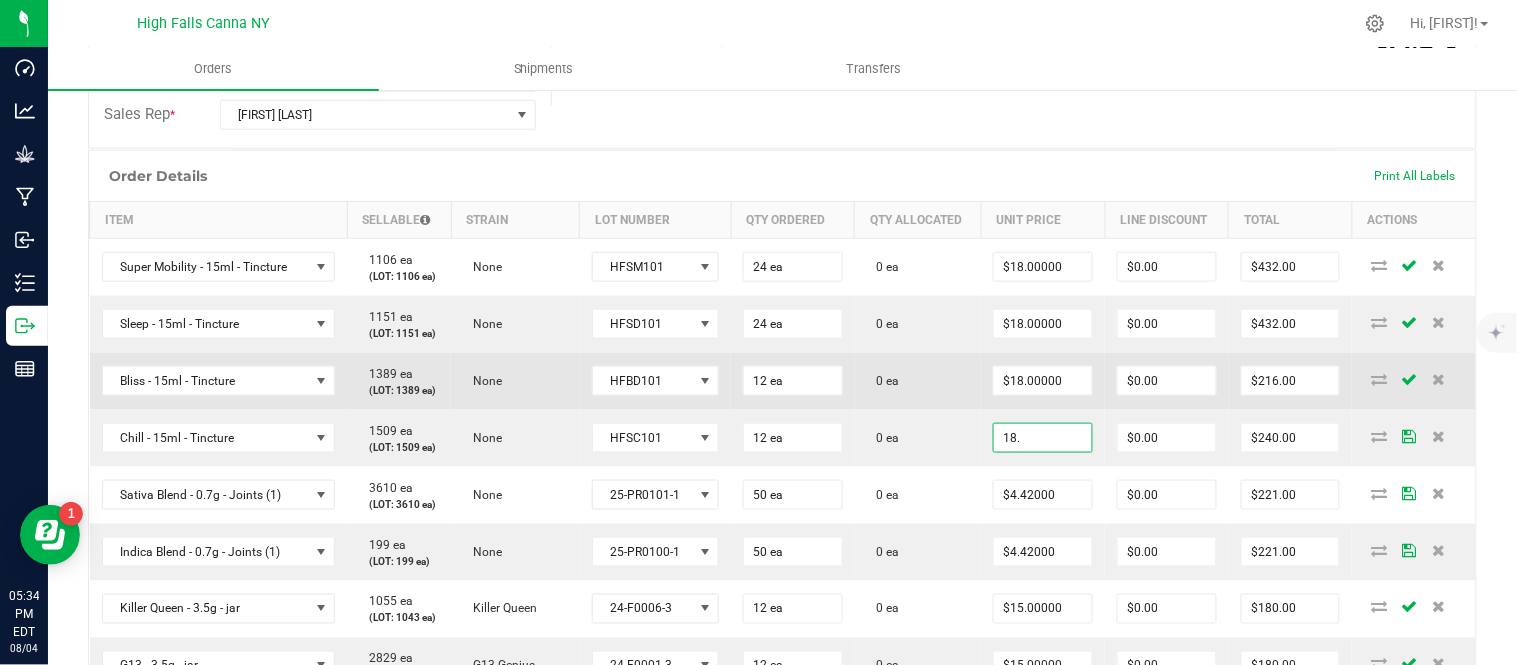 type on "$18.00000" 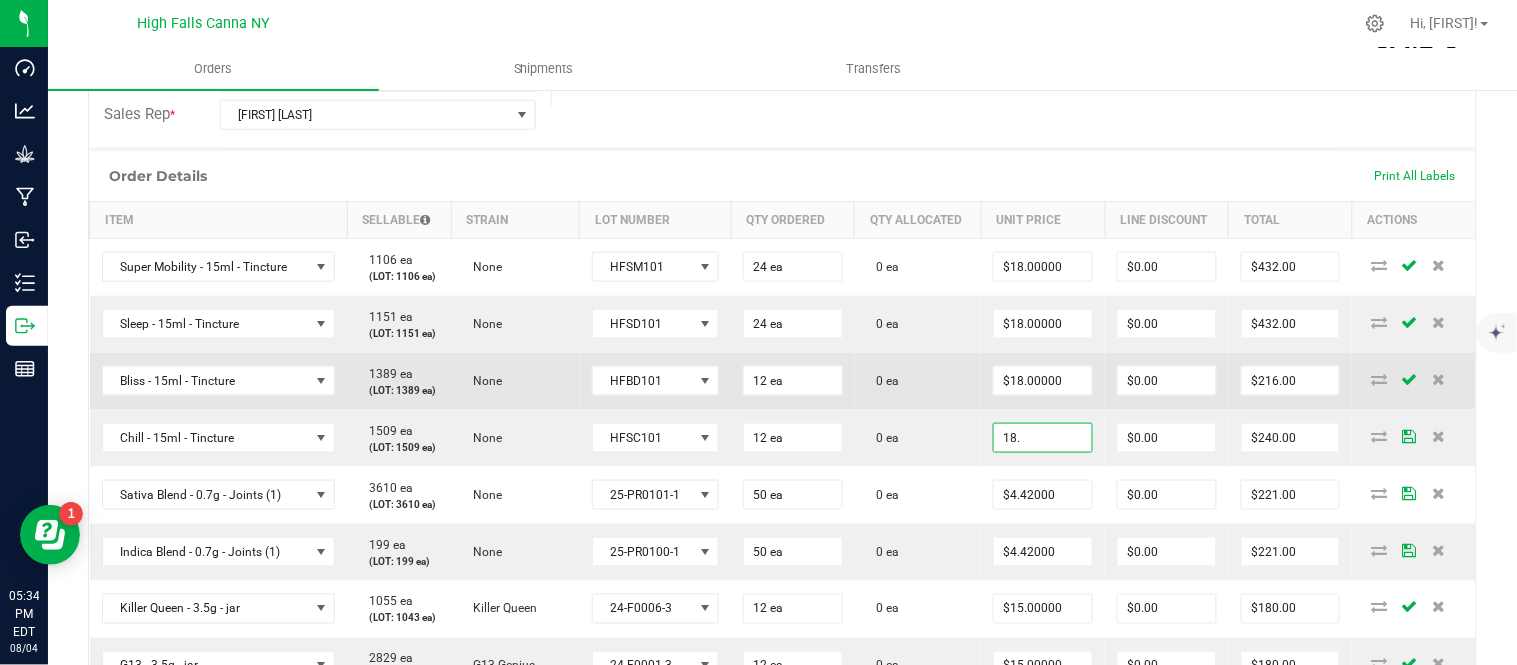 type on "$216.00" 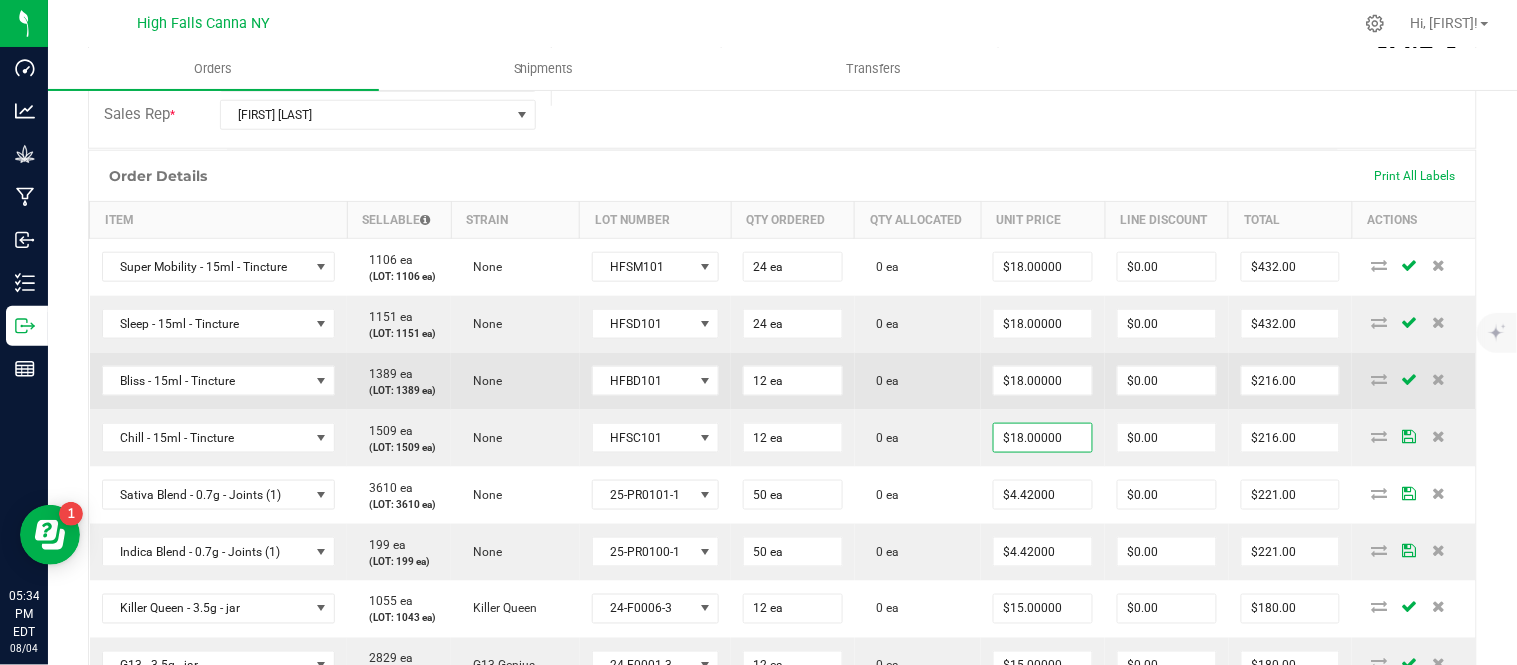 click on "0 ea" at bounding box center [918, 381] 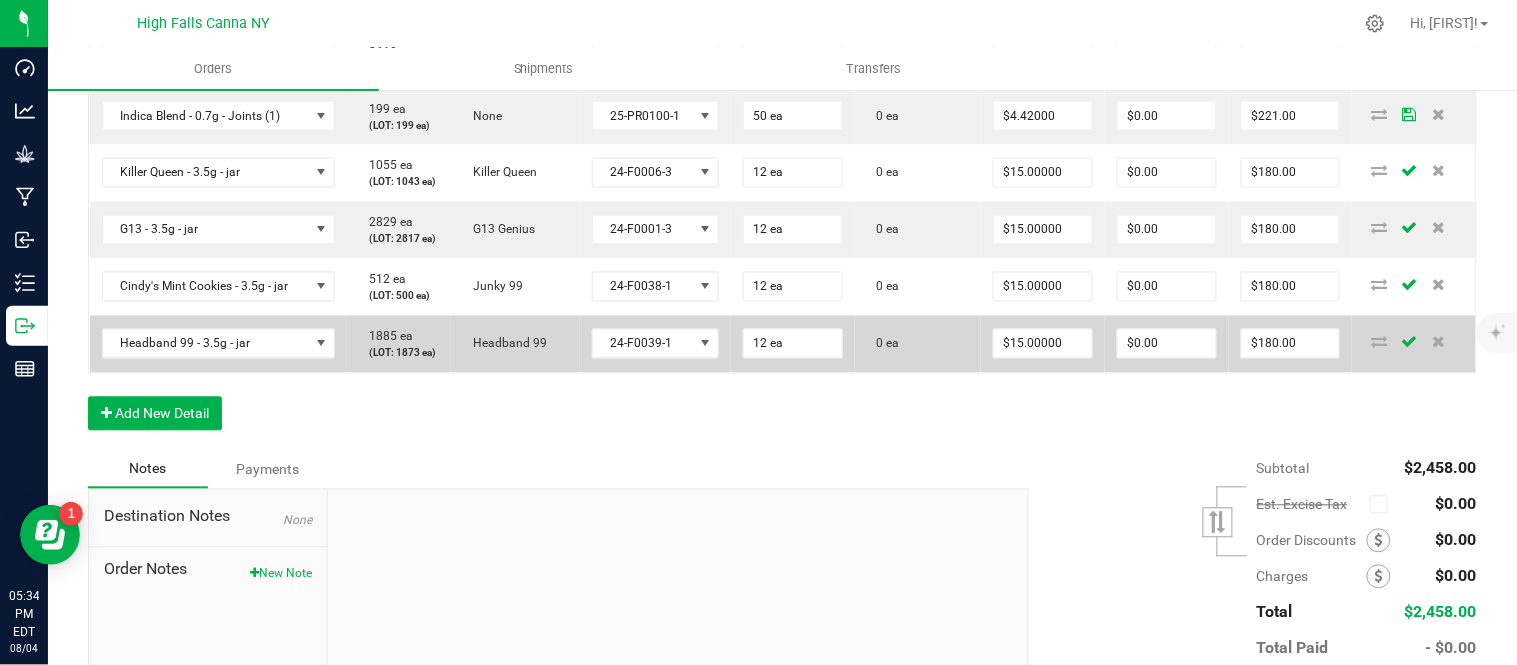 scroll, scrollTop: 1111, scrollLeft: 0, axis: vertical 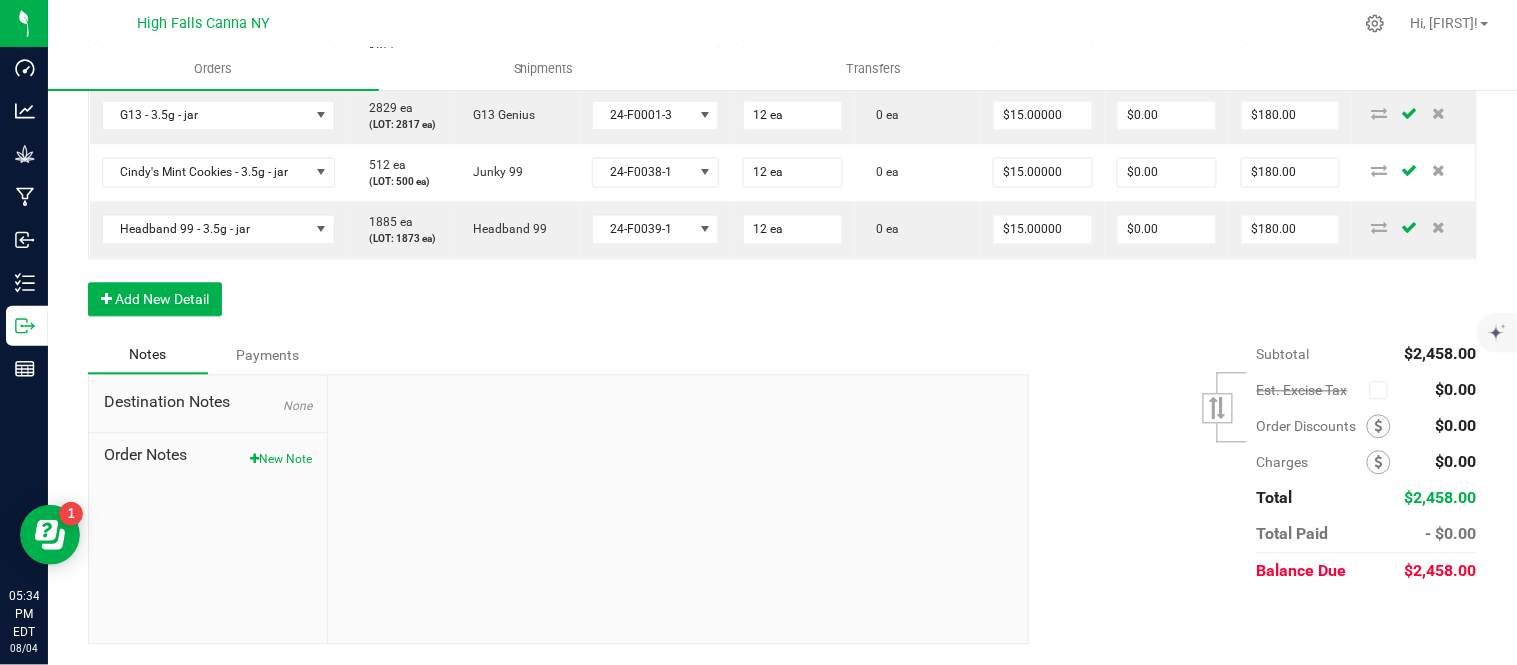 click on "Order Details Print All Labels Item  Sellable  Strain  Lot Number  Qty Ordered Qty Allocated Unit Price Line Discount Total Actions Super Mobility - 15ml - Tincture  1106 ea   (LOT: 1106 ea)   None  HFSM101 24 ea  0 ea  $18.00000 $0.00 $432.00 Sleep - 15ml - Tincture  1151 ea   (LOT: 1151 ea)   None  HFSD101 24 ea  0 ea  $18.00000 $0.00 $432.00 Bliss - 15ml - Tincture  1389 ea   (LOT: 1389 ea)   None  HFBD101 12 ea  0 ea  $18.00000 $0.00 $216.00 Chill - 15ml - Tincture  1509 ea   (LOT: 1509 ea)   None  HFSC101 12 ea  0 ea  $18.00000 $0.00 $216.00 Sativa Blend - 0.7g - Joints (1)  3610 ea   (LOT: 3610 ea)   None  25-PR0101-1 50 ea  0 ea  $4.42000 $0.00 $221.00 Indica Blend - 0.7g - Joints (1)  199 ea   (LOT: 199 ea)   None  25-PR0100-1 50 ea  0 ea  $4.42000 $0.00 $221.00 Killer Queen - 3.5g - jar  1055 ea   (LOT: 1043 ea)   Killer Queen  24-F0006-3 12 ea  0 ea  $15.00000 $0.00 $180.00 G13 - 3.5g - jar  2829 ea   (LOT: 2817 ea)   G13 Genius  24-F0001-3 12 ea  0 ea  $15.00000" at bounding box center [782, -32] 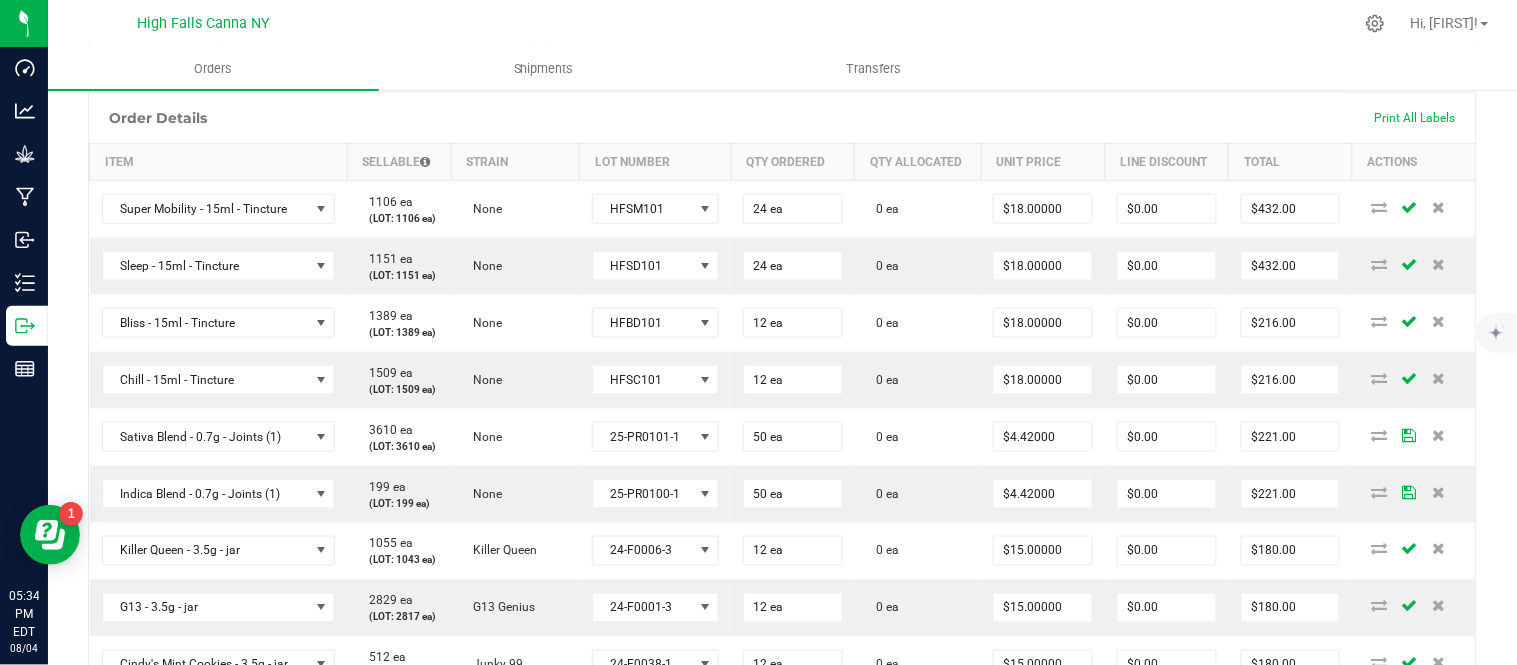 scroll, scrollTop: 444, scrollLeft: 0, axis: vertical 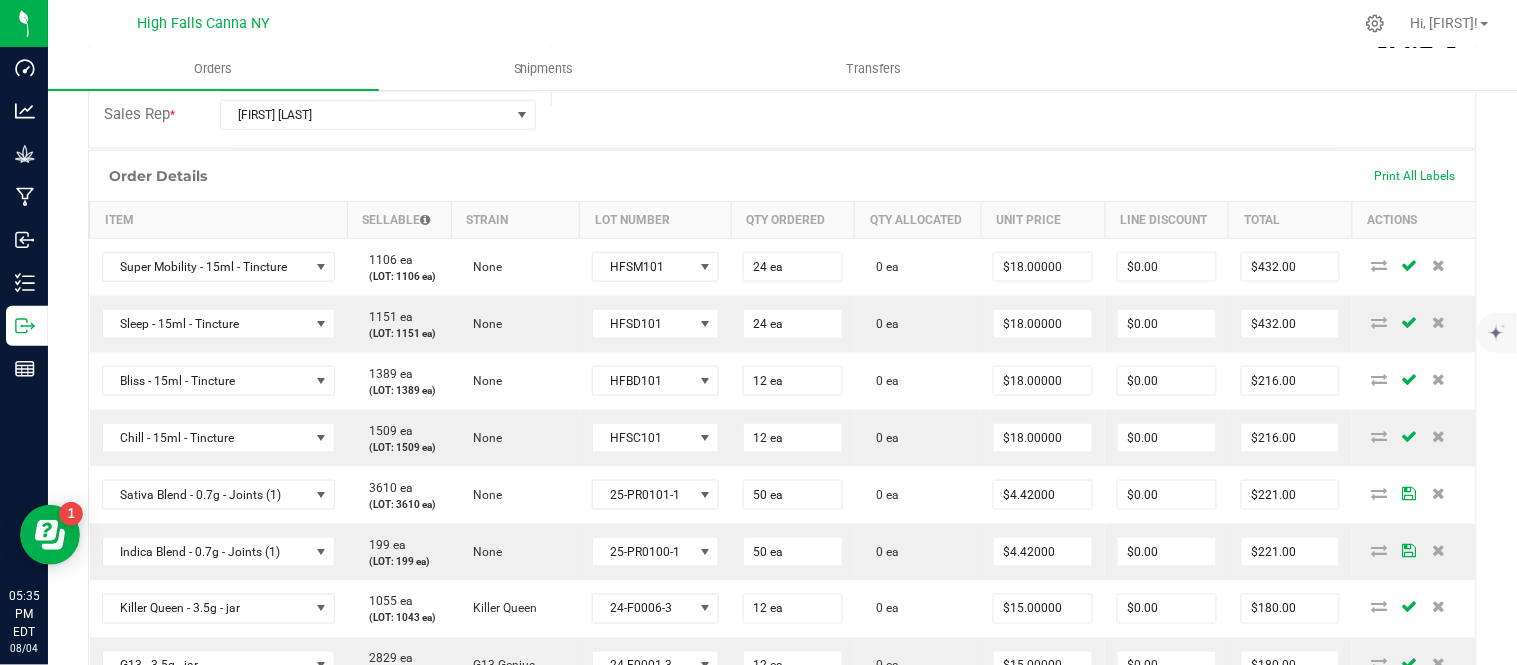 click on "Order Details Print All Labels" at bounding box center (782, 176) 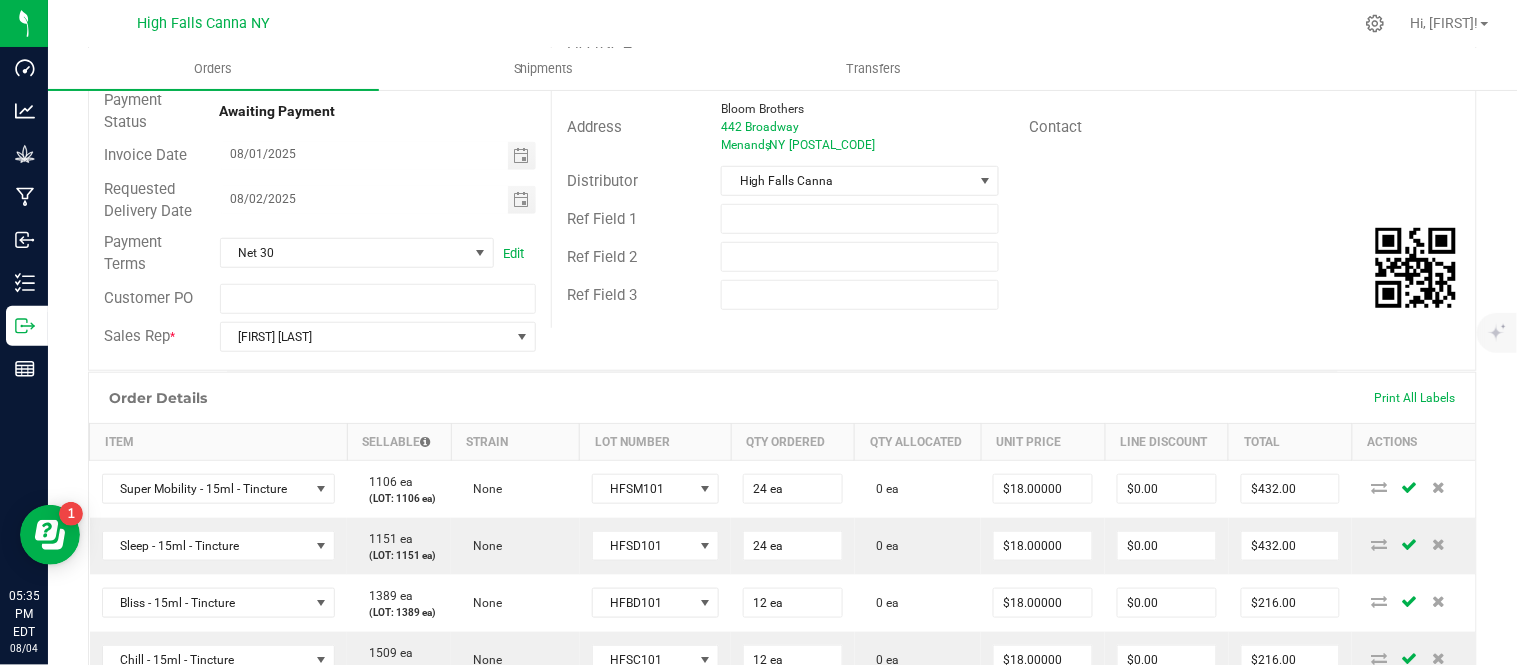 scroll, scrollTop: 111, scrollLeft: 0, axis: vertical 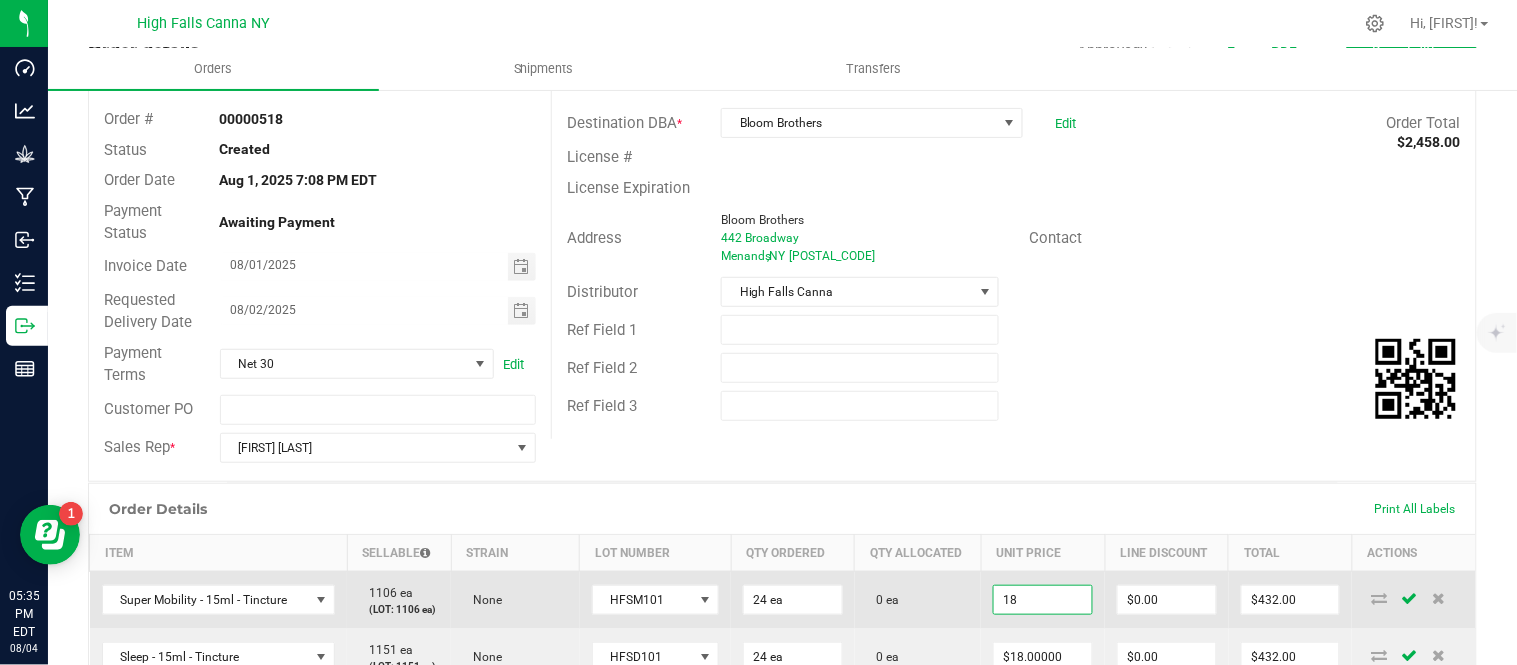 click on "18" at bounding box center [1043, 600] 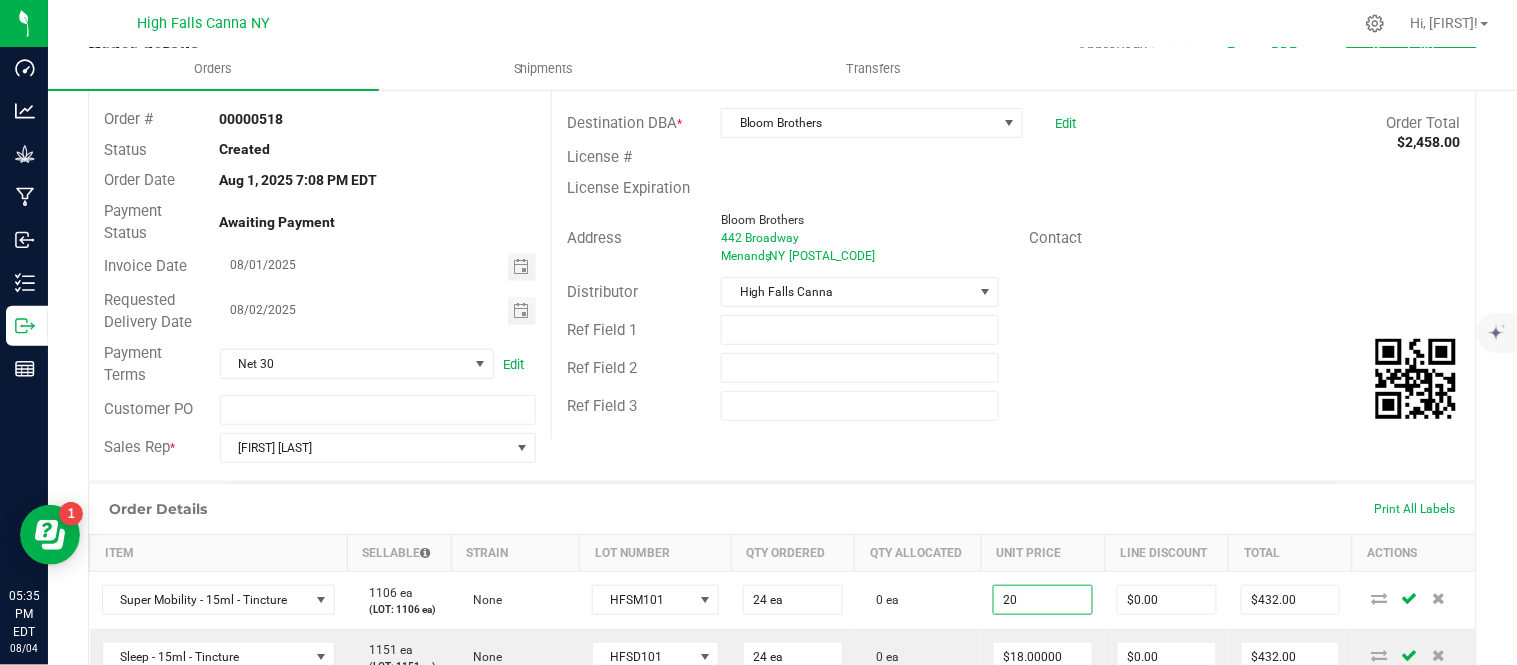 type on "$20.00000" 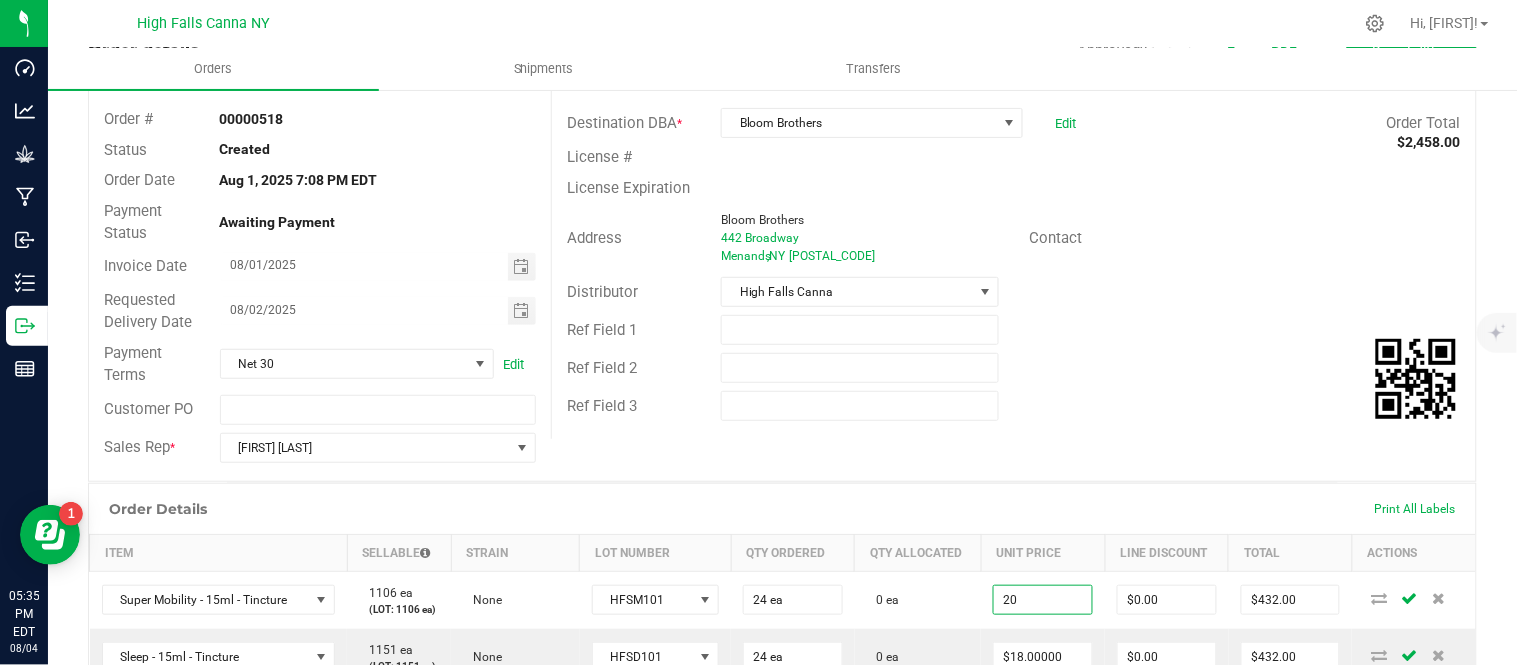 type on "$480.00" 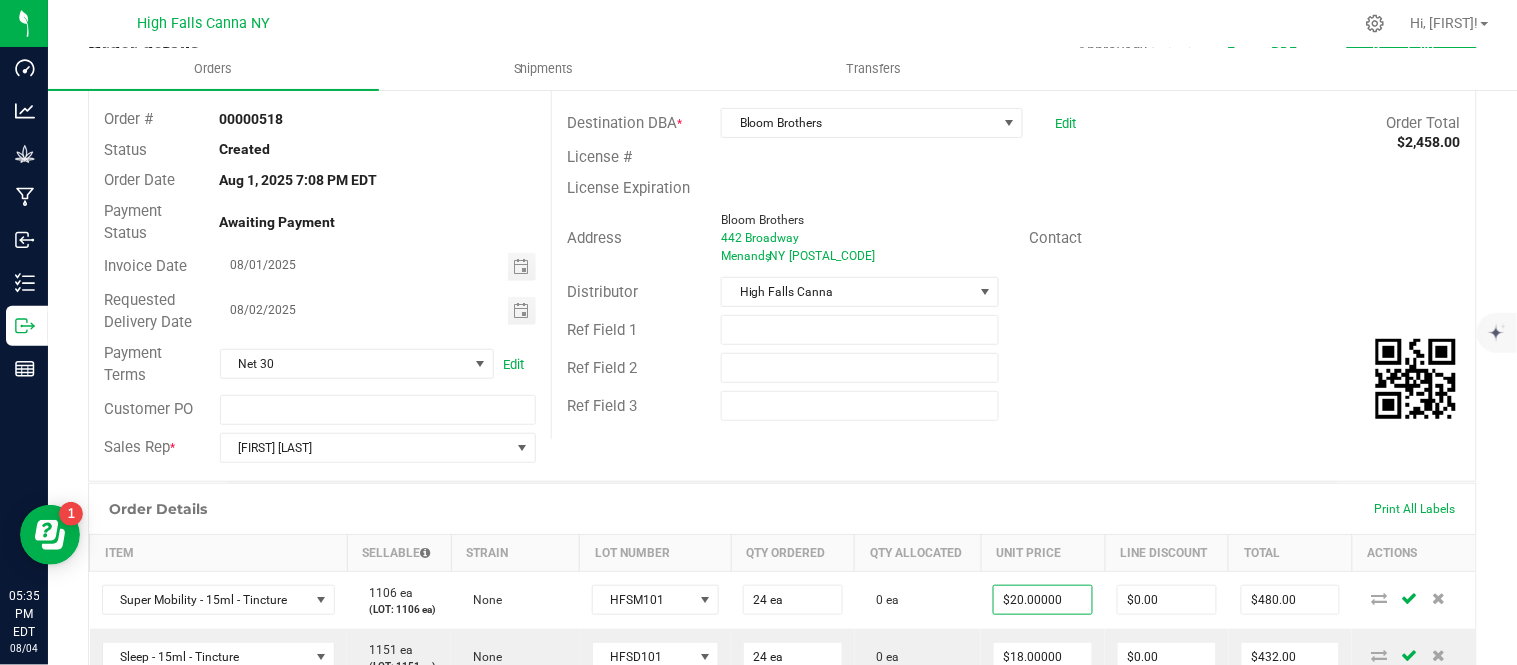 click on "Order Details Print All Labels" at bounding box center [782, 509] 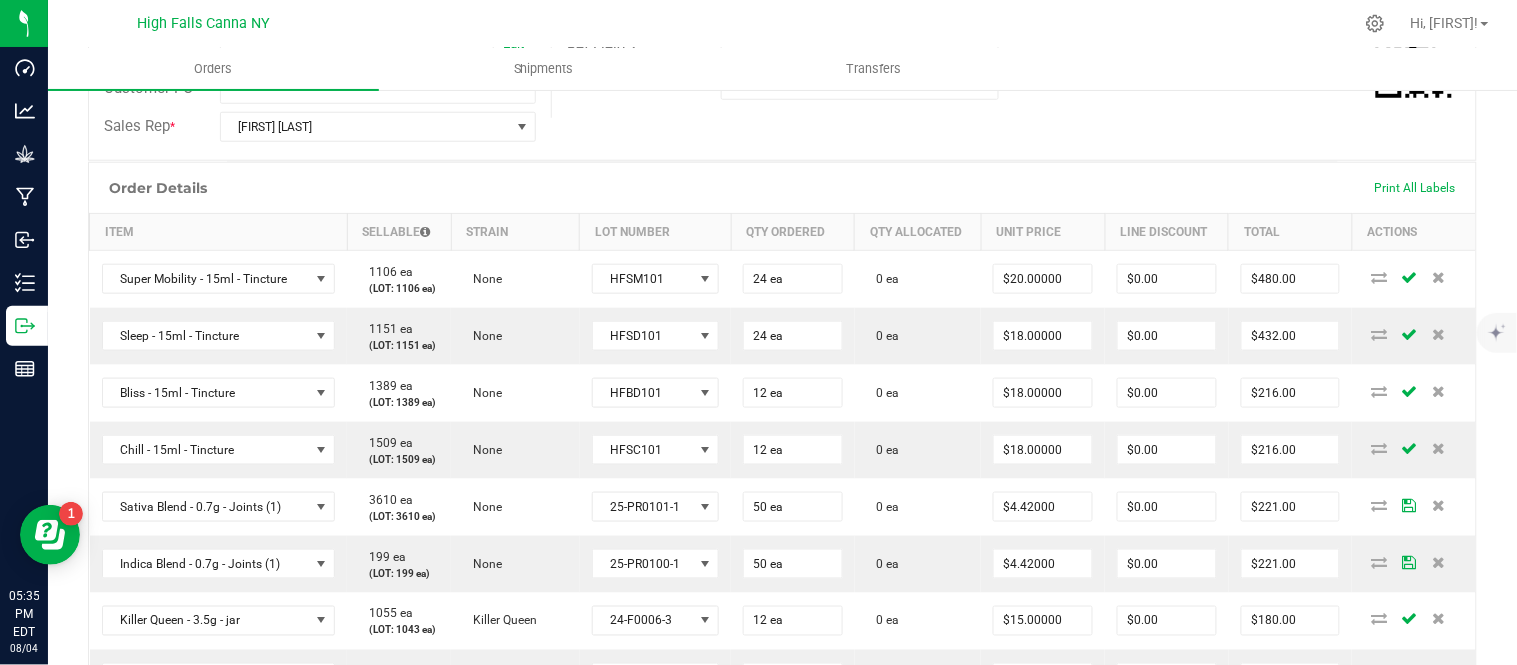 scroll, scrollTop: 444, scrollLeft: 0, axis: vertical 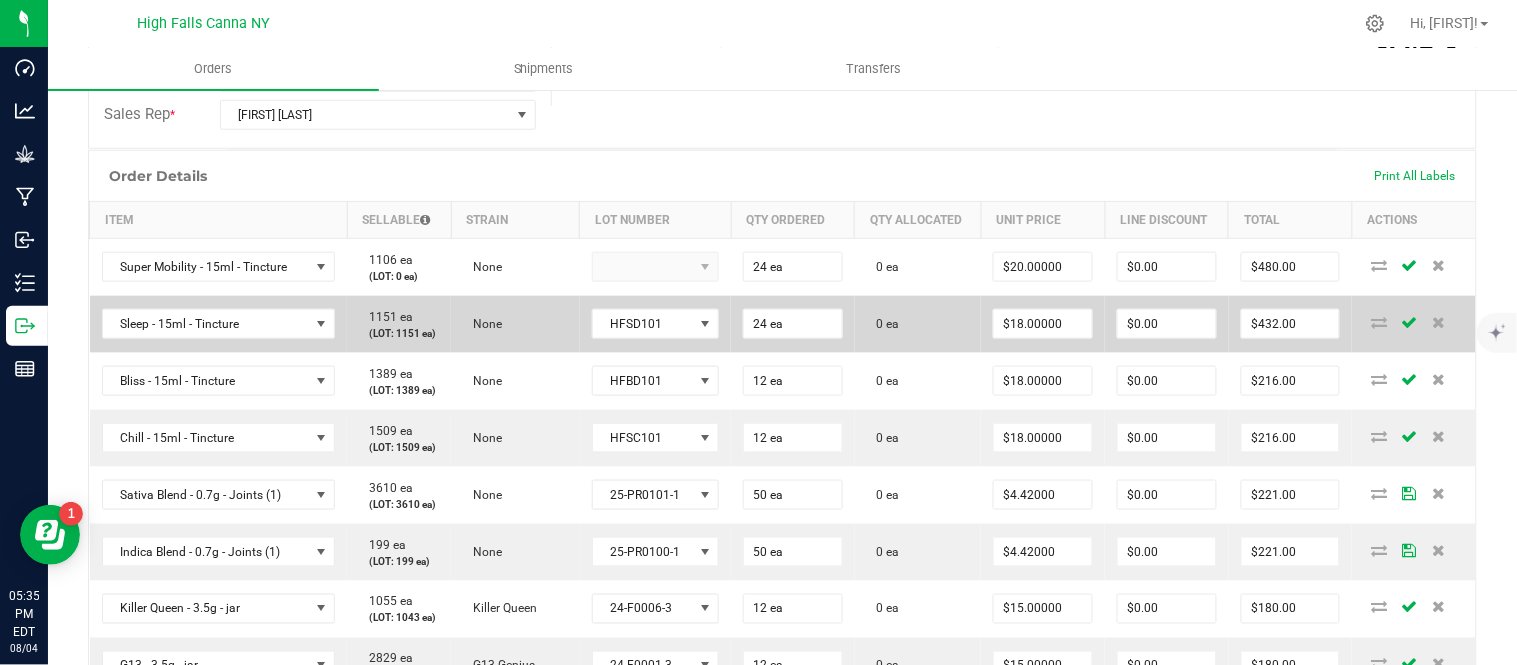 click on "$18.00000" at bounding box center [1043, 324] 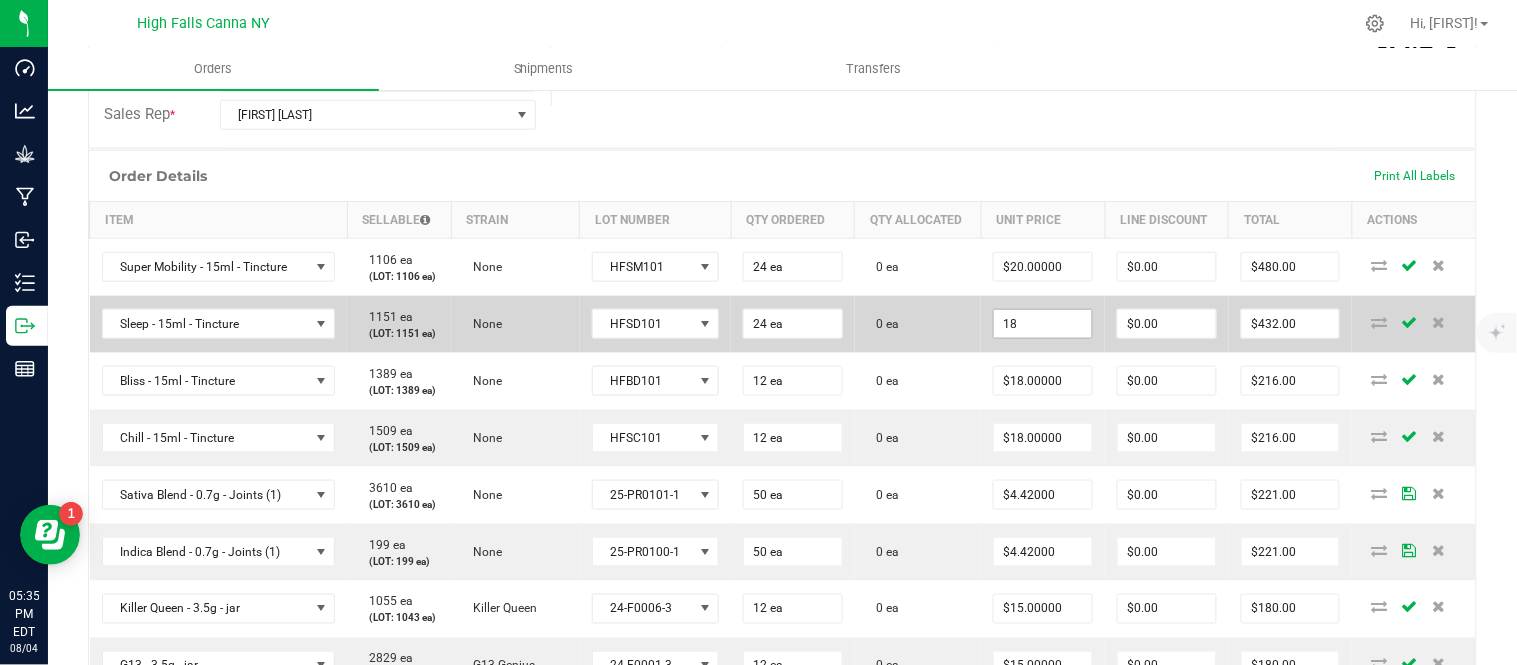 click on "18" at bounding box center (1043, 324) 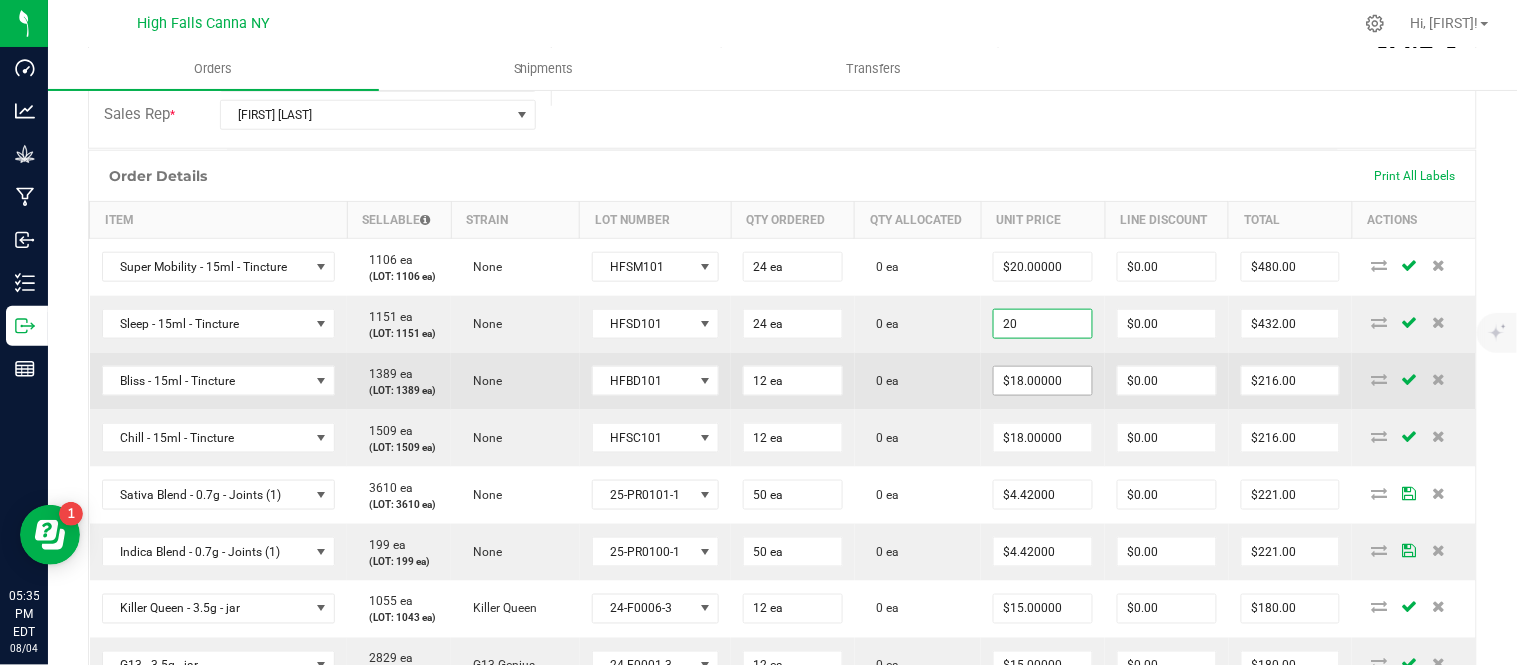 type on "$20.00000" 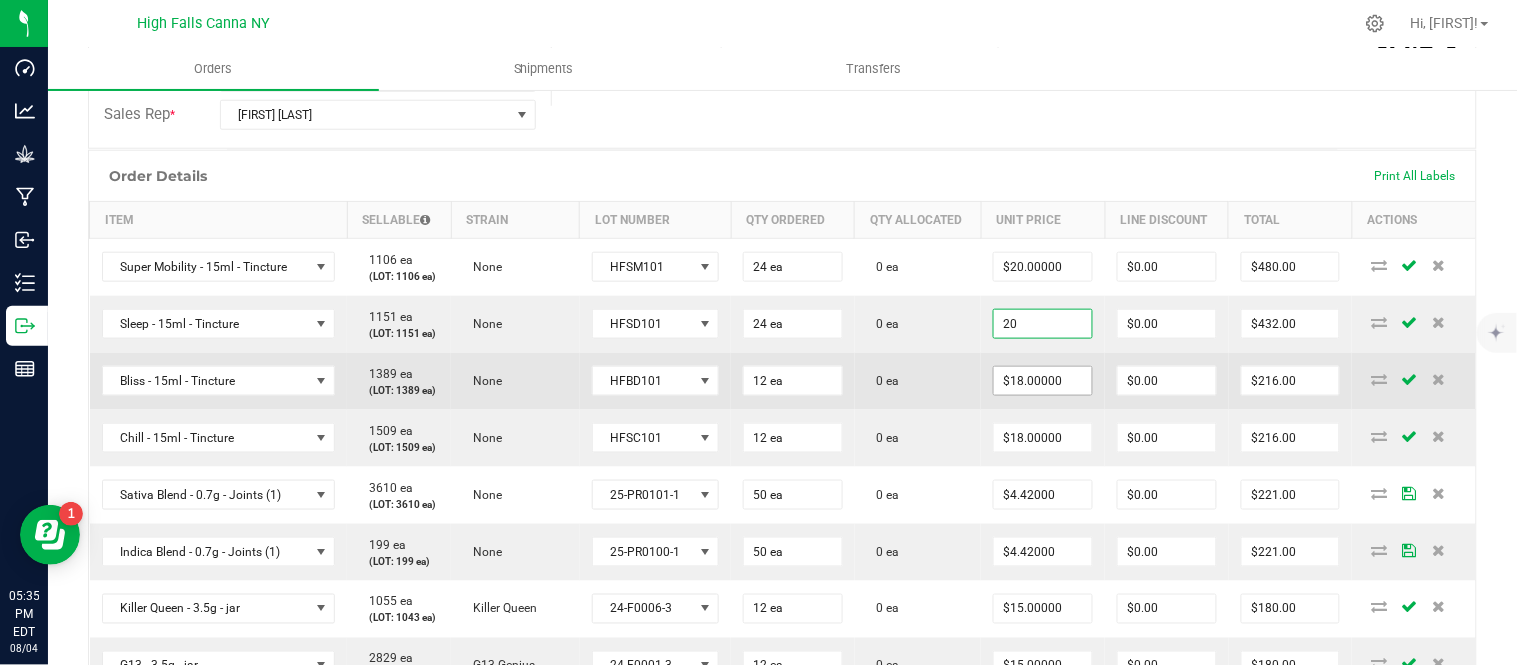 type on "$480.00" 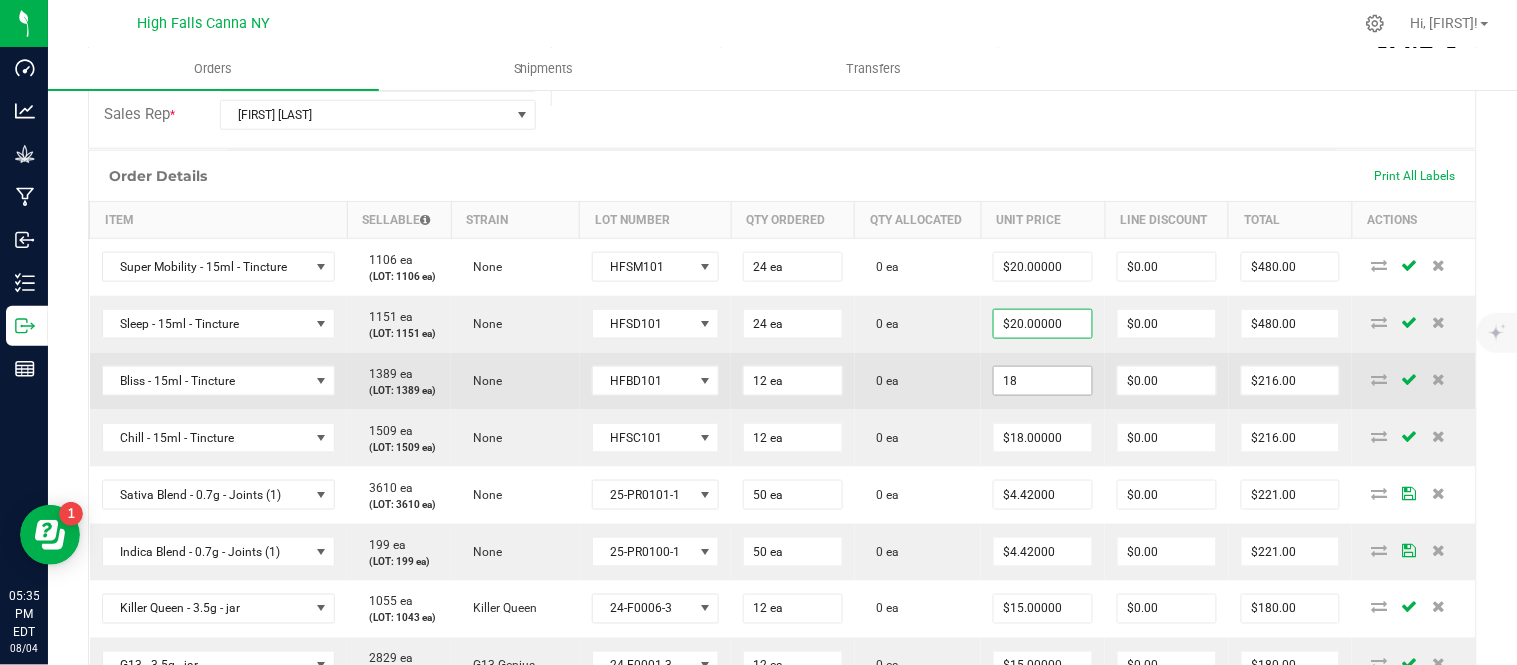 click on "18" at bounding box center (1043, 381) 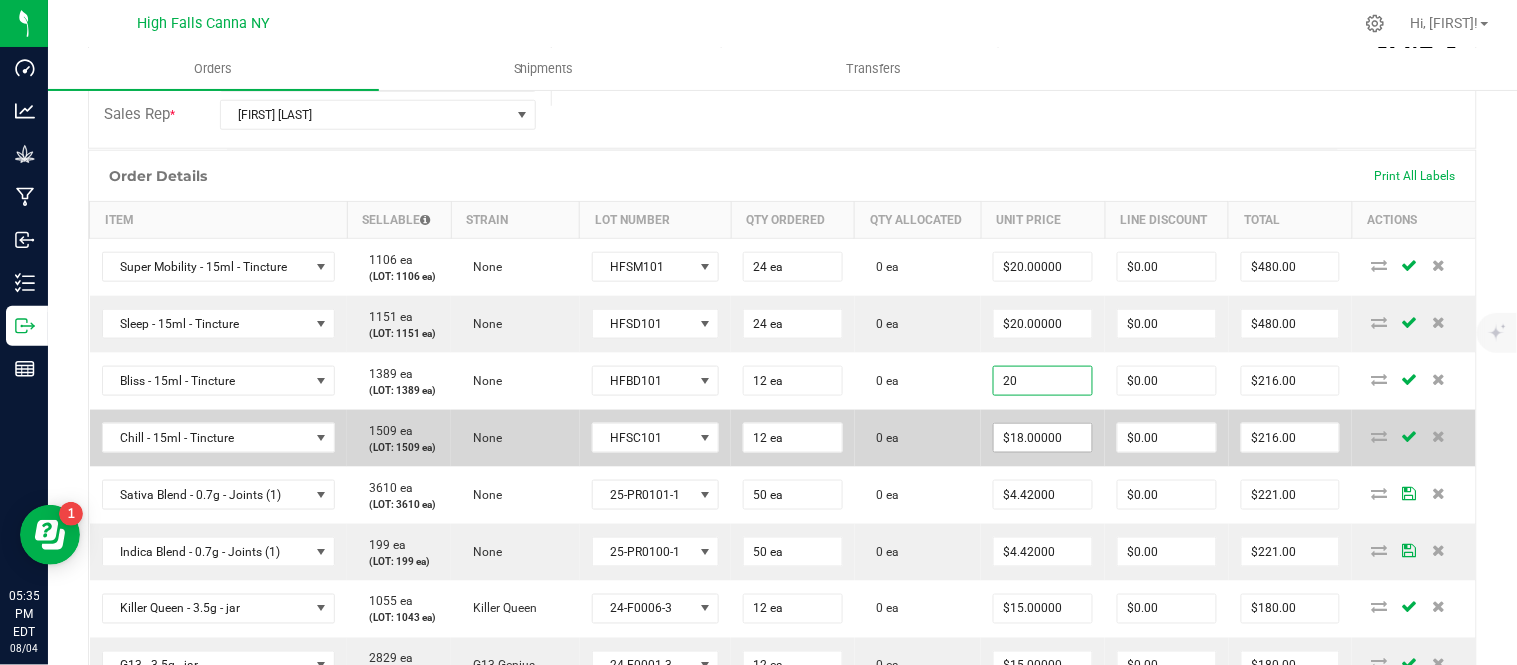 type on "$20.00000" 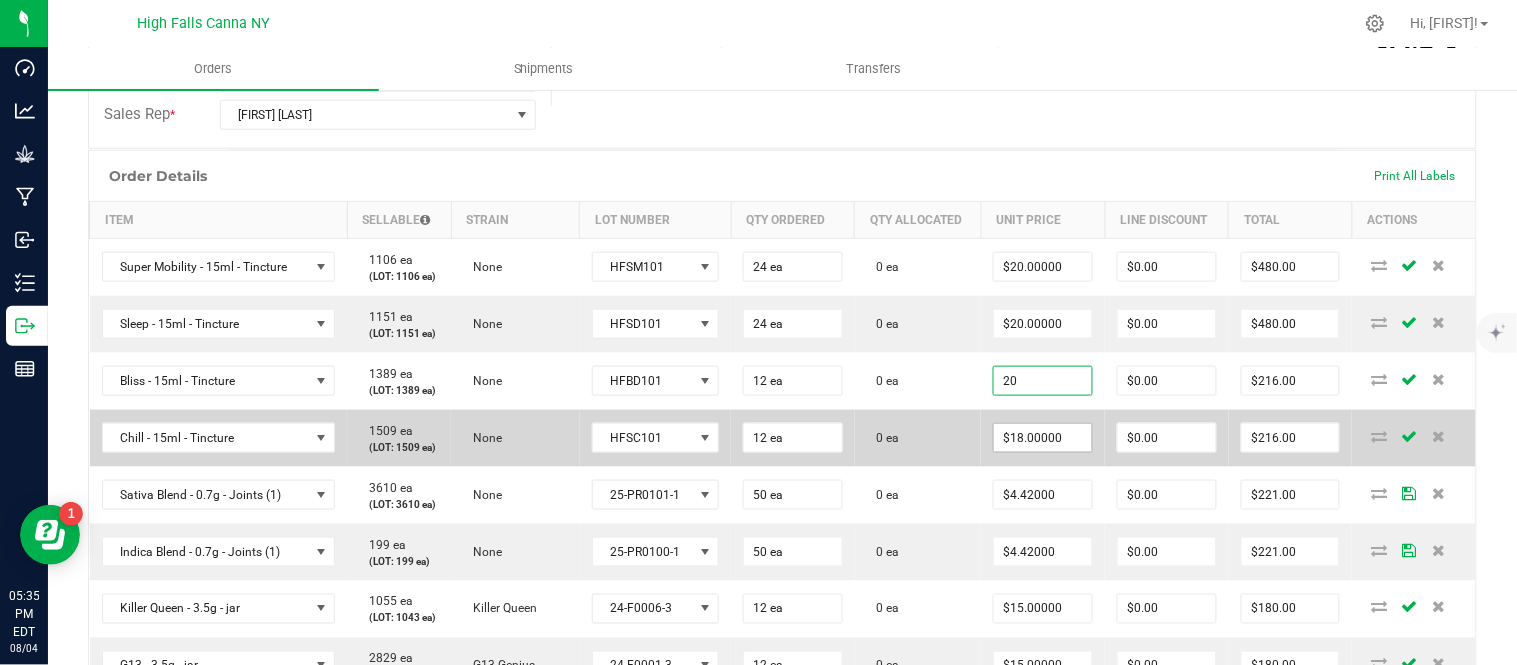 type on "$240.00" 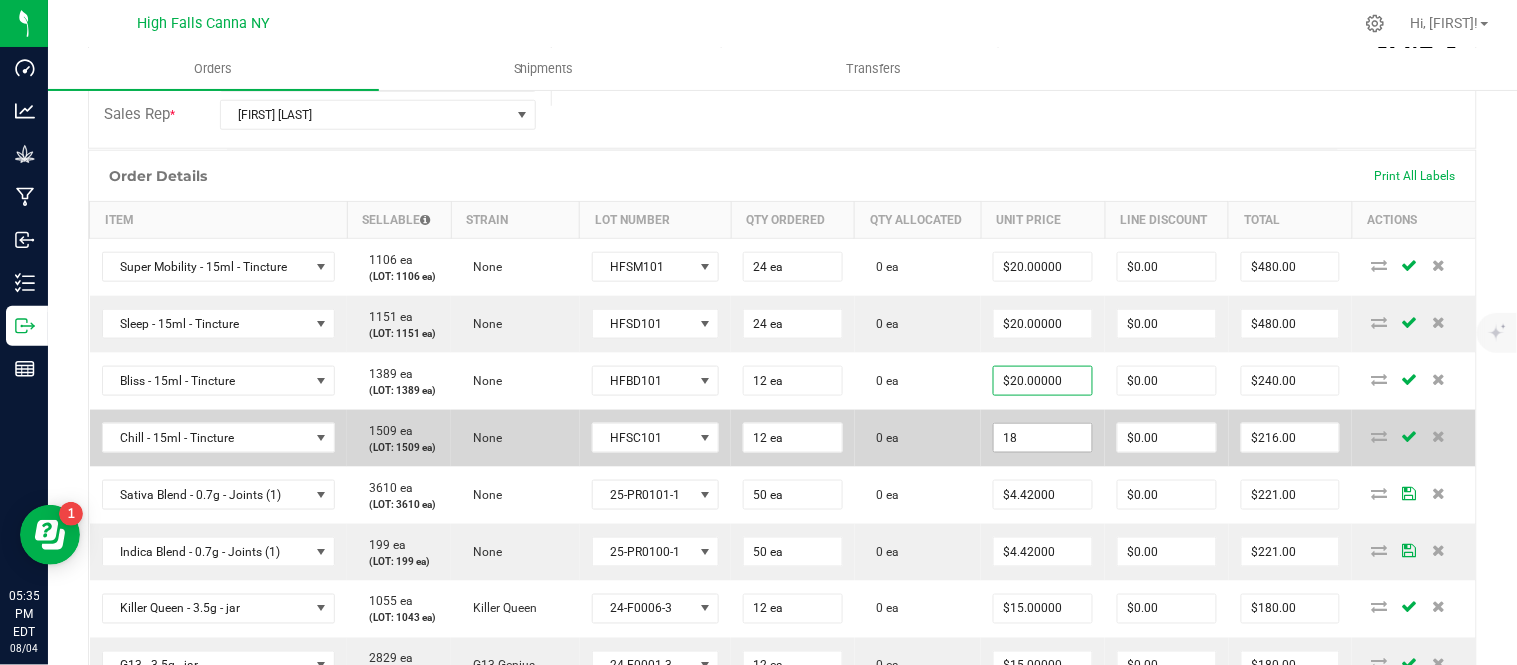 click on "18" at bounding box center (1043, 438) 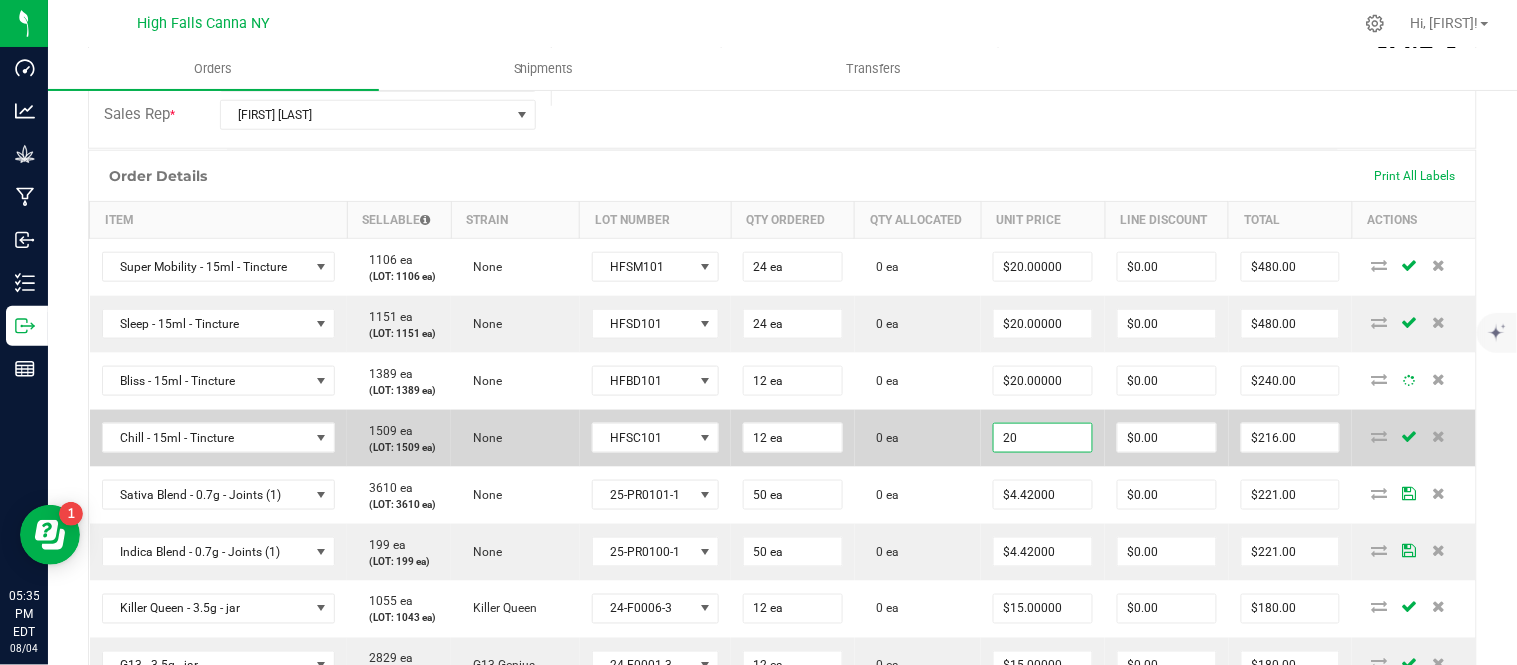 type on "$20.00000" 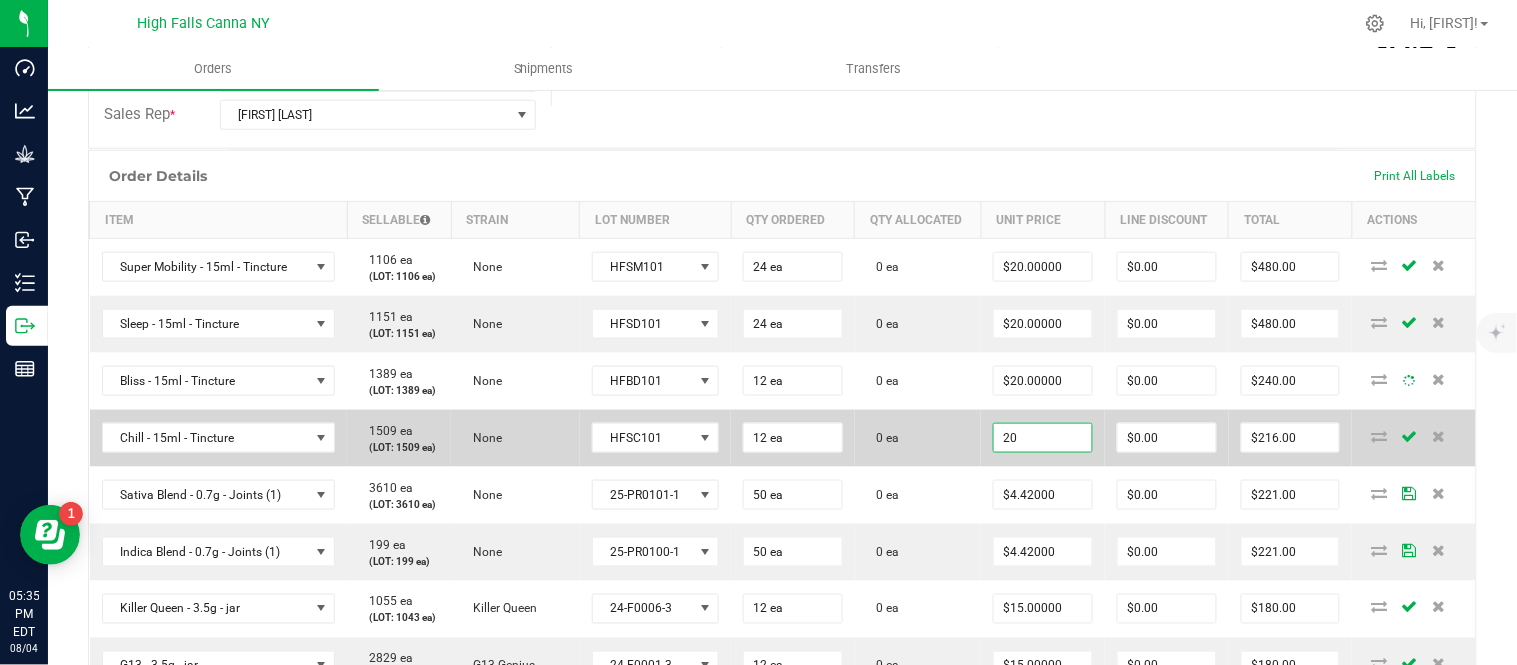 type on "$240.00" 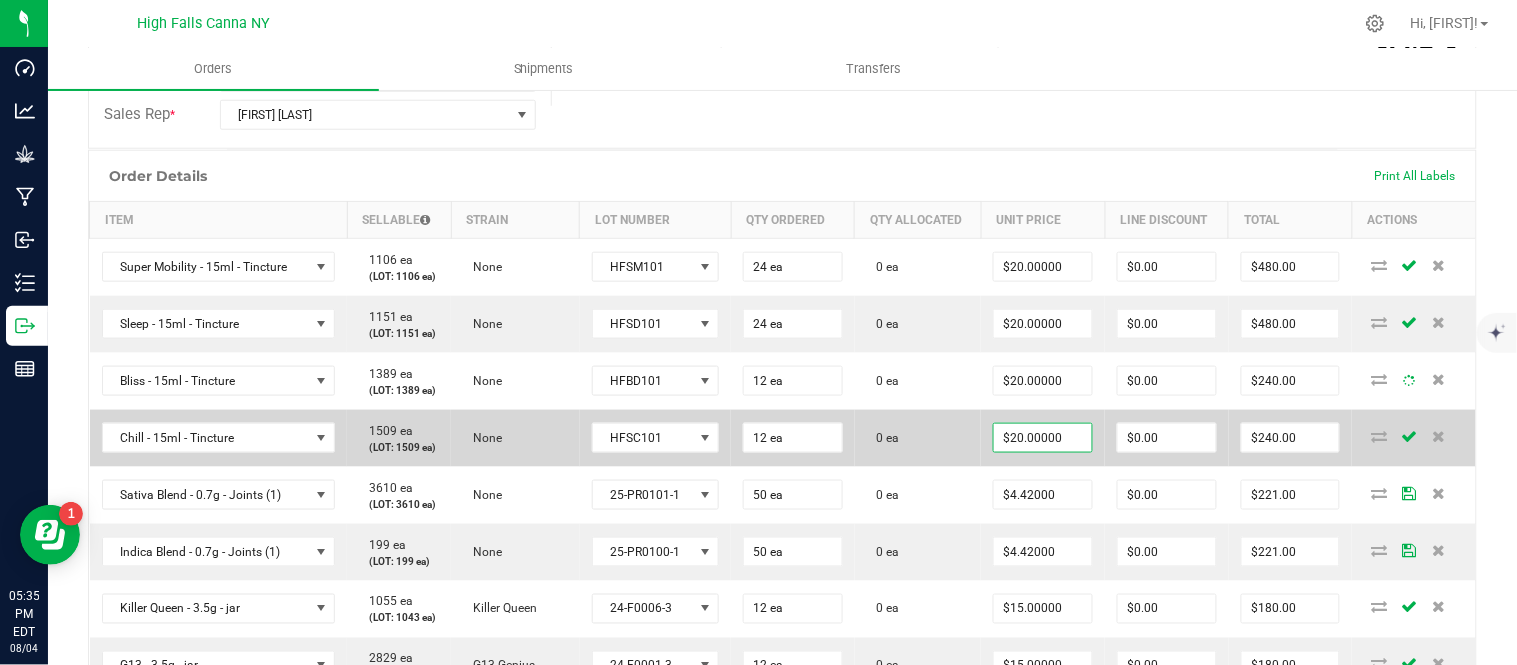 click on "0 ea" at bounding box center [918, 438] 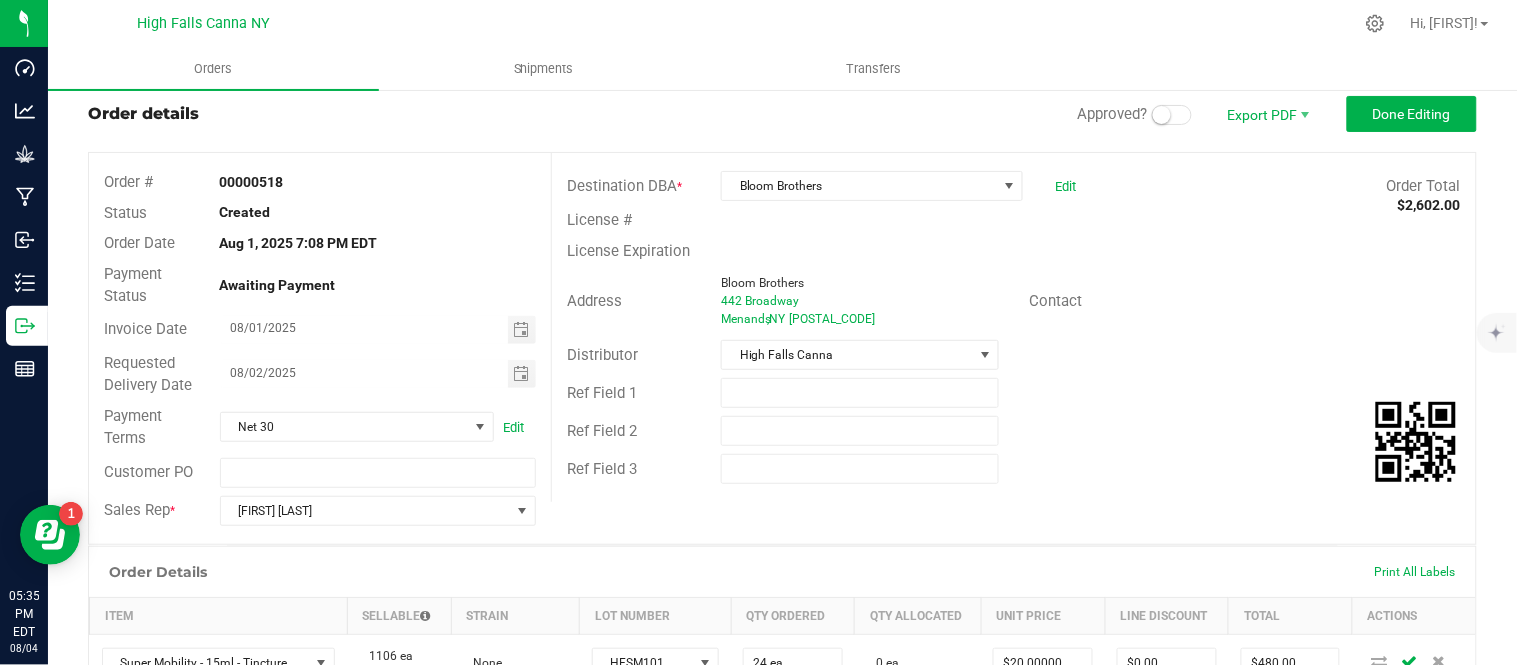 scroll, scrollTop: 0, scrollLeft: 0, axis: both 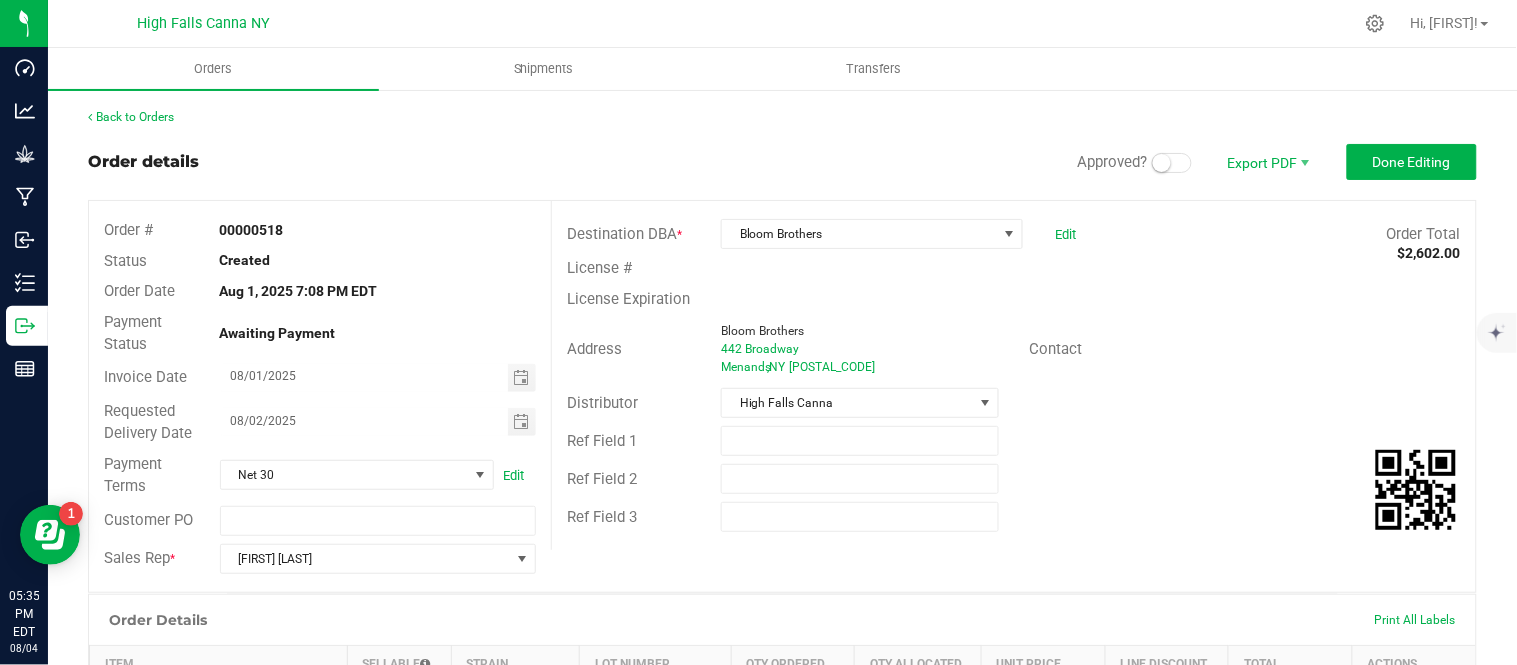 click on "Order #   00000518   Status   Created   Order Date   [DATE] [TIME] [TIMEZONE]   Payment Status   Awaiting Payment   Invoice Date  [DATE]   Requested Delivery Date  [DATE]   Payment Terms  Net 30  Edit   Customer PO   Sales Rep   *  [FIRST] [LAST]  Destination DBA  * Bloom Brothers  Edit   Order Total   $2,602.00   License #      License Expiration   Address  Bloom Brothers [STREET_ADDRESS] [CITY], [STATE] [POSTAL_CODE]  Contact   Distributor  High Falls Canna  Ref Field 1   Ref Field 2   Ref Field 3" at bounding box center [782, 396] 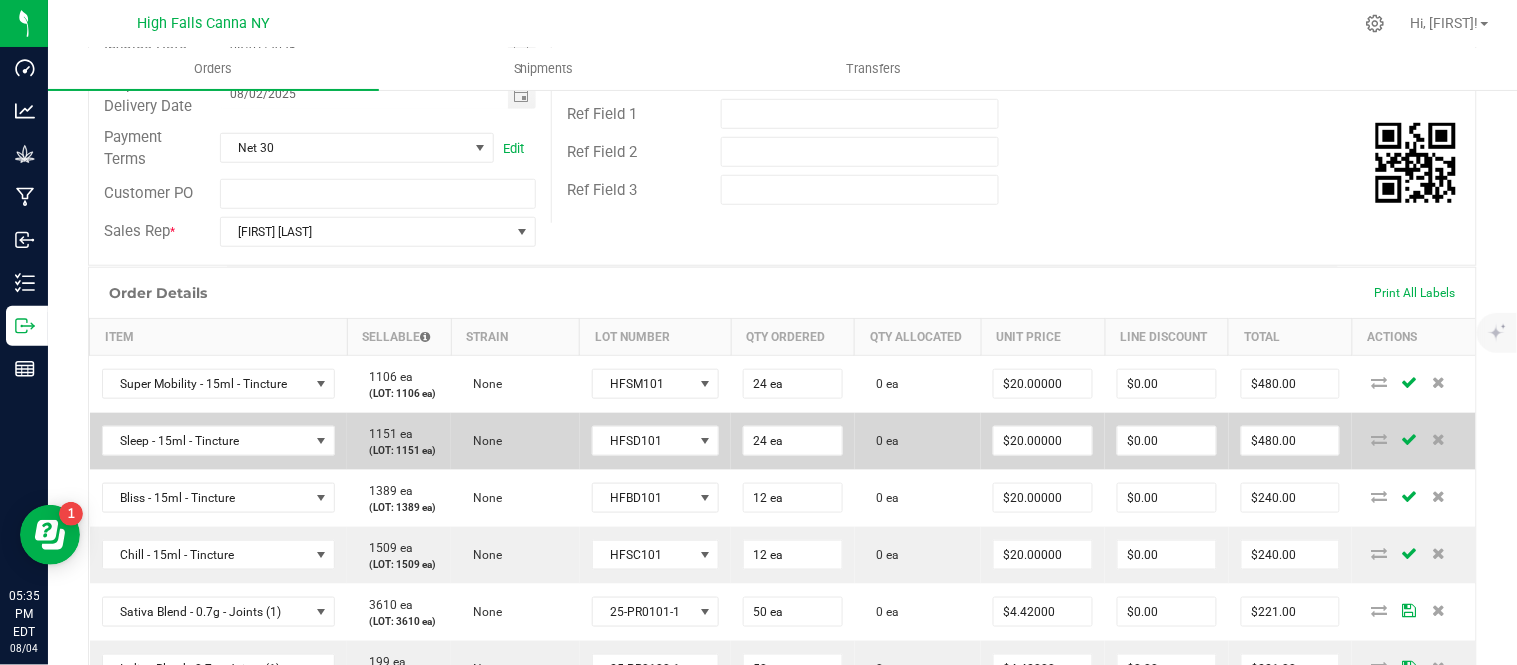 scroll, scrollTop: 333, scrollLeft: 0, axis: vertical 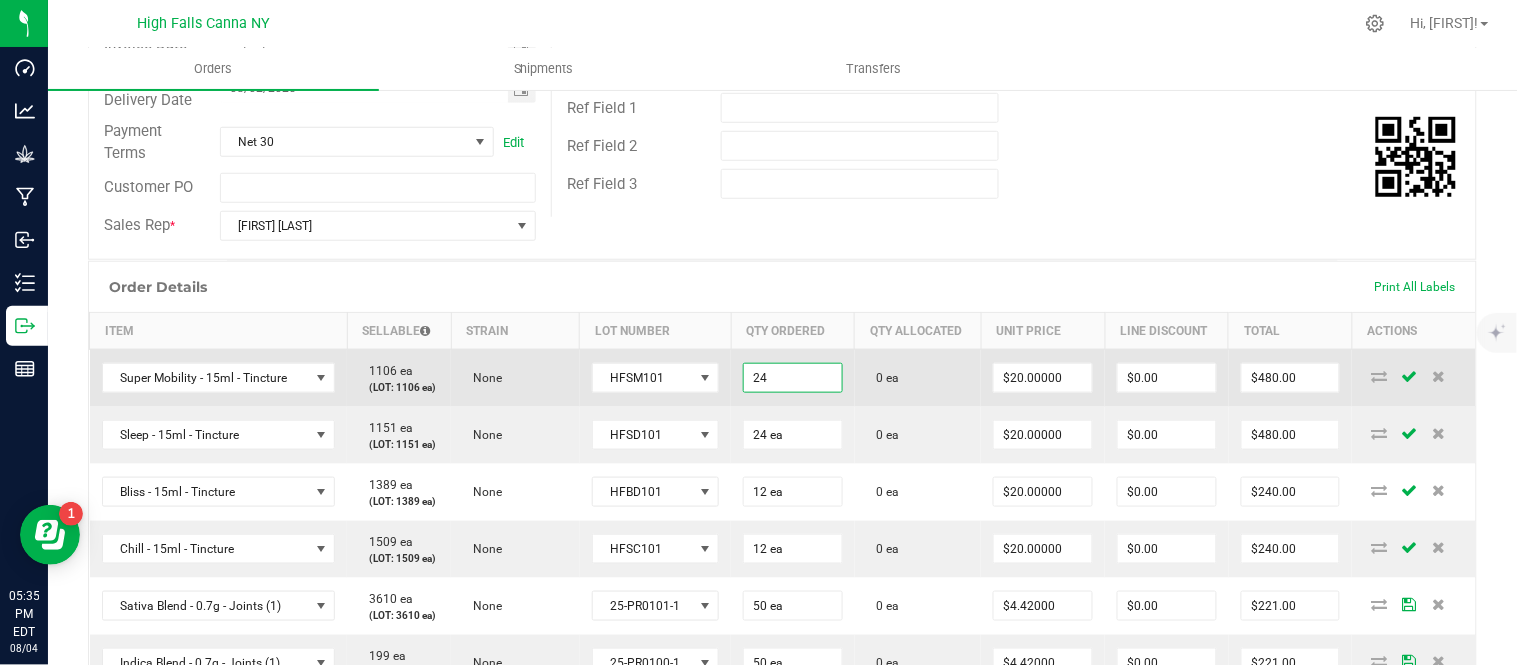 click on "24" at bounding box center (793, 378) 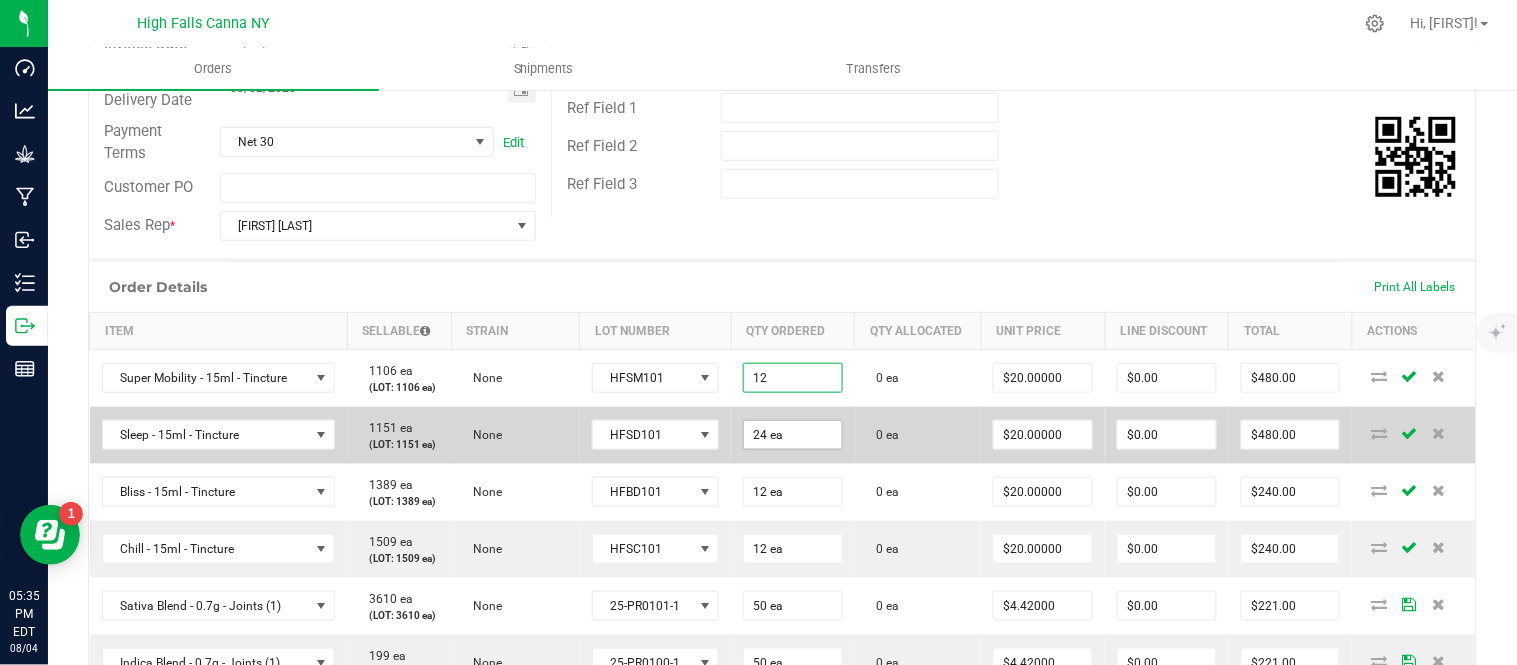 type on "12 ea" 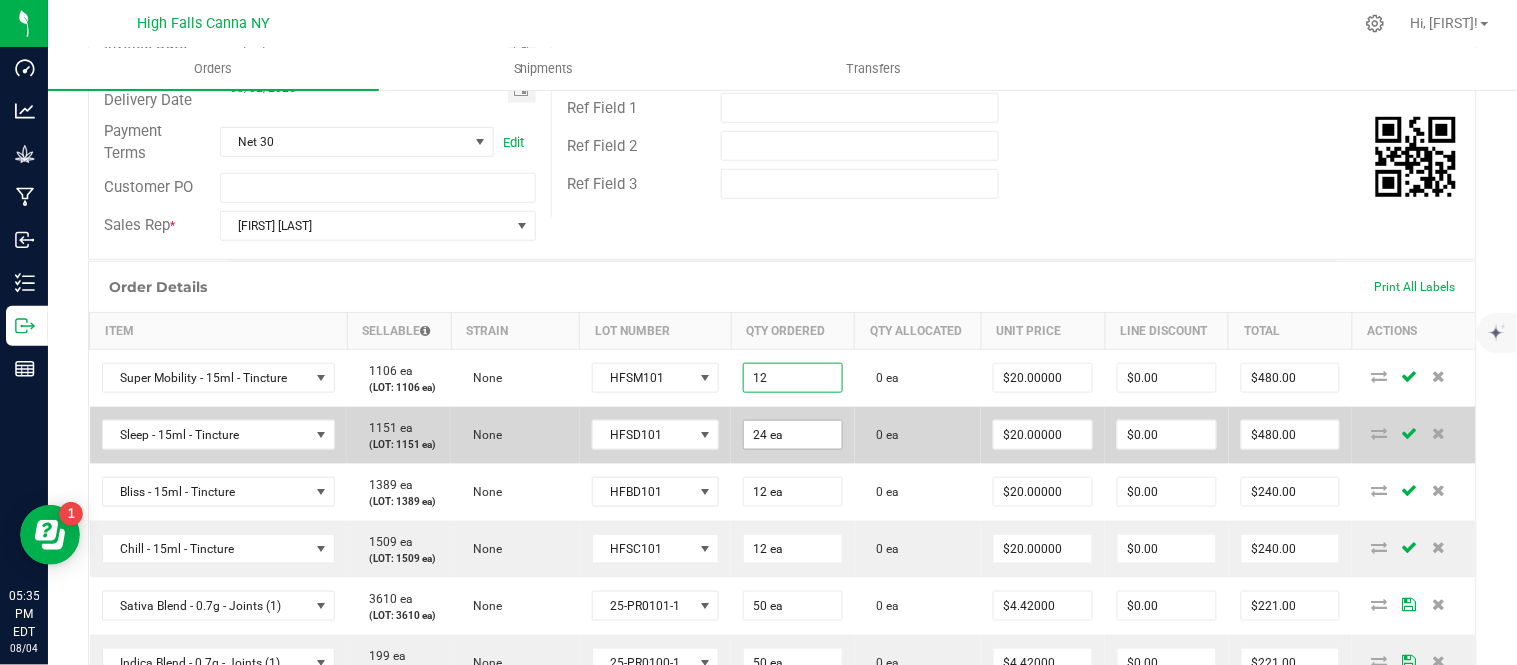 type on "$240.00" 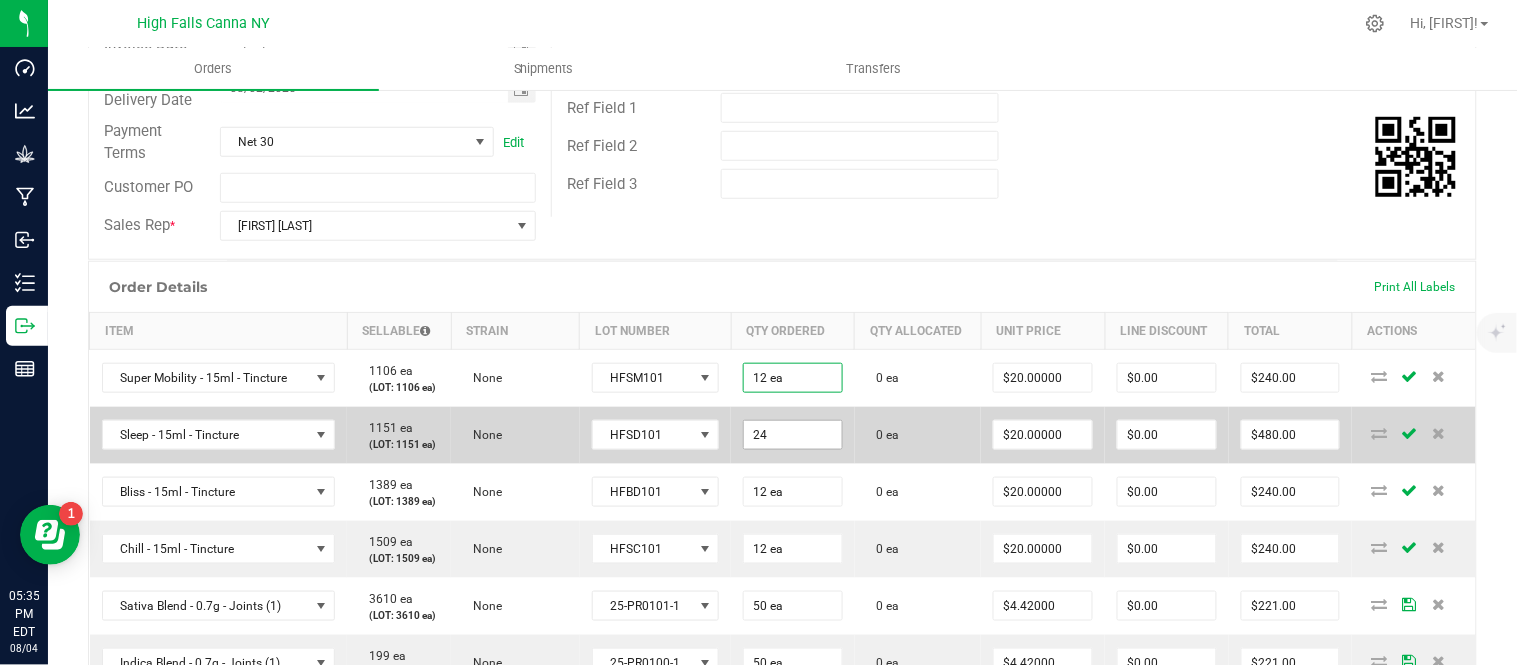 click on "24" at bounding box center [793, 435] 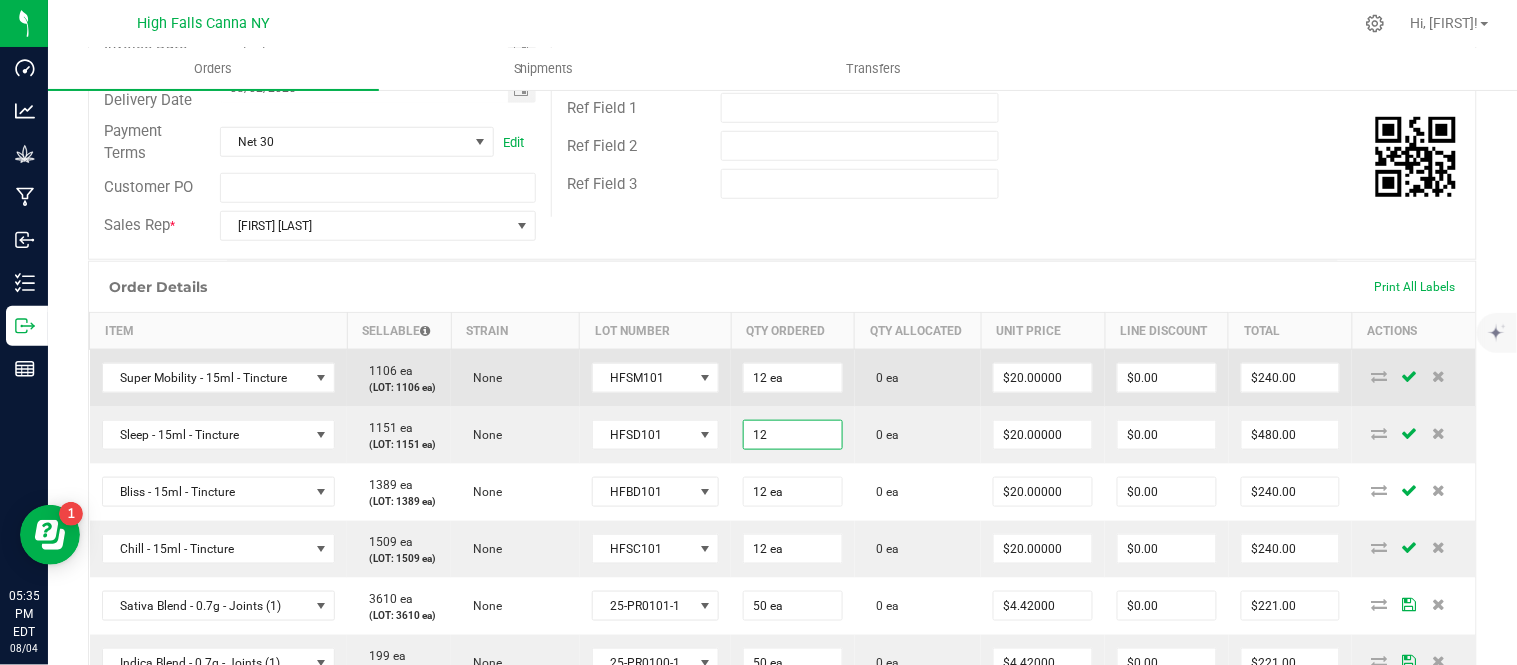 type on "12 ea" 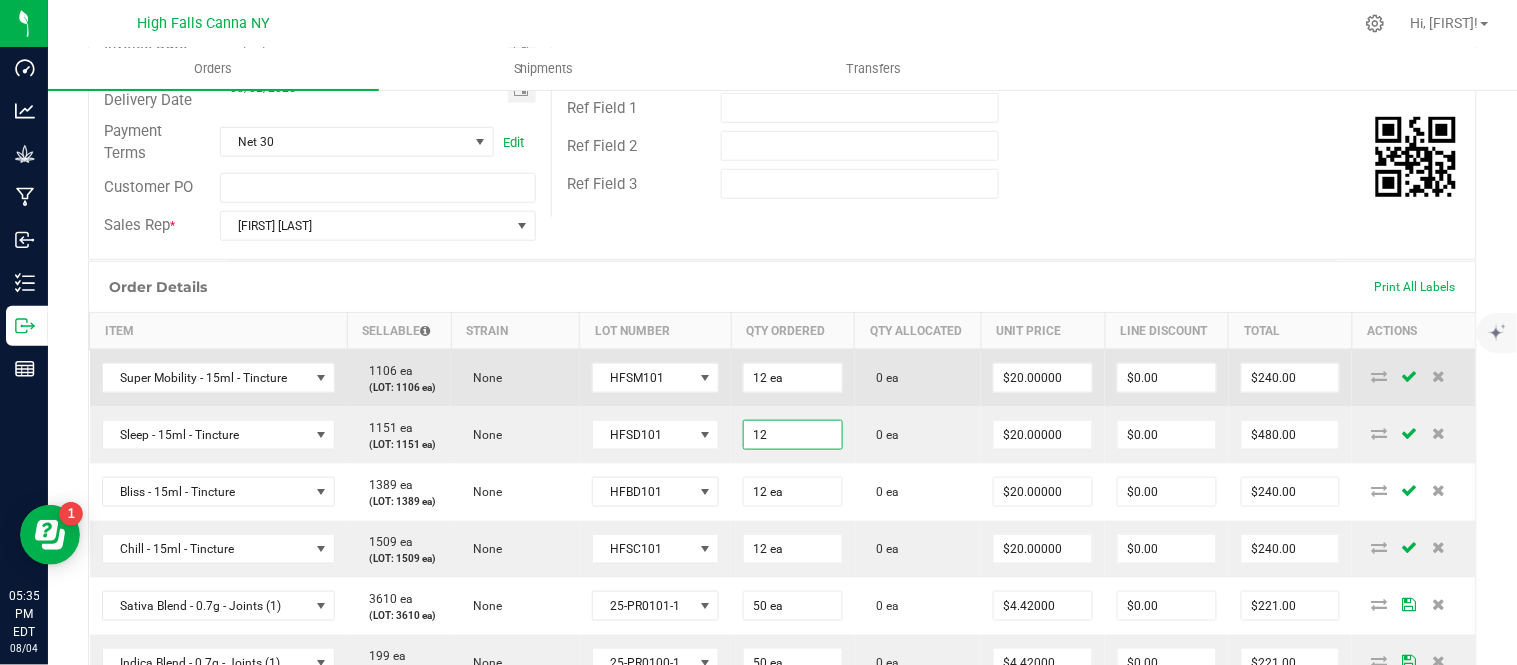 type on "$240.00" 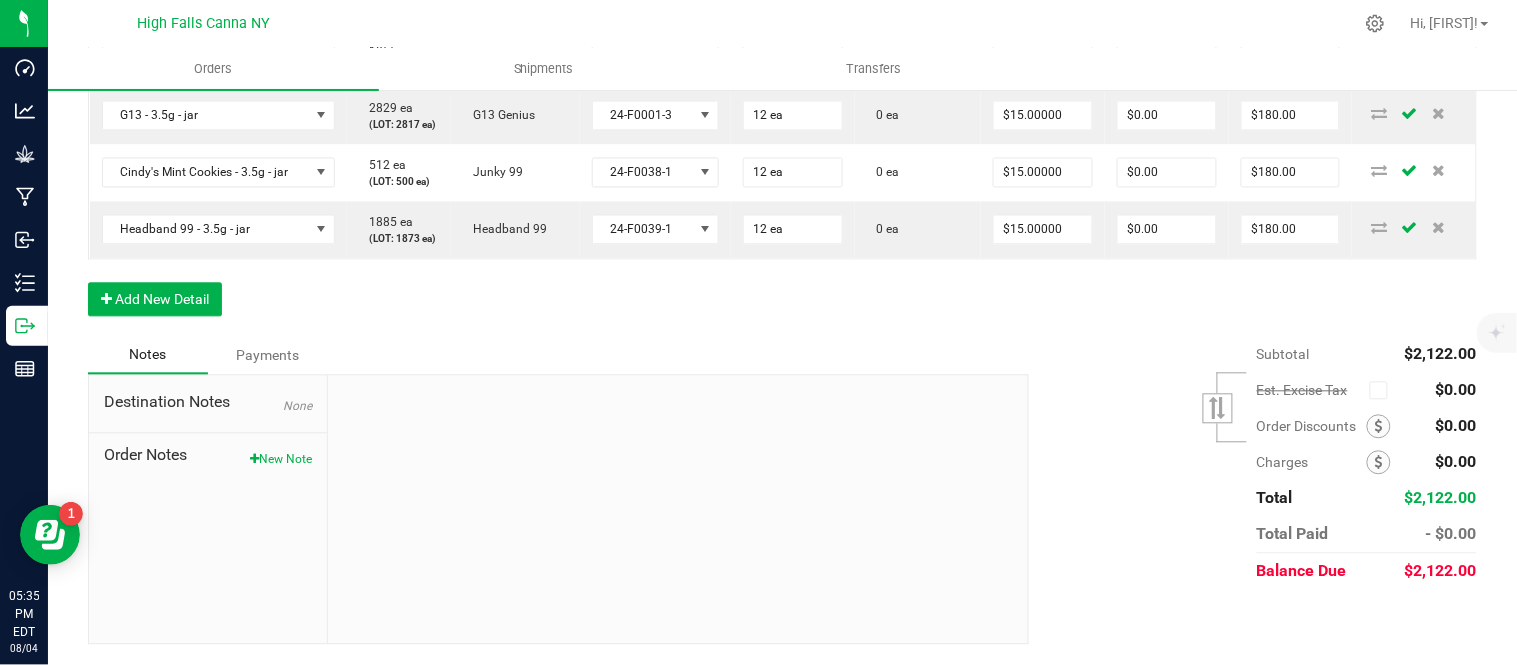 click on "Notes
Payments" at bounding box center [551, 356] 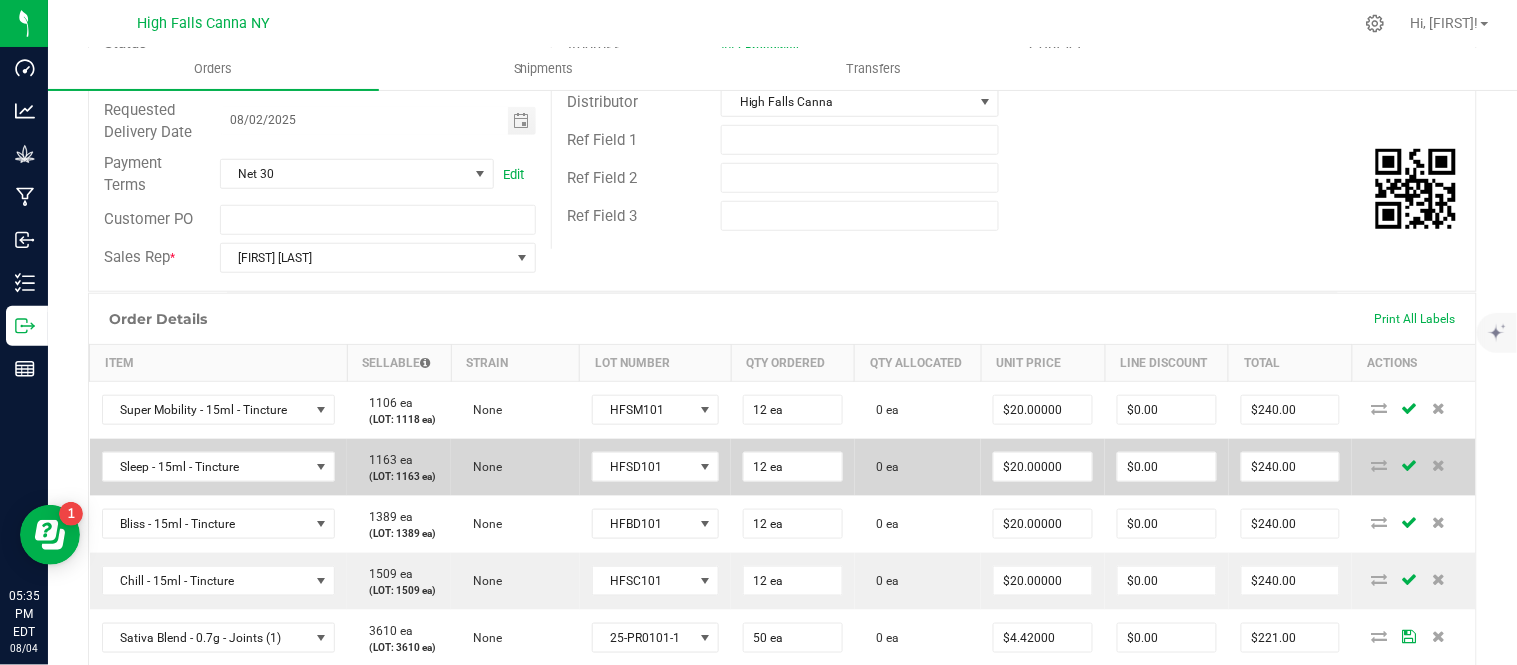 scroll, scrollTop: 0, scrollLeft: 0, axis: both 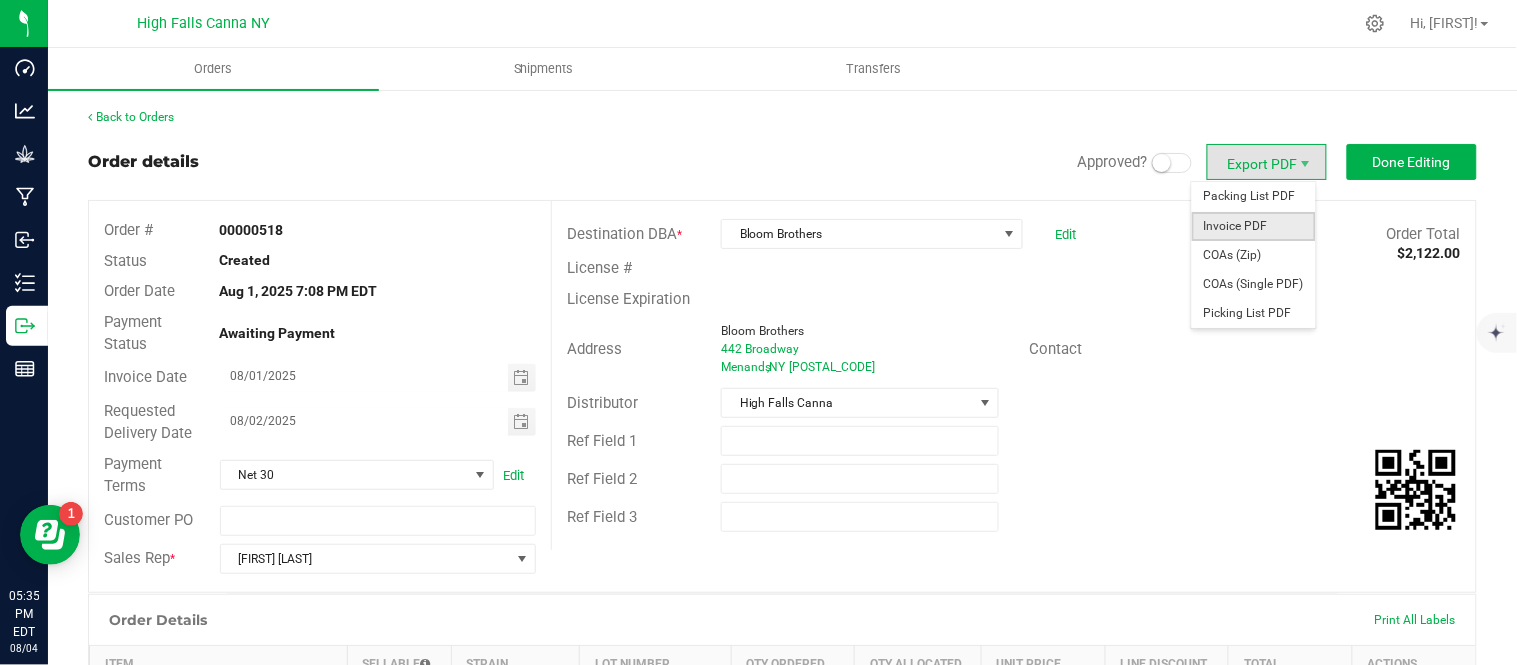 click on "Invoice PDF" at bounding box center (1254, 226) 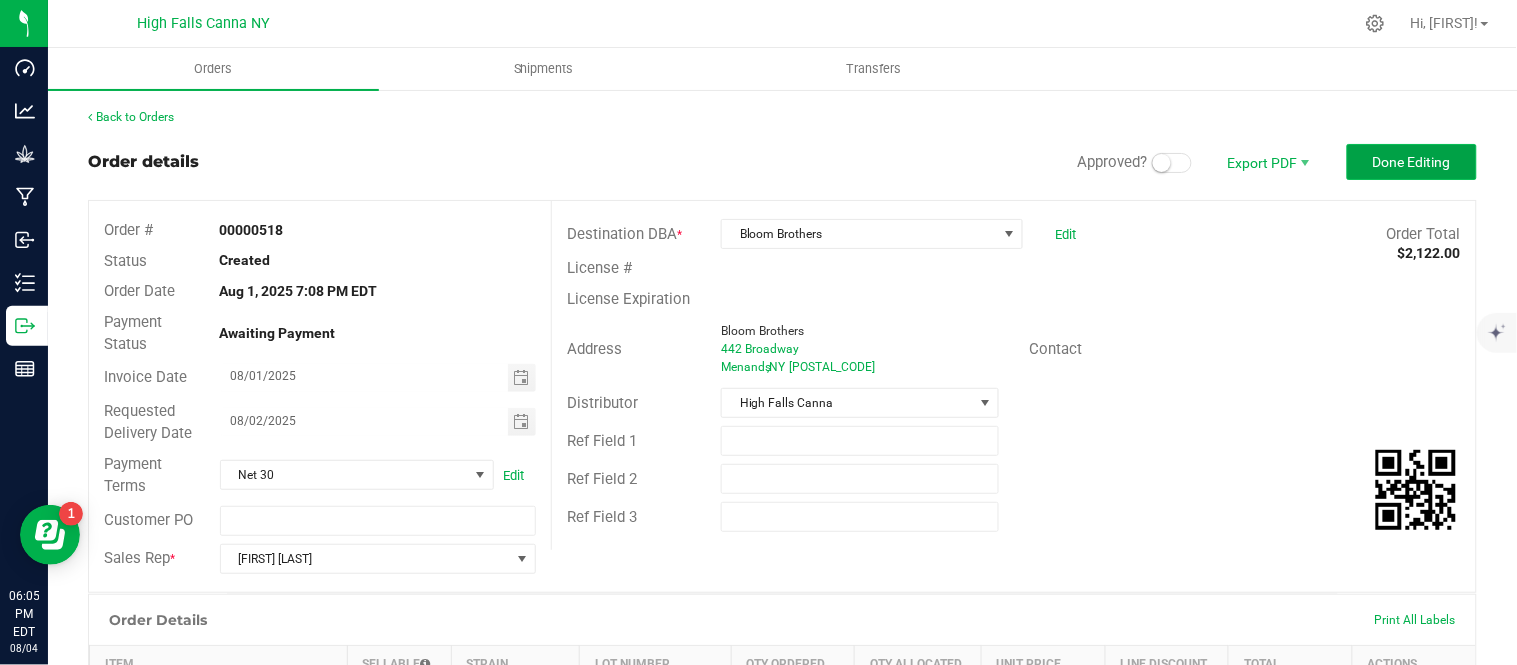 click on "Done Editing" at bounding box center [1412, 162] 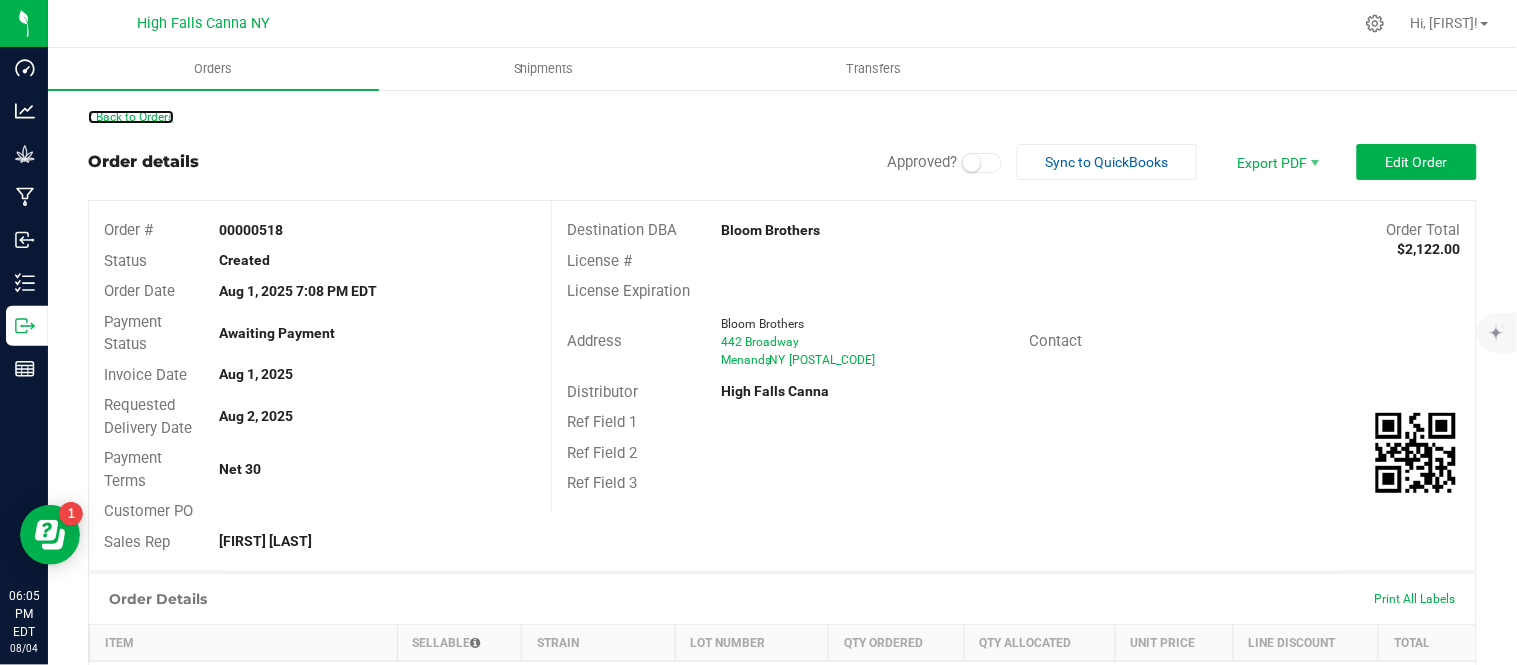 click on "Back to Orders" at bounding box center [131, 117] 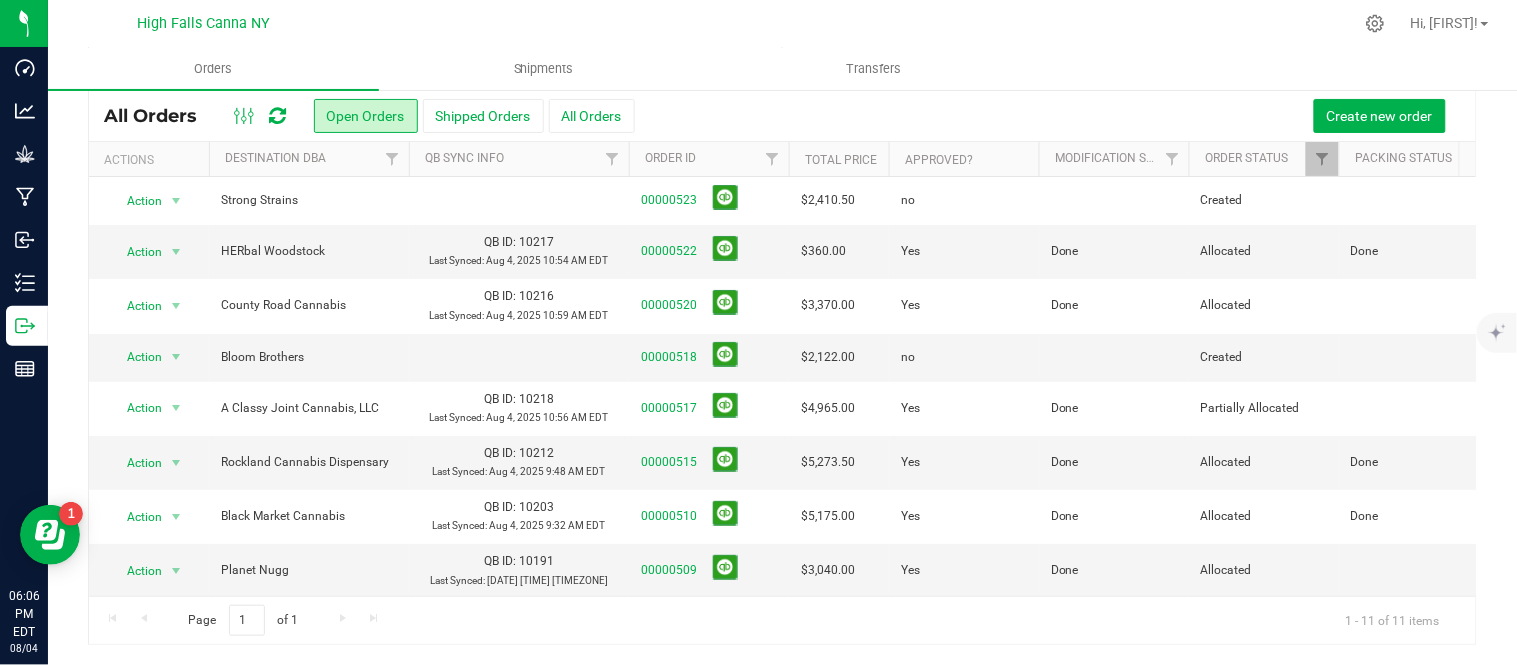 scroll, scrollTop: 0, scrollLeft: 0, axis: both 